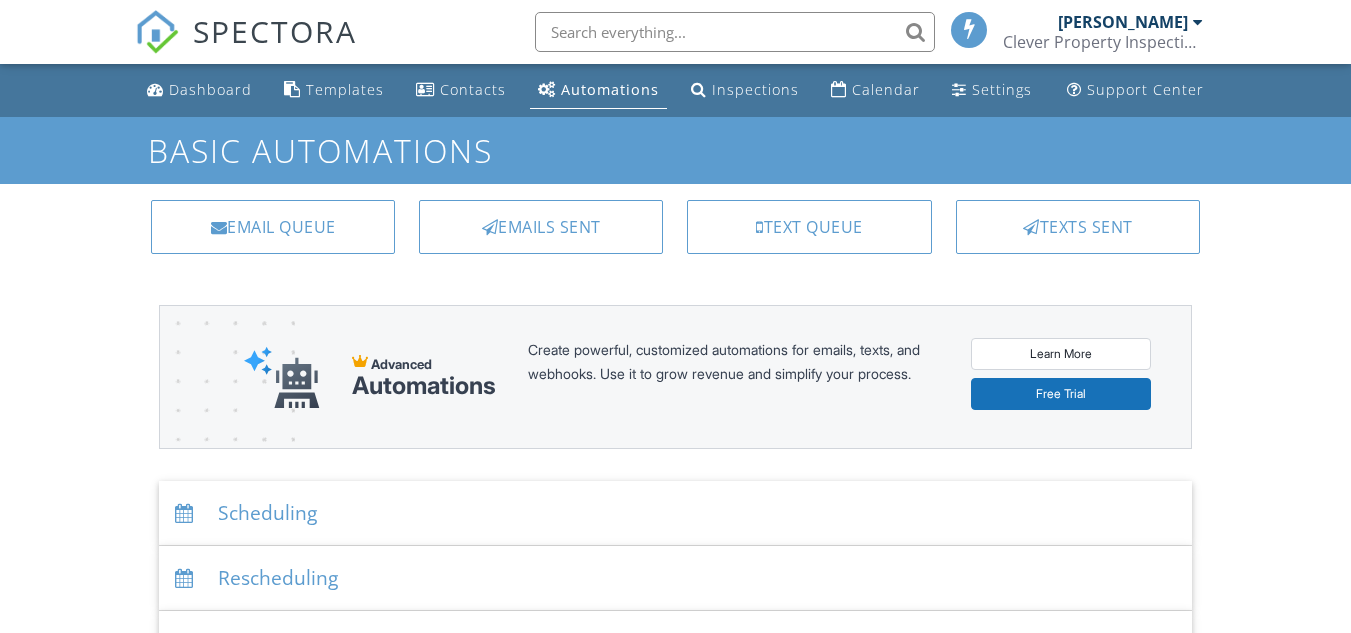 scroll, scrollTop: 0, scrollLeft: 0, axis: both 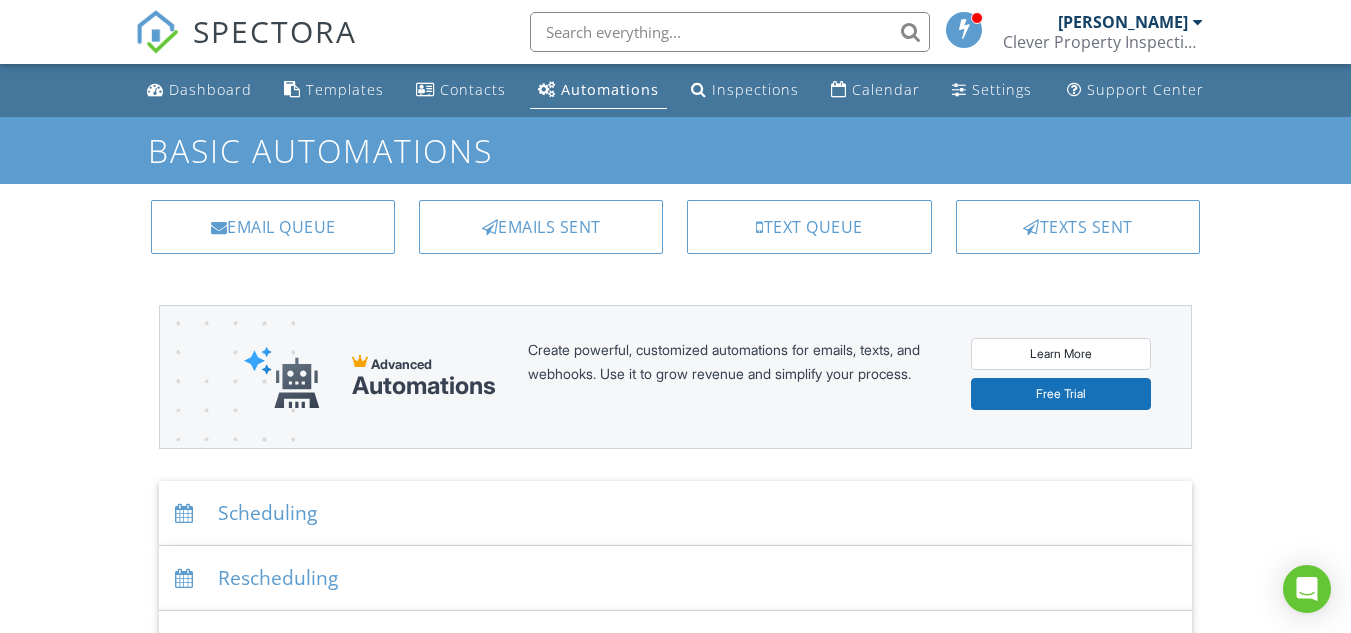drag, startPoint x: 1356, startPoint y: 260, endPoint x: 1365, endPoint y: 201, distance: 59.682495 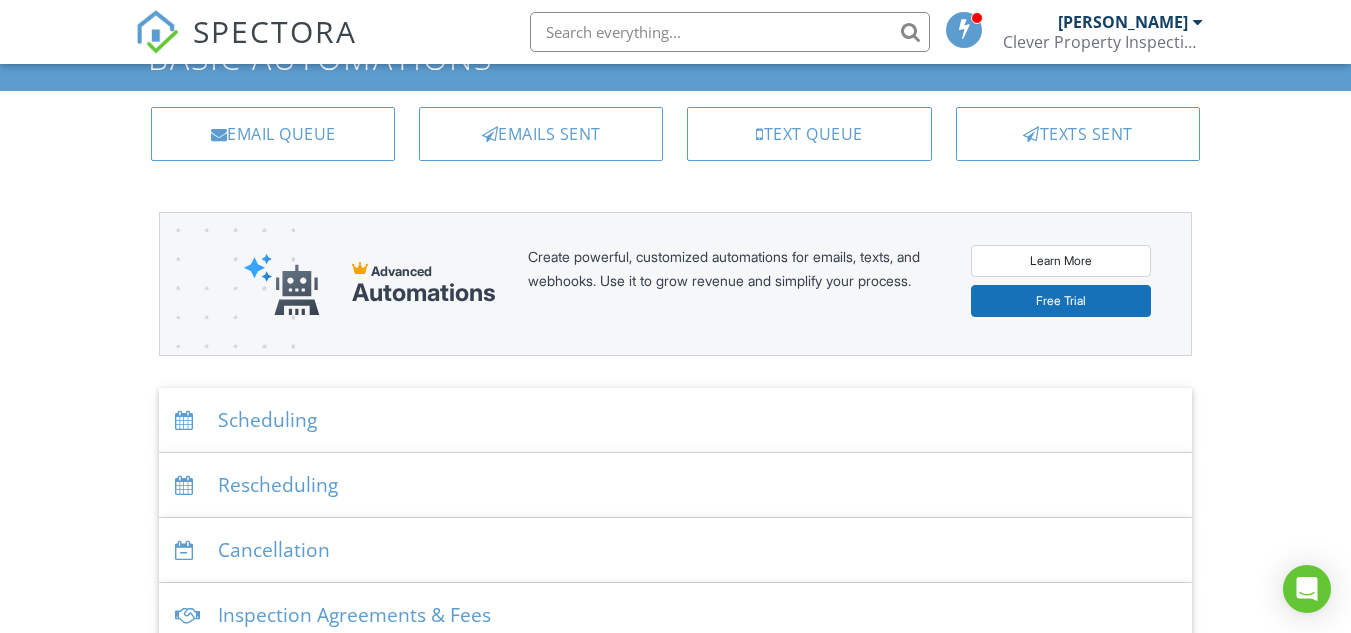 scroll, scrollTop: 0, scrollLeft: 0, axis: both 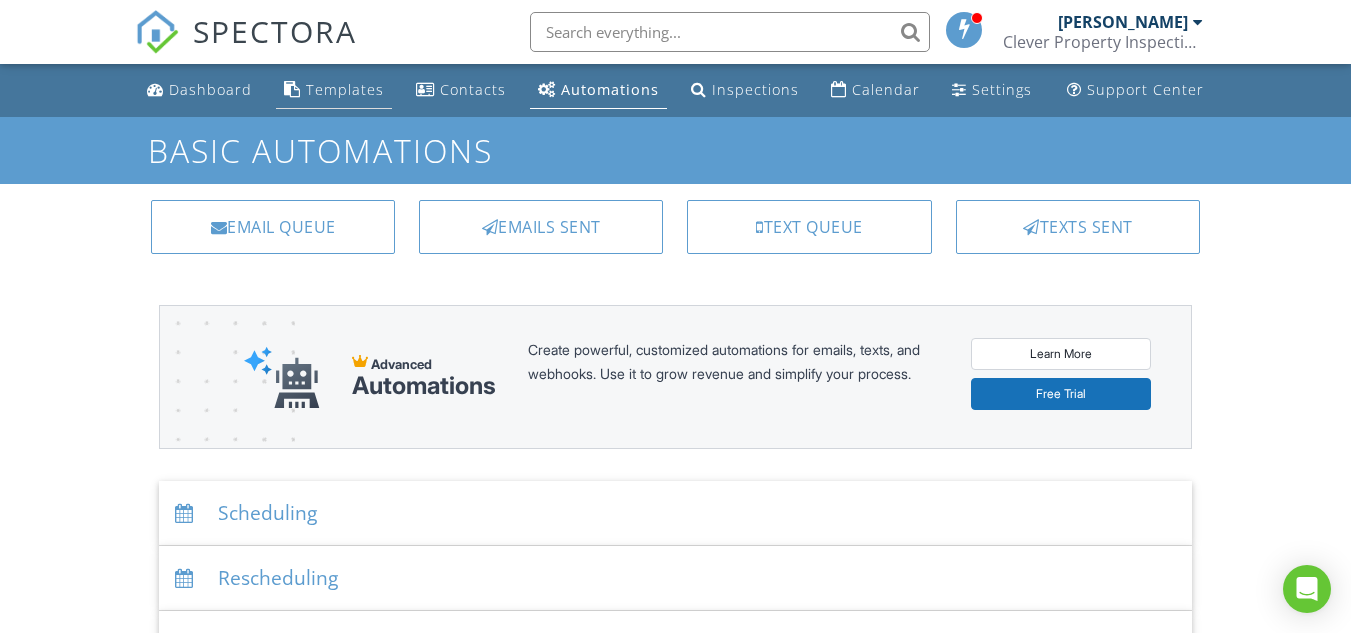 click on "Templates" at bounding box center [345, 89] 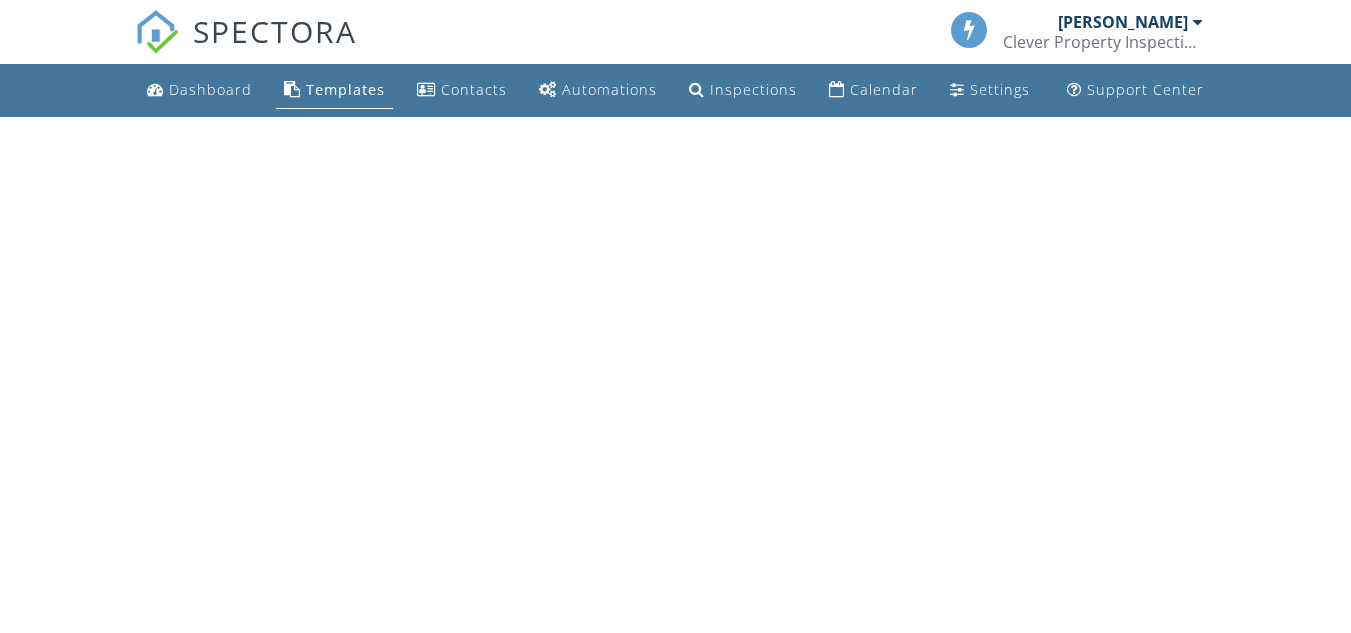 scroll, scrollTop: 0, scrollLeft: 0, axis: both 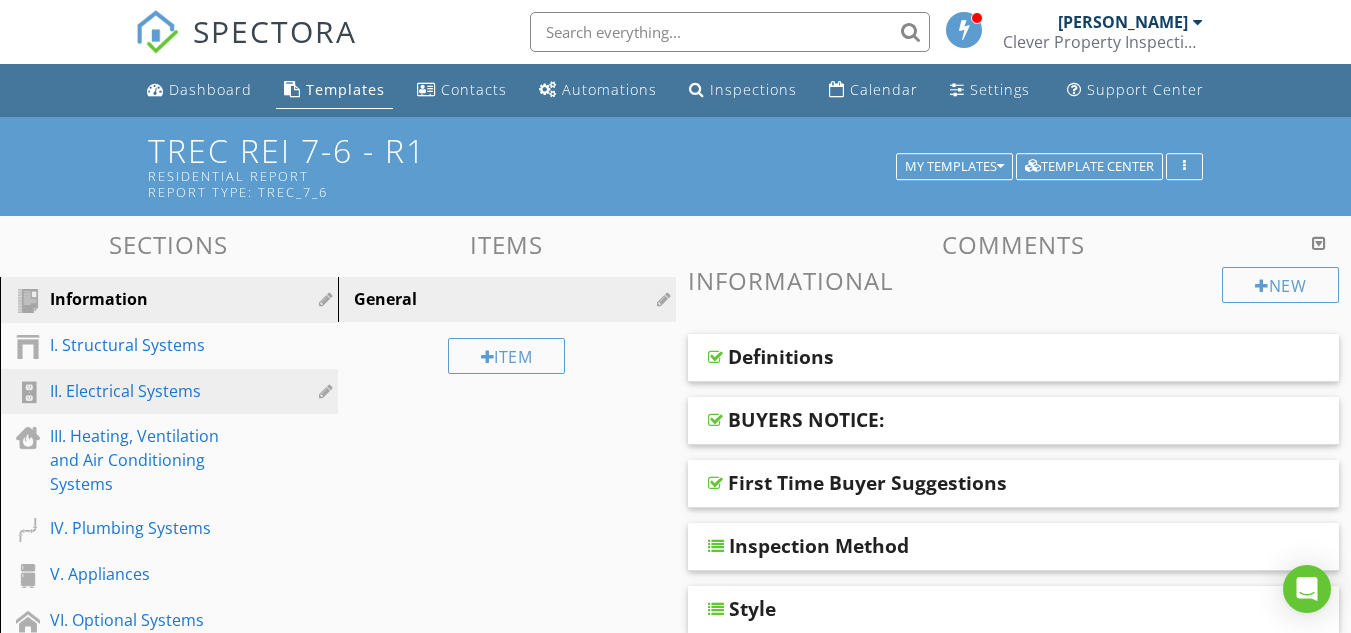 click on "II. Electrical Systems" at bounding box center (146, 391) 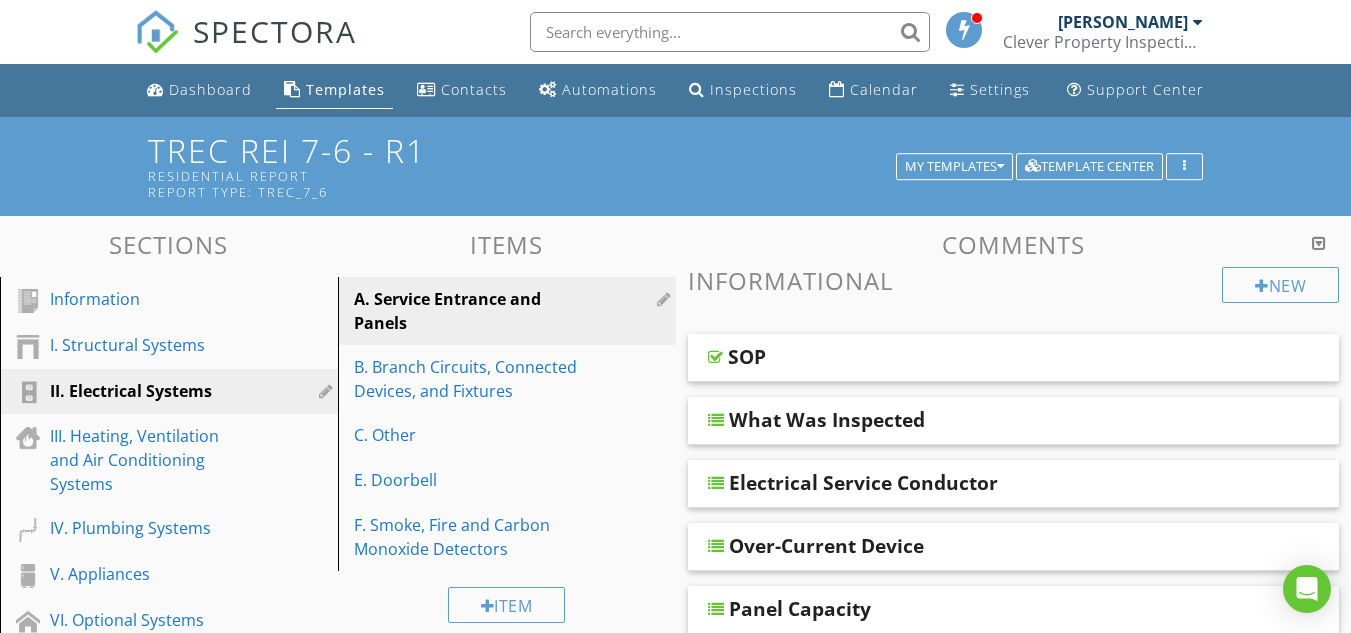 click on "II. Electrical Systems" at bounding box center (146, 391) 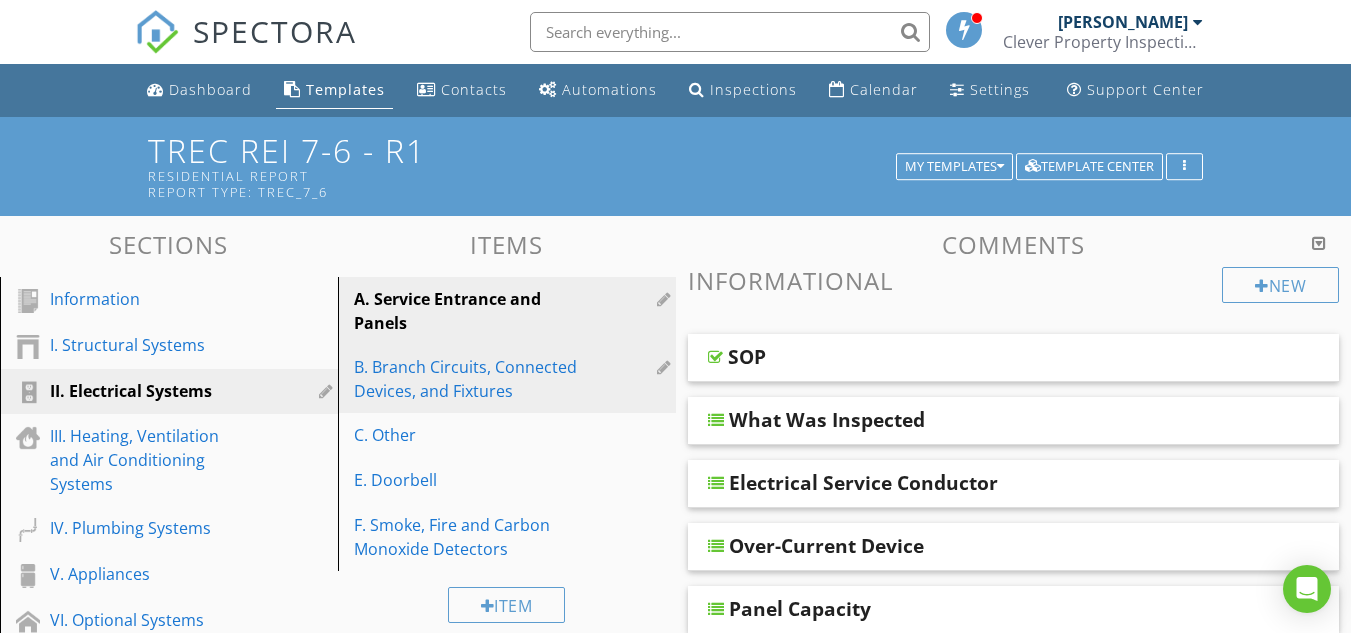click on "B. Branch Circuits, Connected Devices, and Fixtures" at bounding box center (472, 379) 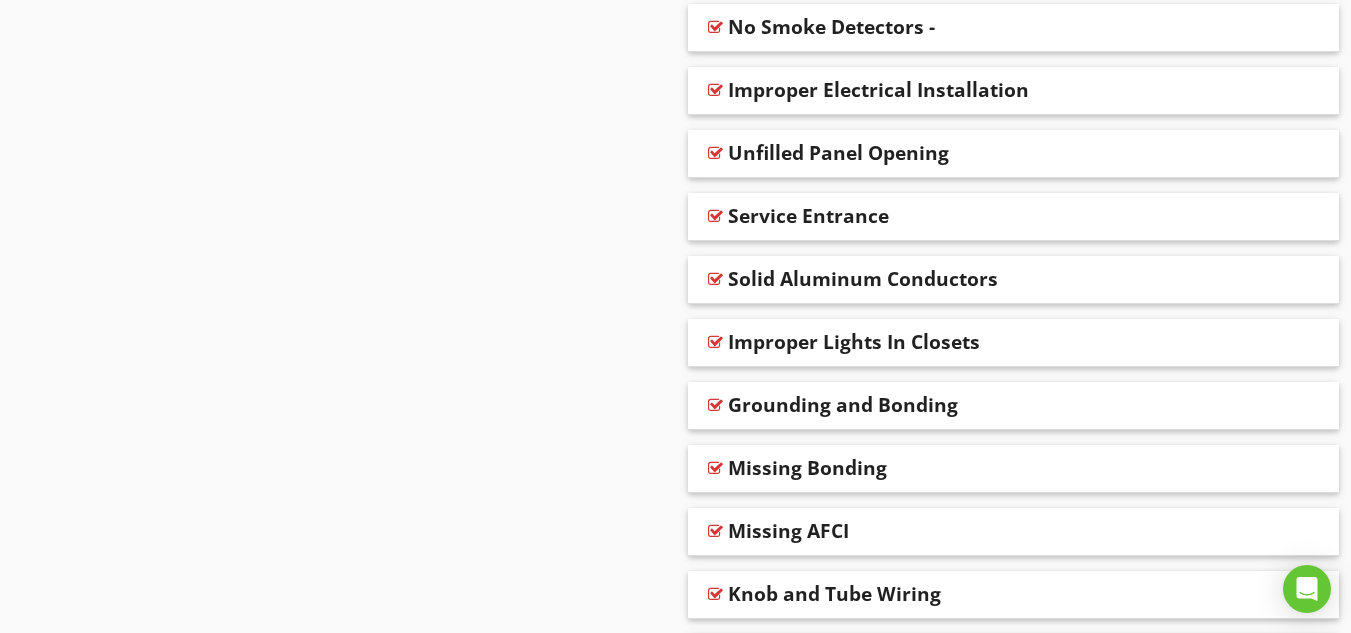 scroll, scrollTop: 1785, scrollLeft: 0, axis: vertical 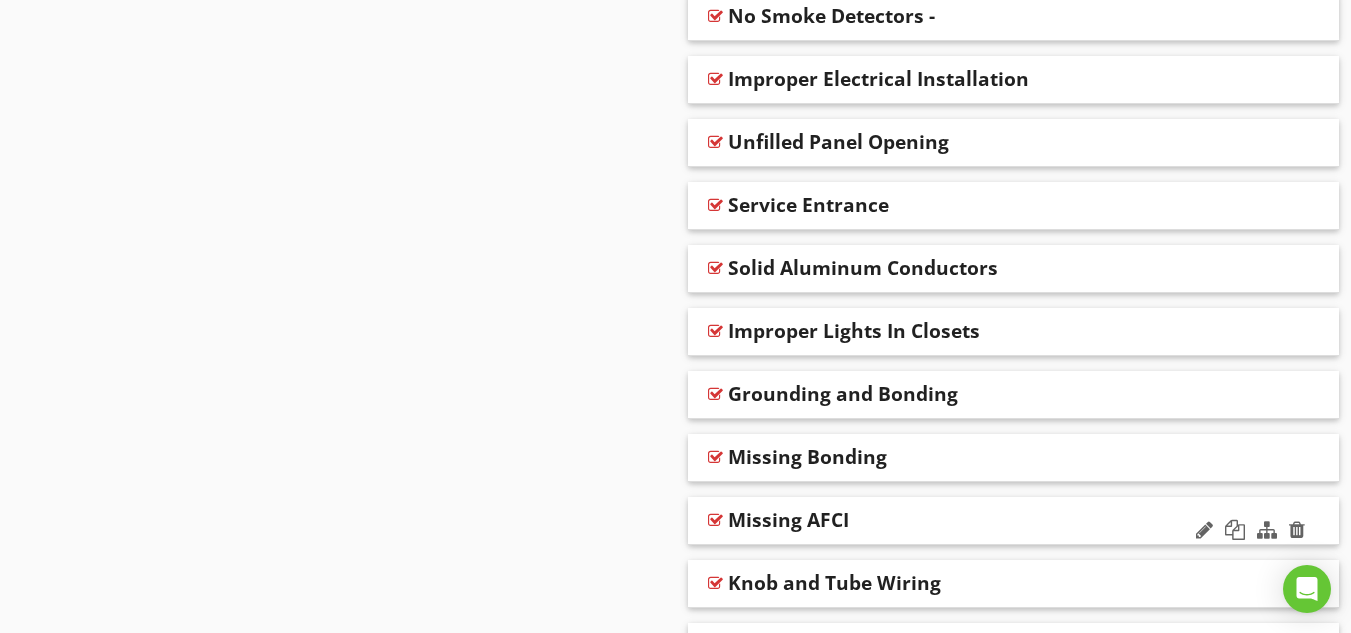 click on "Missing AFCI" at bounding box center (788, 520) 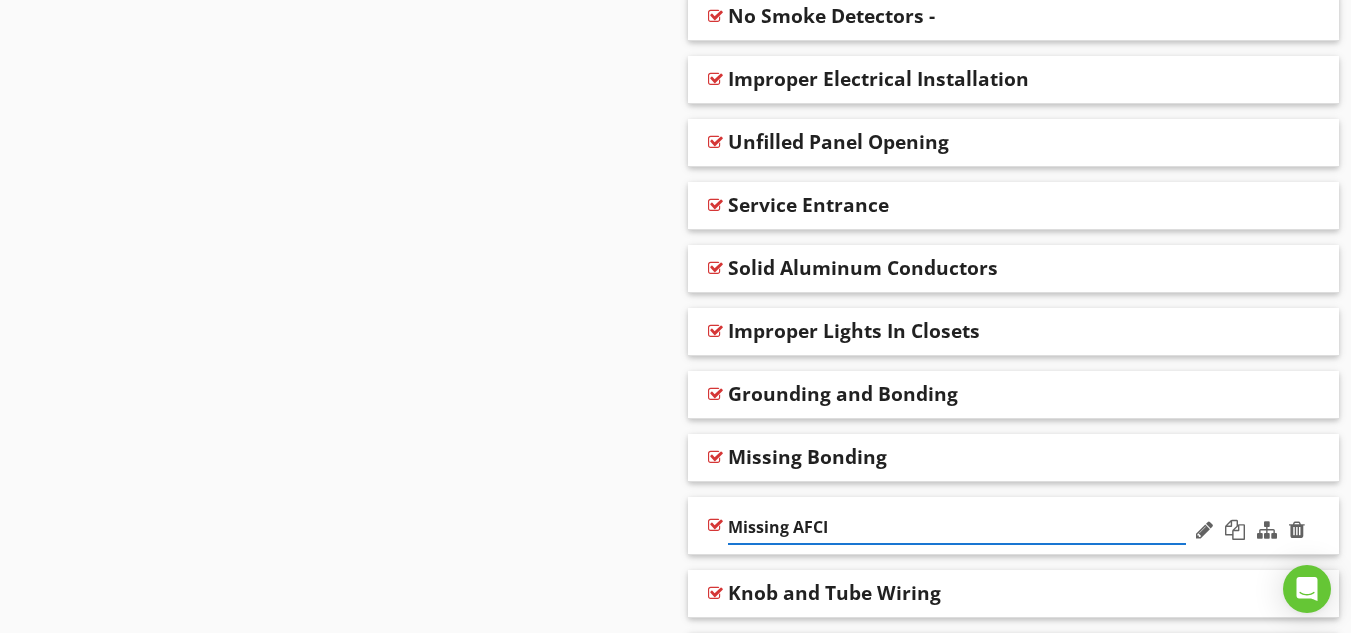 click at bounding box center (715, 525) 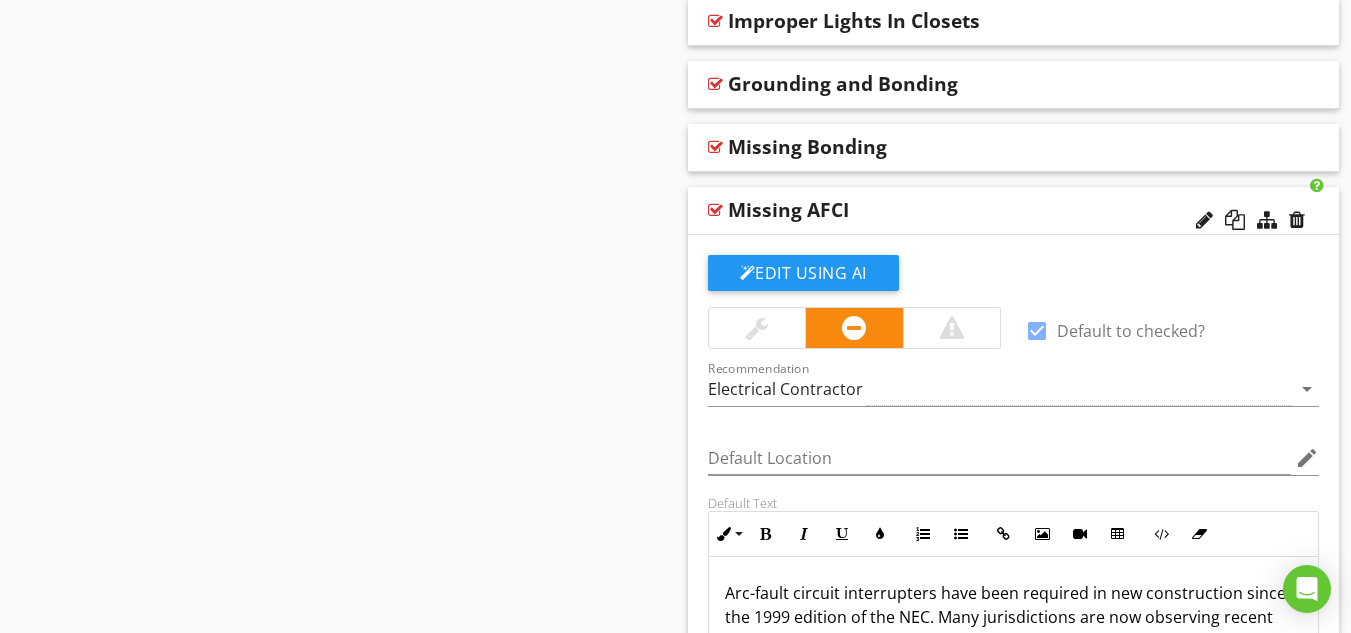 scroll, scrollTop: 2475, scrollLeft: 0, axis: vertical 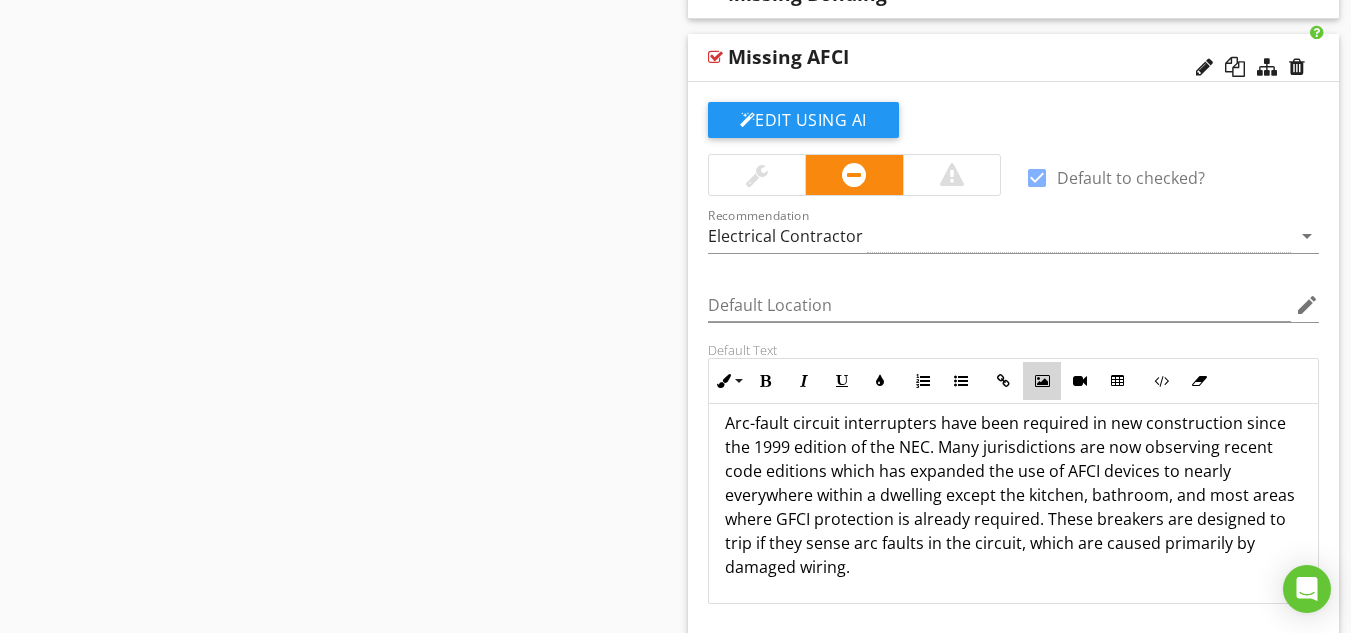 click at bounding box center [1042, 381] 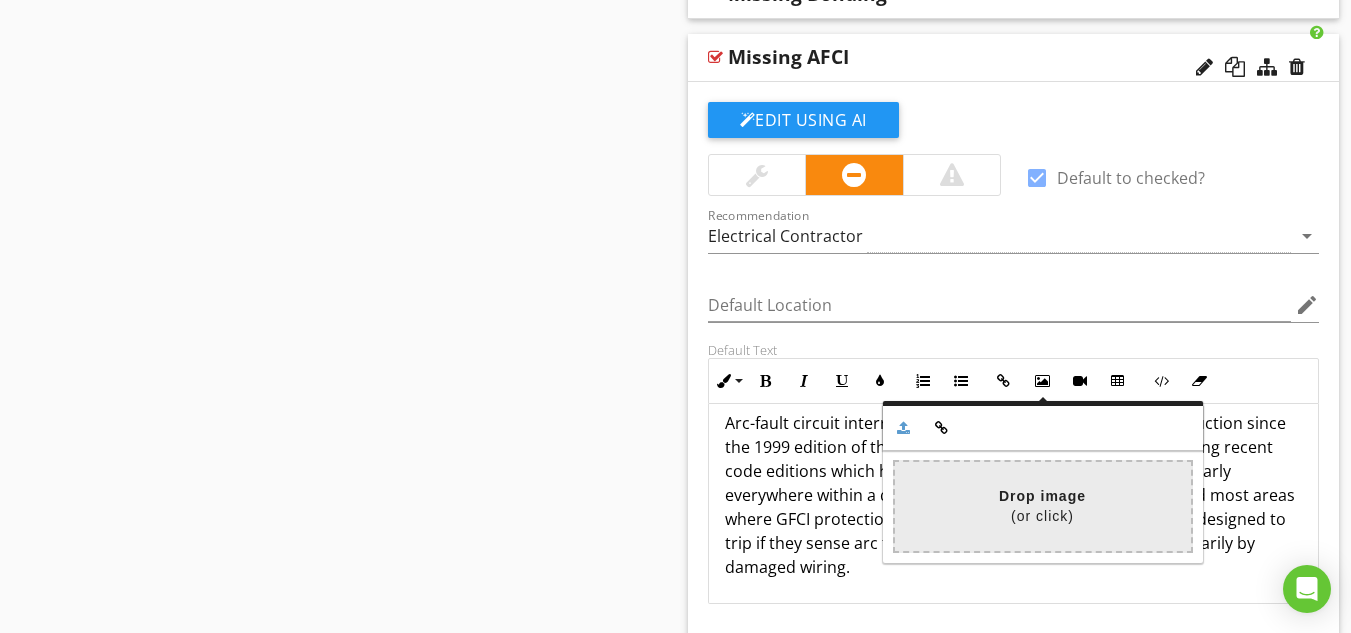 click at bounding box center (451, 506) 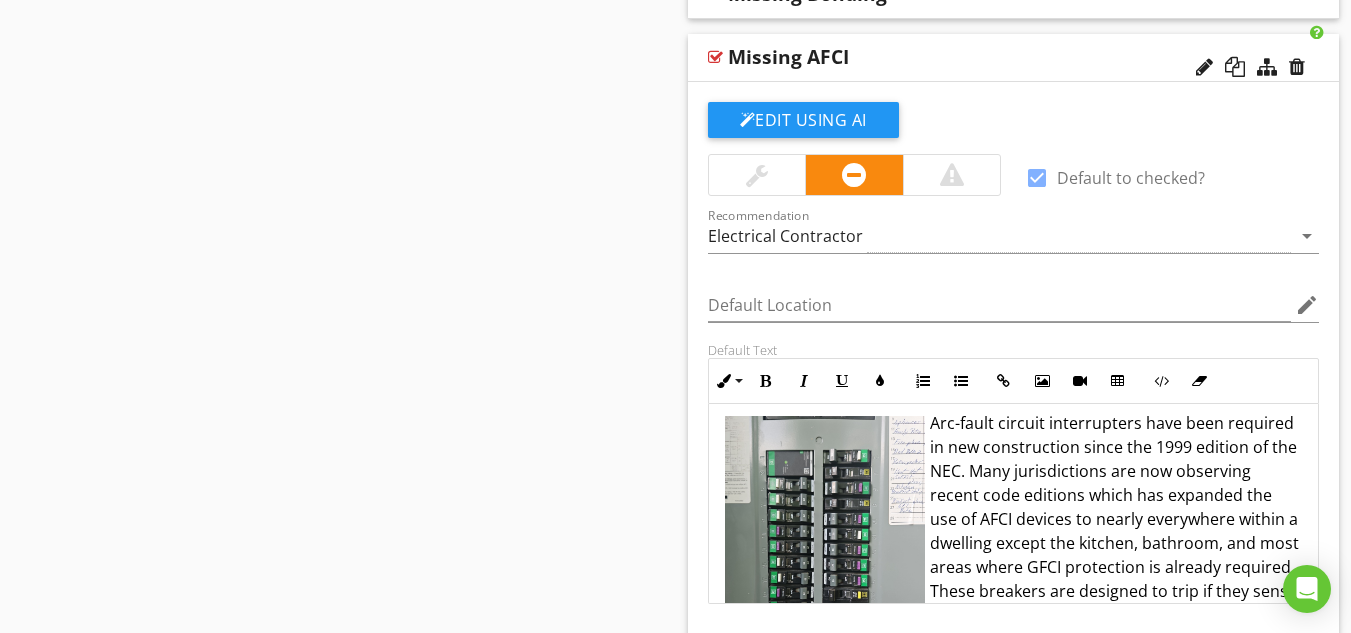 click at bounding box center [715, 57] 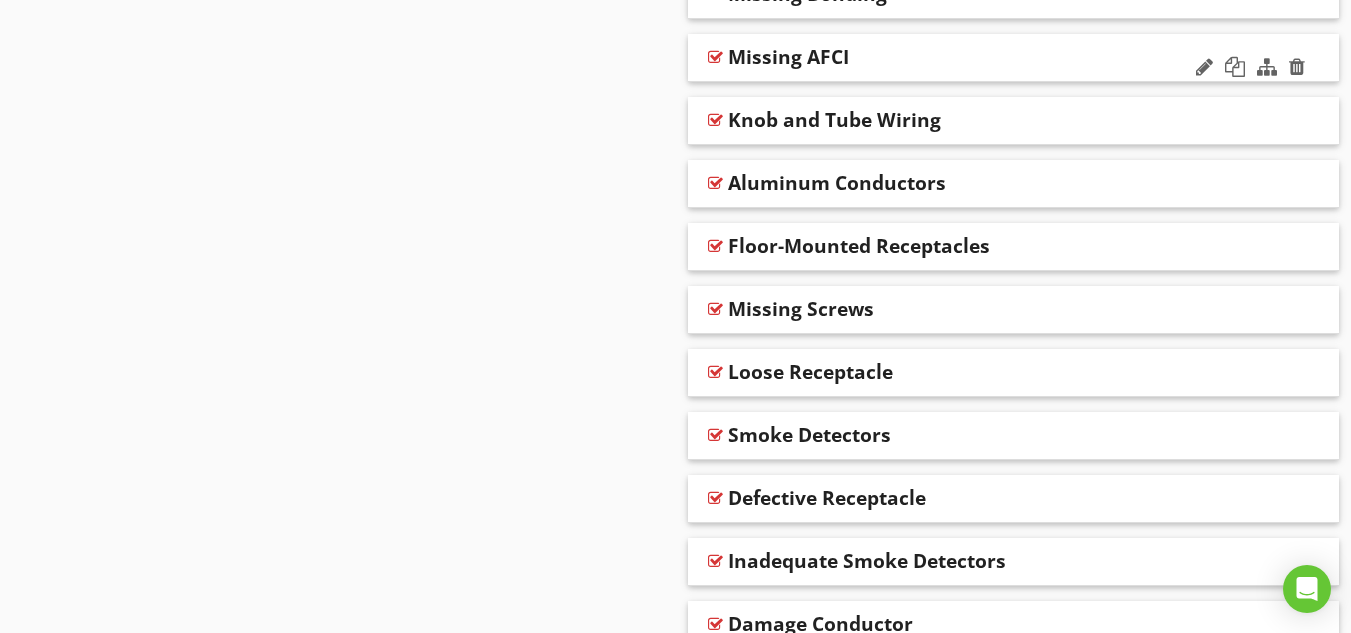 click at bounding box center [715, 57] 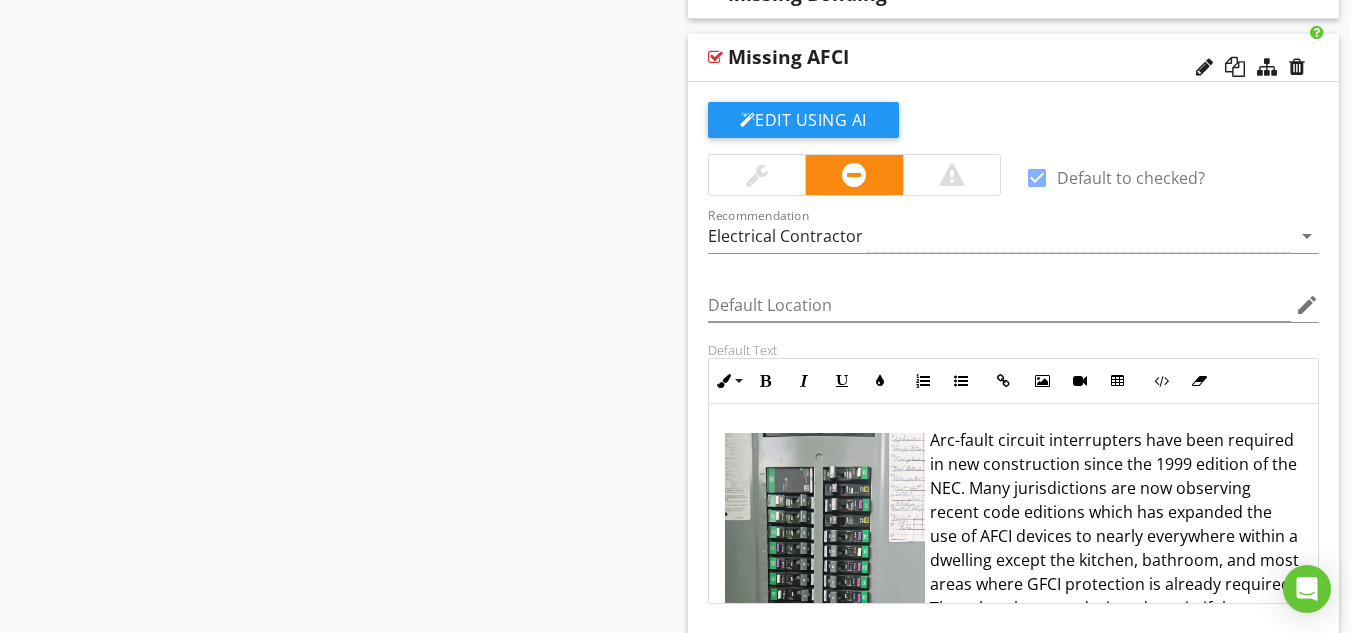 click on "Arc-fault circuit interrupters have been required in new construction since the 1999 edition of the NEC. Many jurisdictions are now observing recent code editions which has expanded the use of AFCI devices to nearly everywhere within a dwelling except the kitchen, bathroom, and most areas where GFCI protection is already required. These breakers are designed to trip if they sense arc faults in the circuit, which are caused primarily by damaged wiring." at bounding box center [1014, 548] 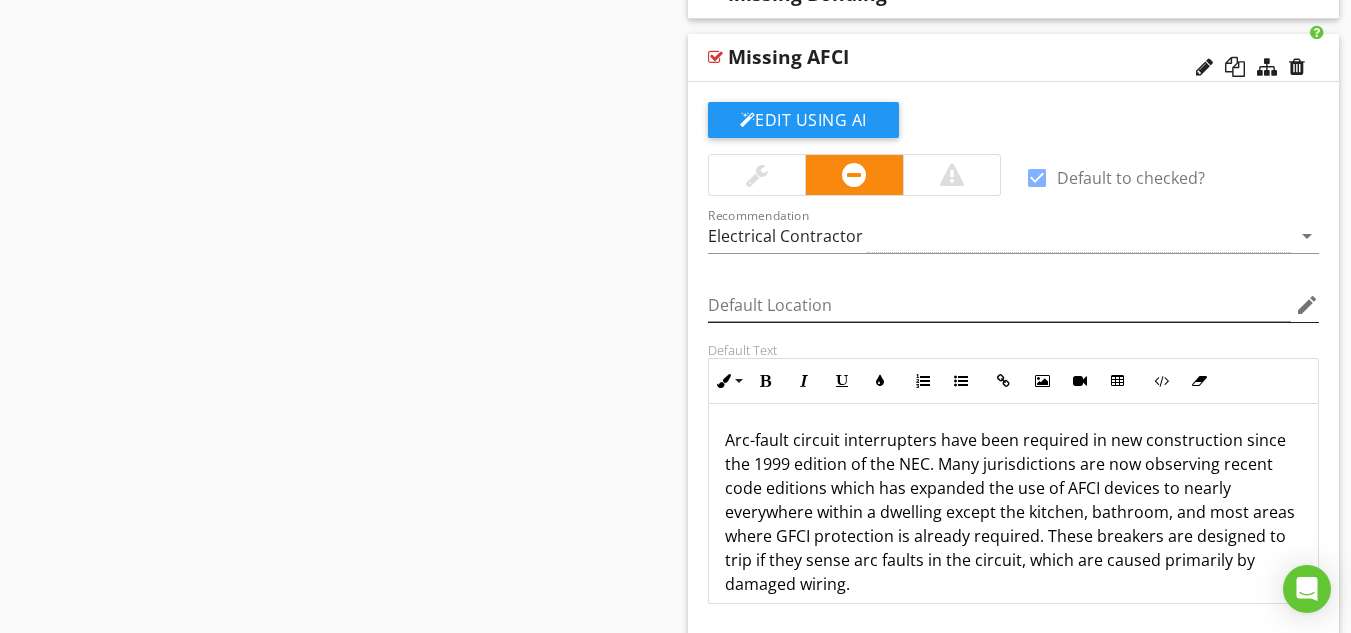 click on "edit" at bounding box center [1307, 305] 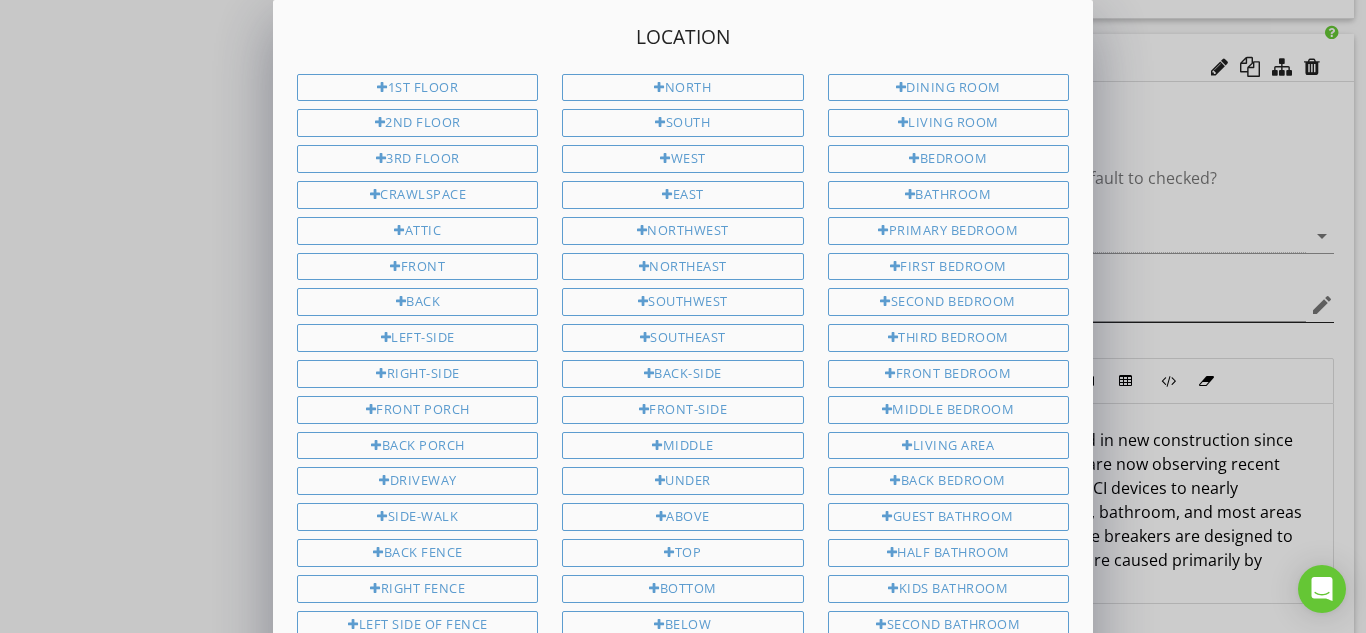click on "Location
1st Floor
2nd Floor
3rd Floor
Crawlspace
Attic
Front
Back
Left-Side
Right-Side
Front Porch
Back Porch
Driveway
Side-walk
Back fence
Right Fence
Left Side of Fence
Right Side of Fence
Back Side of Fence
Front Door
Back Door
Back yard
Front yard
Primary Bed Room
First Bed Room
Second Bed Room
Third Bed Room
Dining Area
Attic Access
Living Area
Electrical Panel
Panel
Save Location" at bounding box center (683, 966) 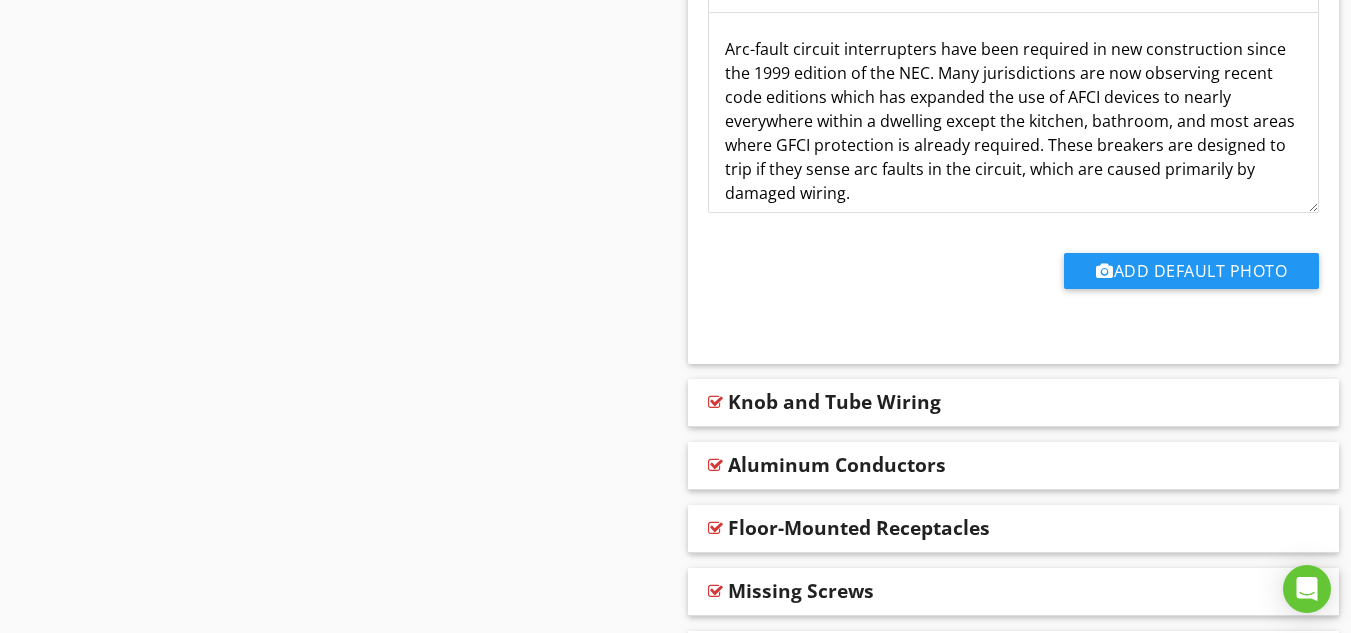 scroll, scrollTop: 2673, scrollLeft: 0, axis: vertical 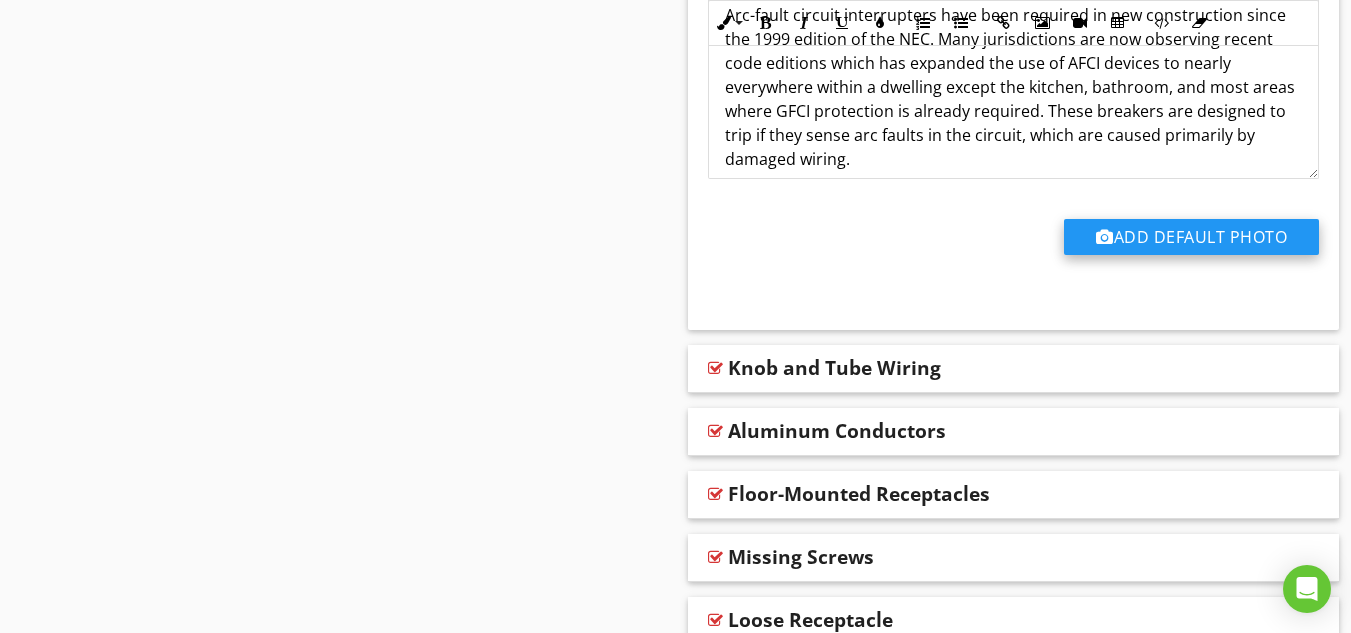 click on "Add Default Photo" at bounding box center (1191, 237) 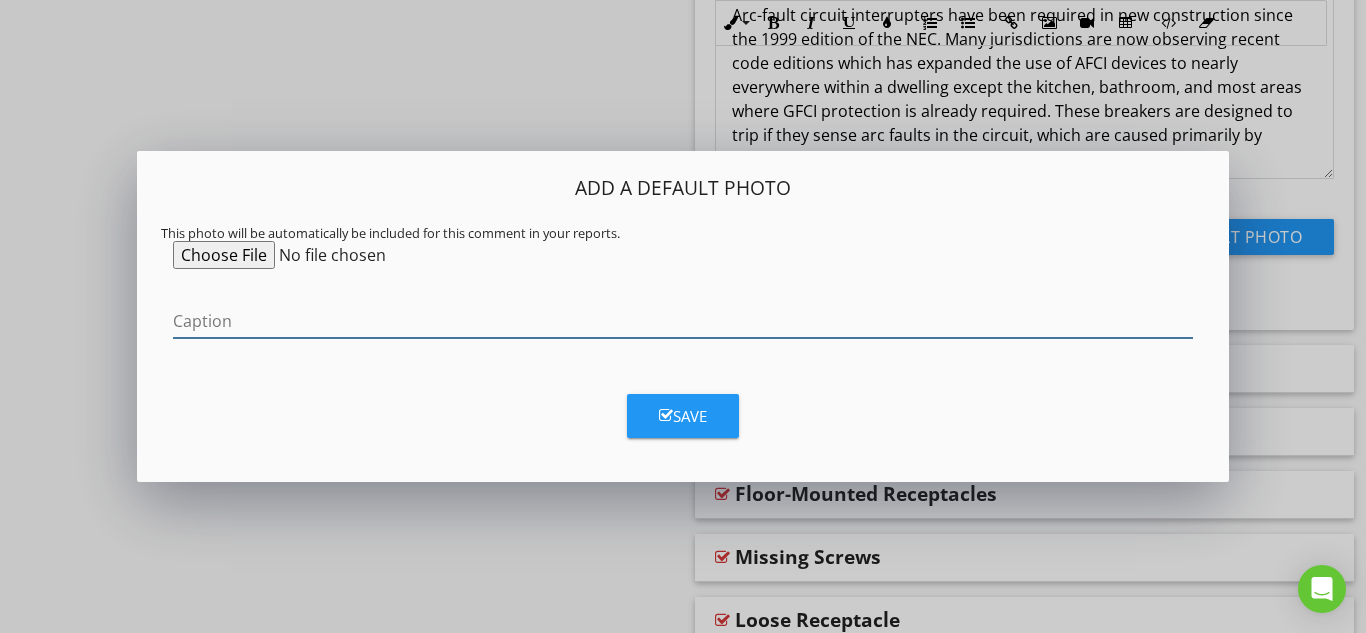 click at bounding box center (683, 321) 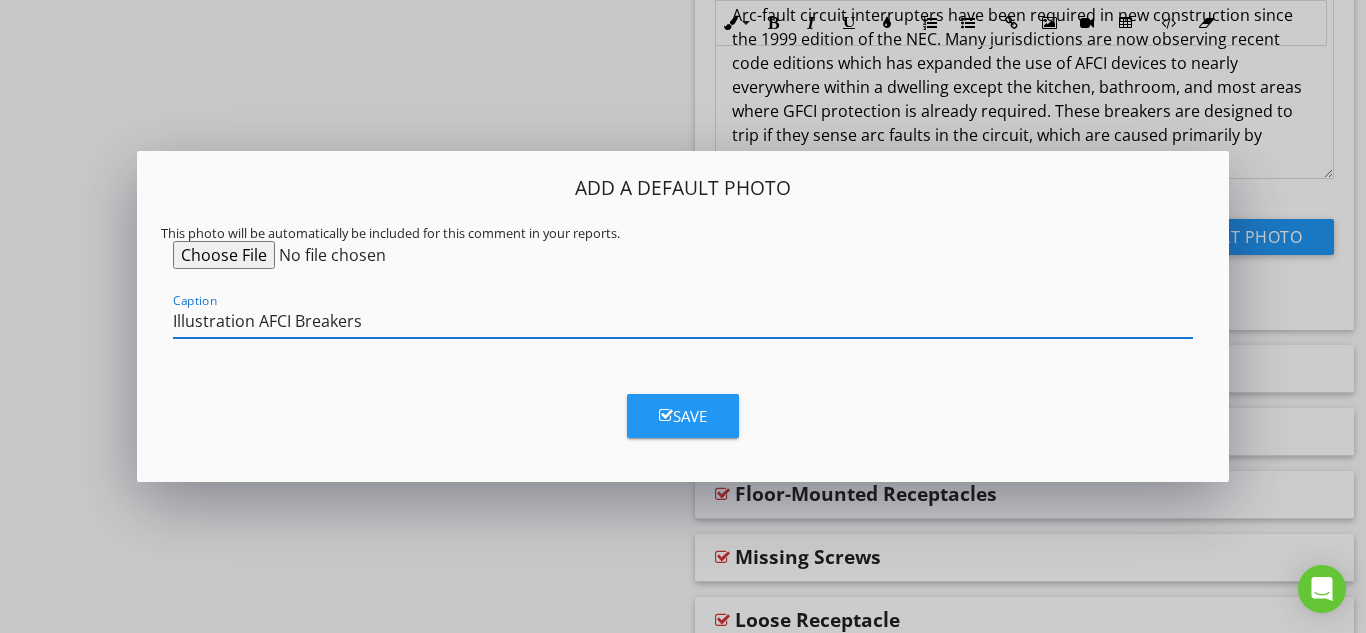 type on "Illustration AFCI Breakers" 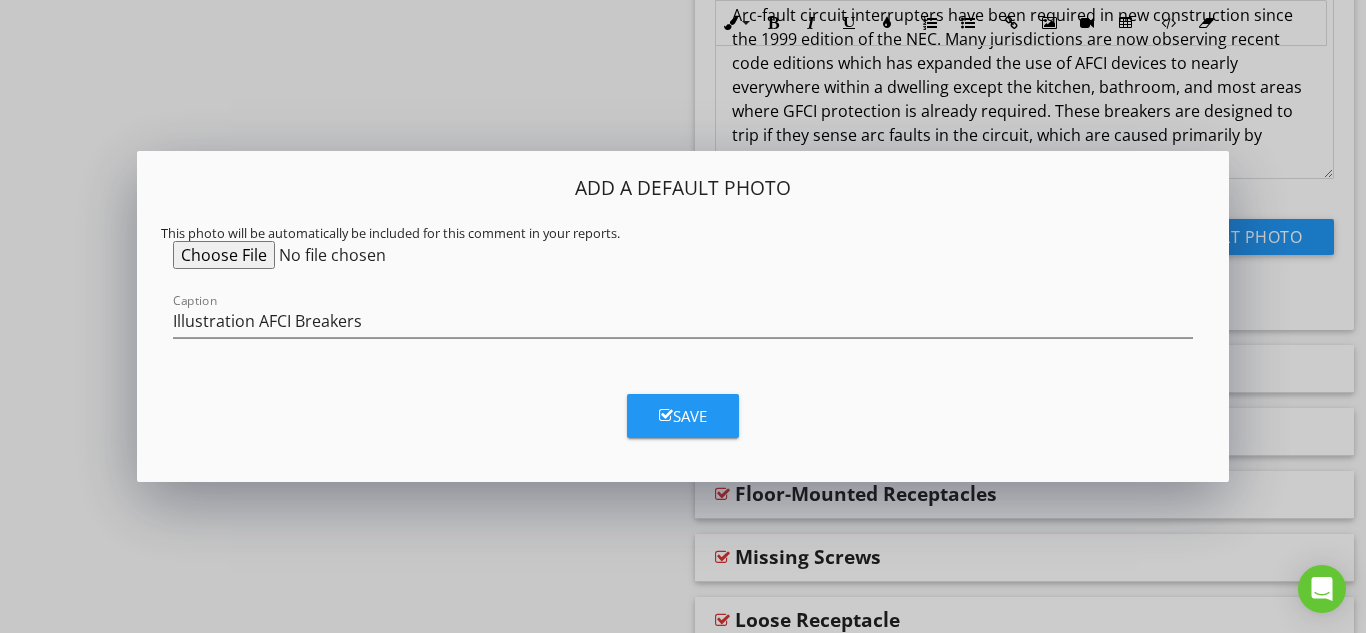 type on "C:\fakepath\2025-07-10-7_44_38_223.jpg" 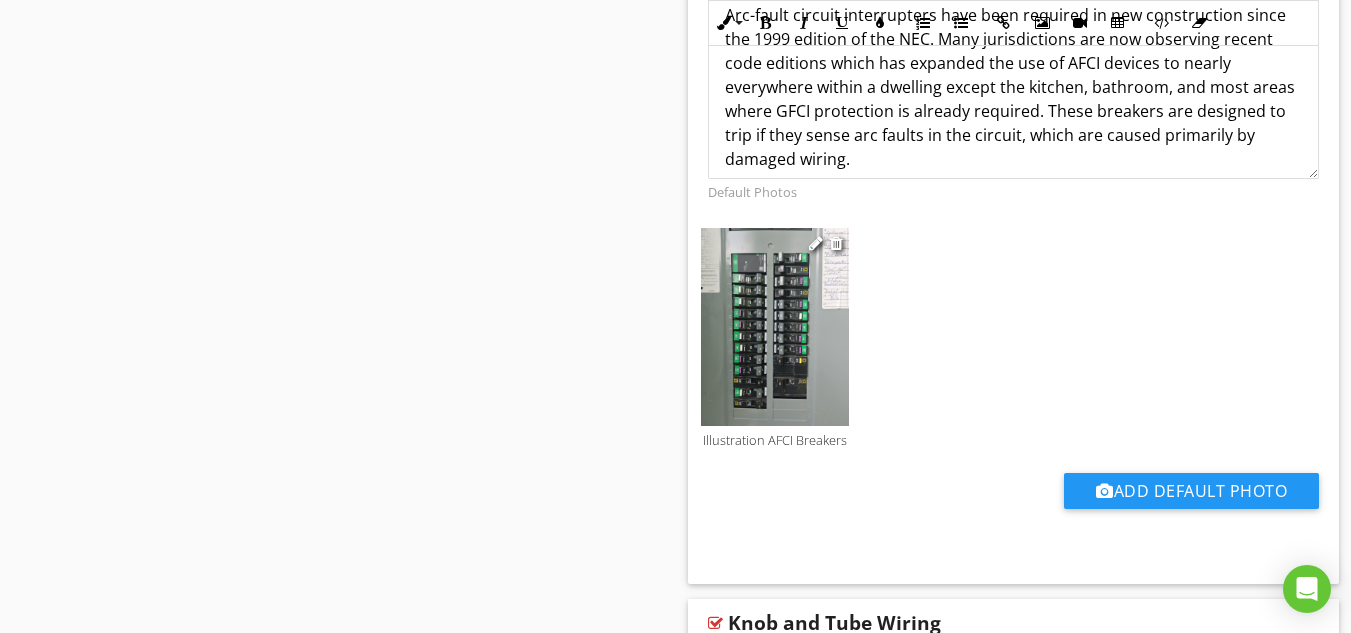 click at bounding box center (775, 327) 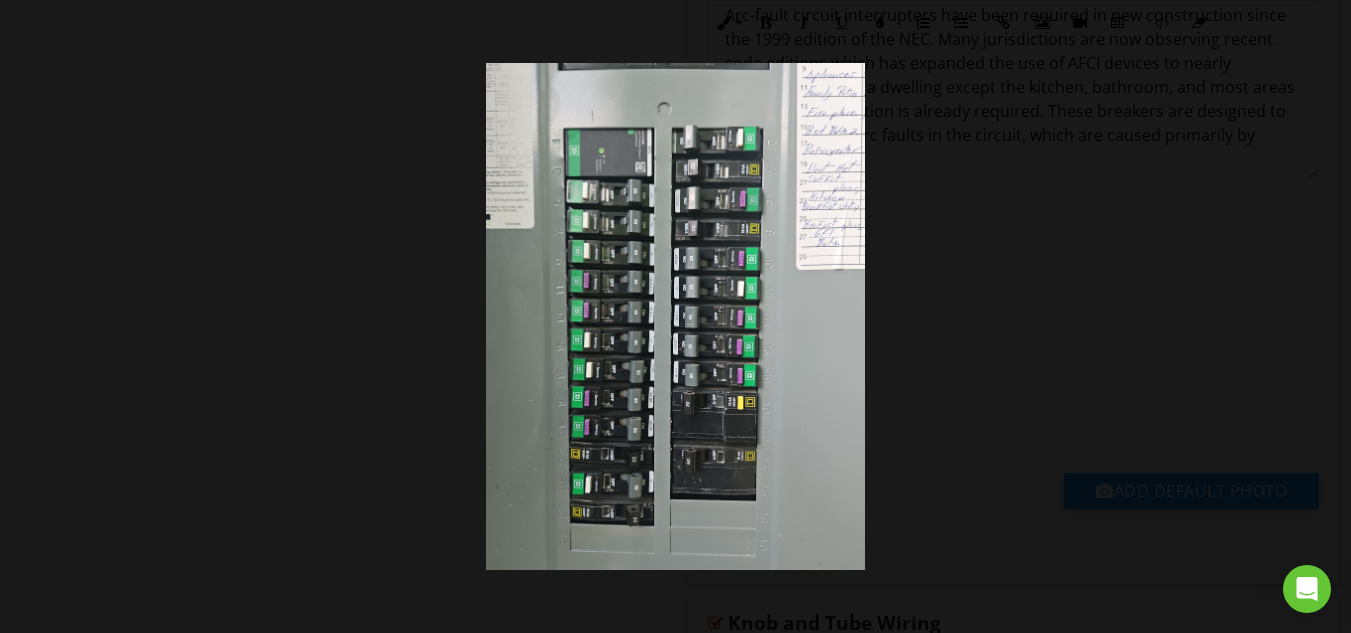 click at bounding box center (676, 316) 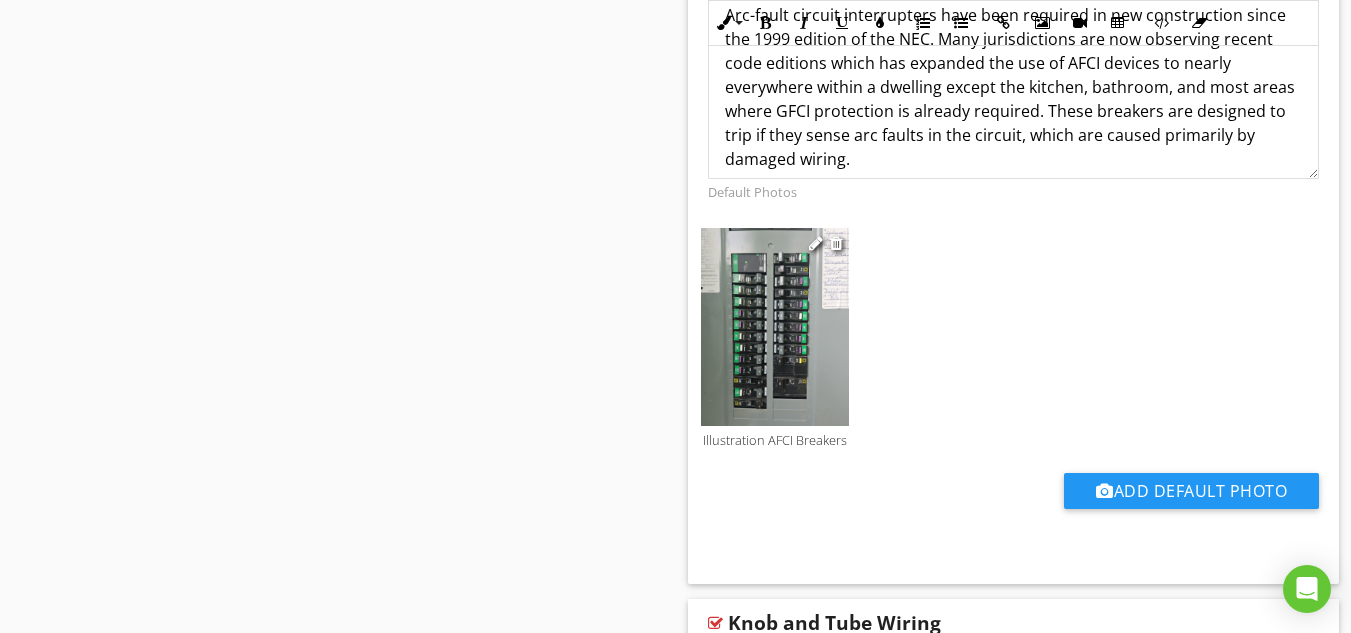 click at bounding box center (775, 327) 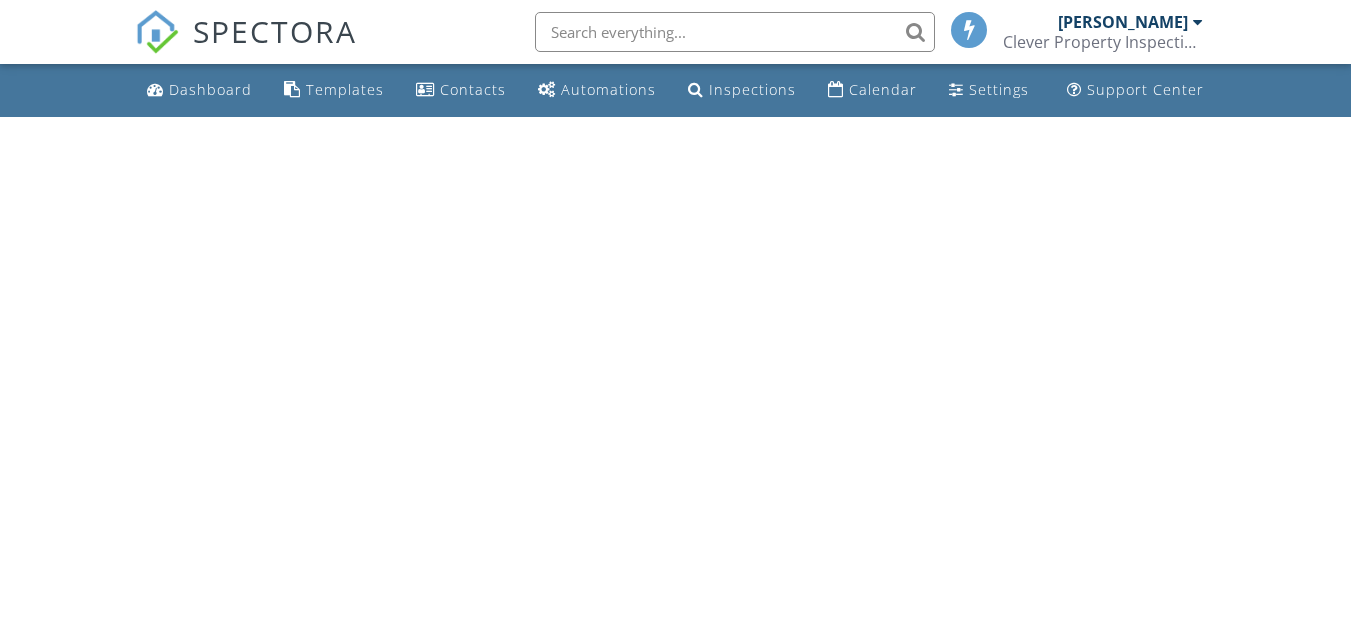 scroll, scrollTop: 0, scrollLeft: 0, axis: both 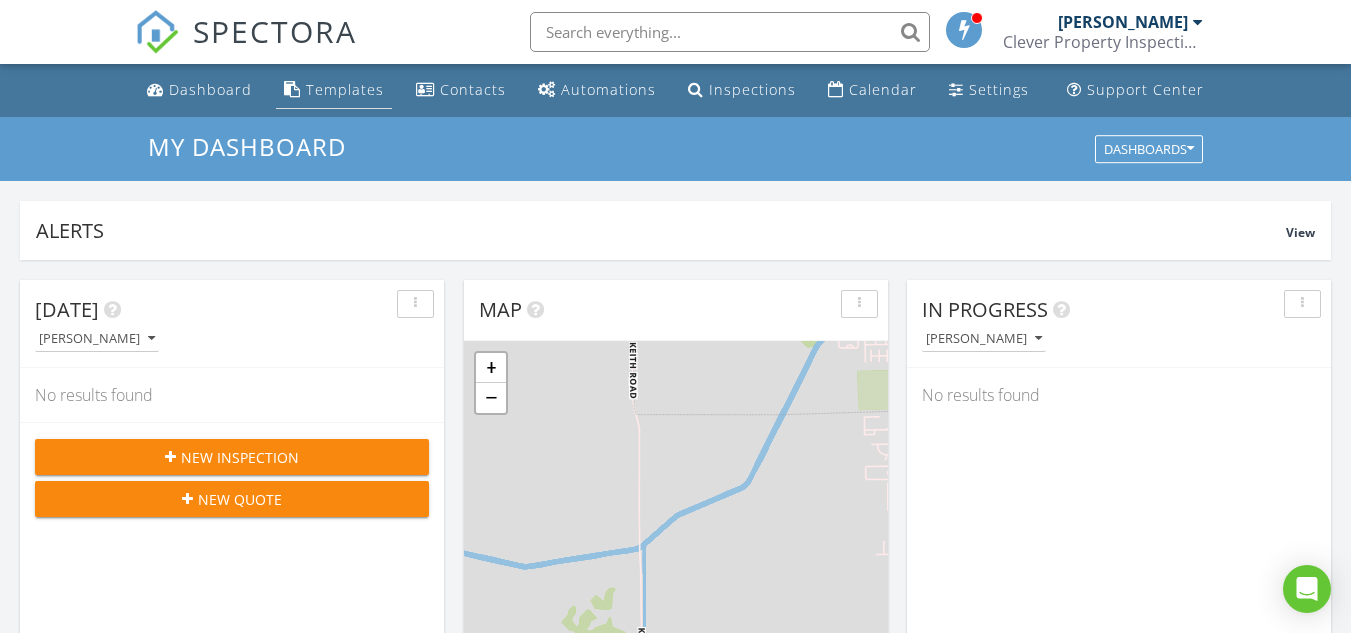 click on "Templates" at bounding box center [345, 89] 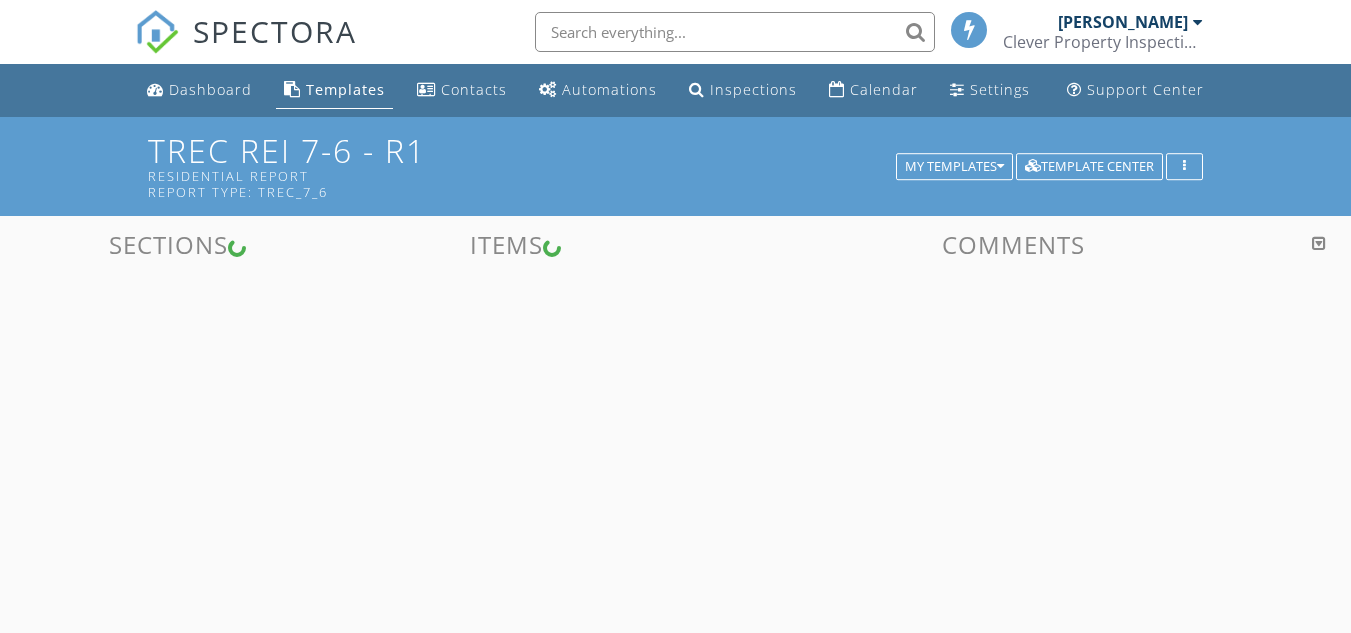 scroll, scrollTop: 0, scrollLeft: 0, axis: both 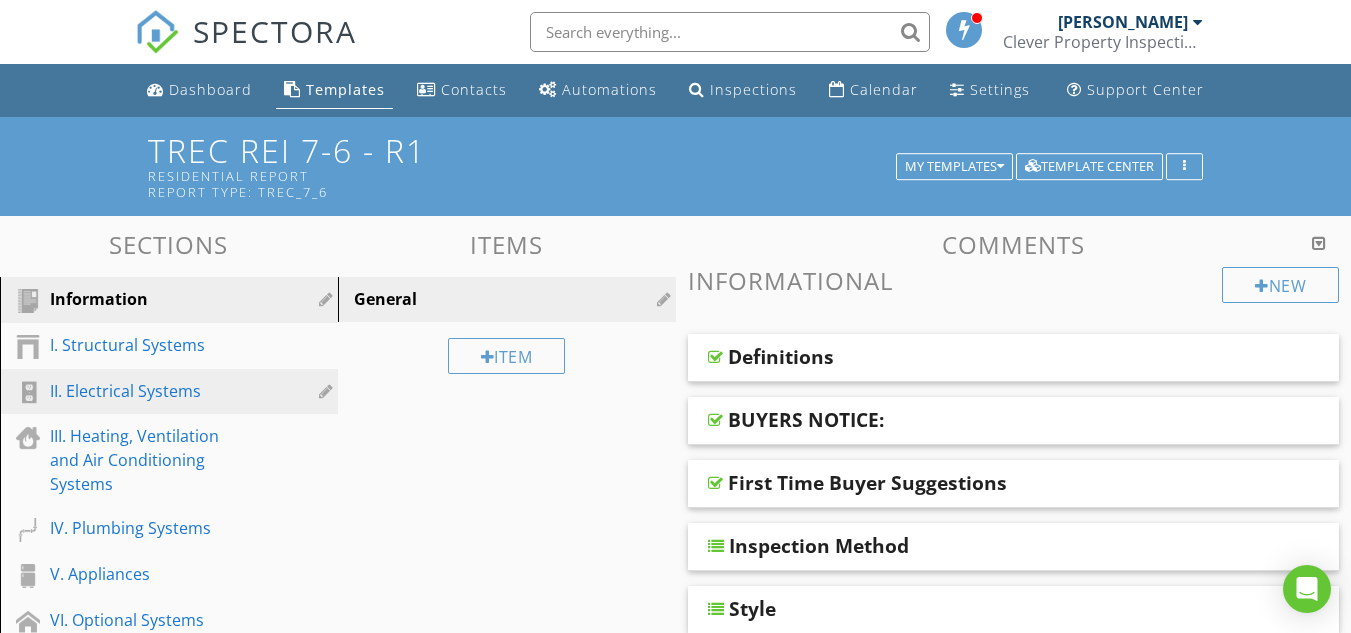 click on "II. Electrical Systems" at bounding box center (146, 391) 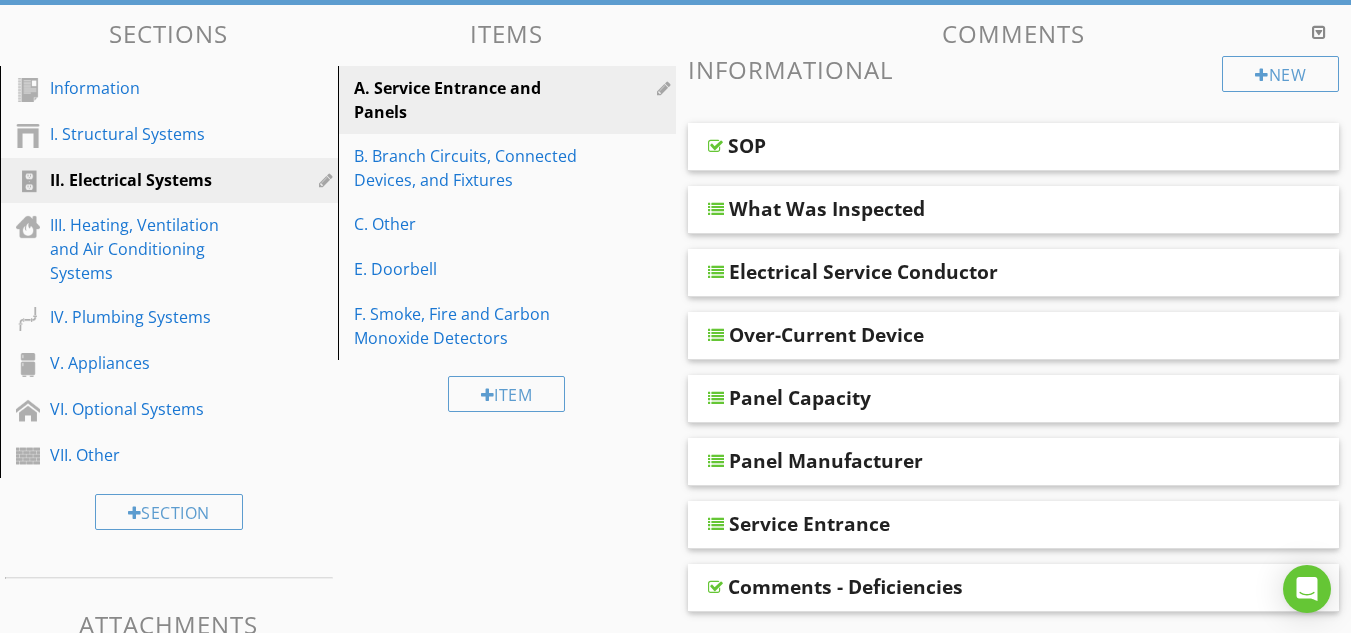 scroll, scrollTop: 191, scrollLeft: 0, axis: vertical 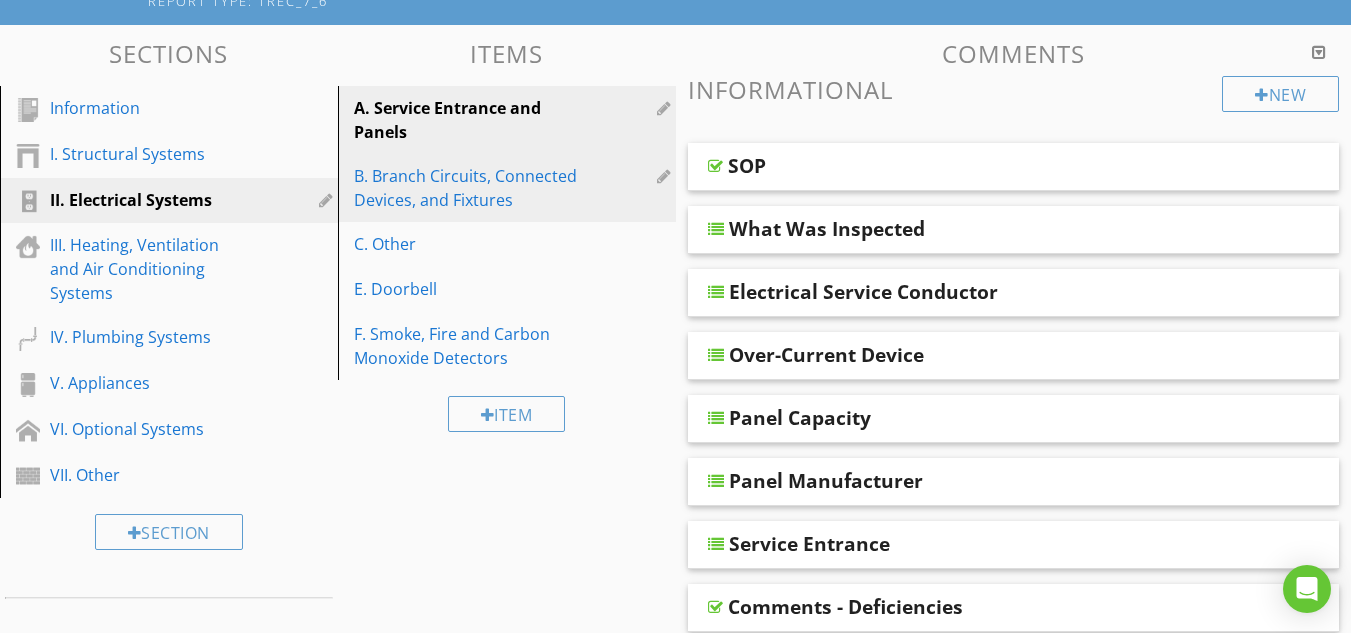 click on "B. Branch Circuits, Connected Devices, and Fixtures" at bounding box center [472, 188] 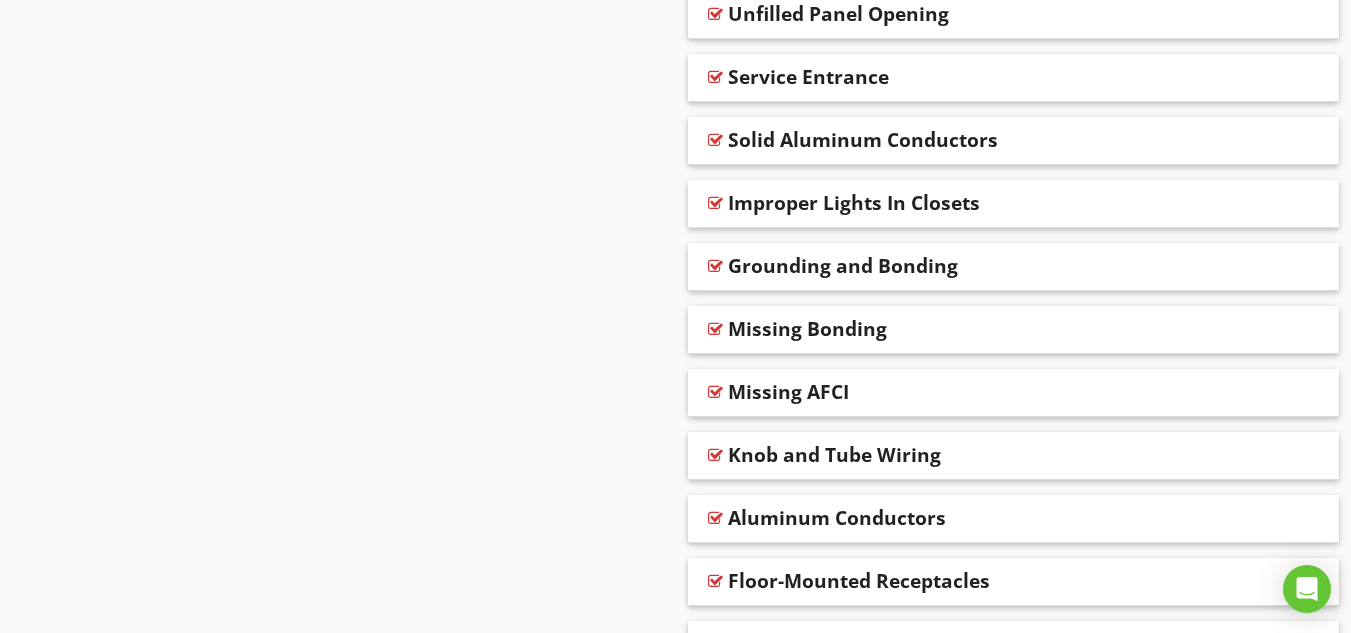 scroll, scrollTop: 1965, scrollLeft: 0, axis: vertical 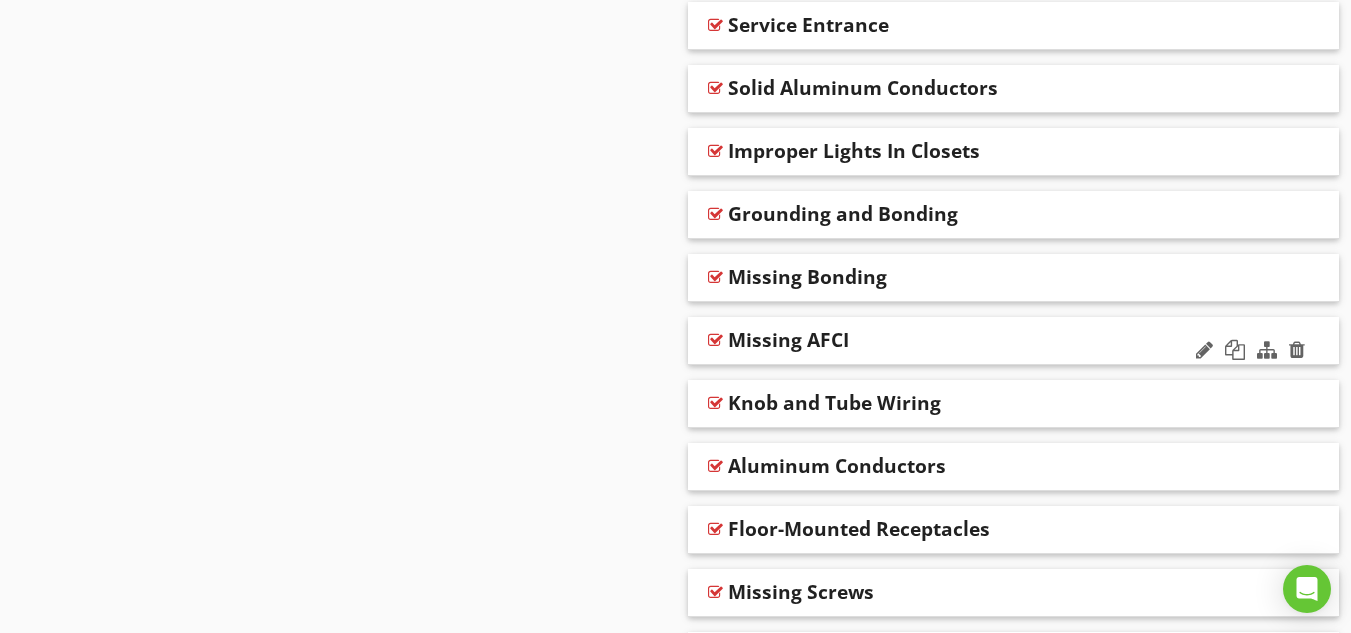 click at bounding box center [715, 340] 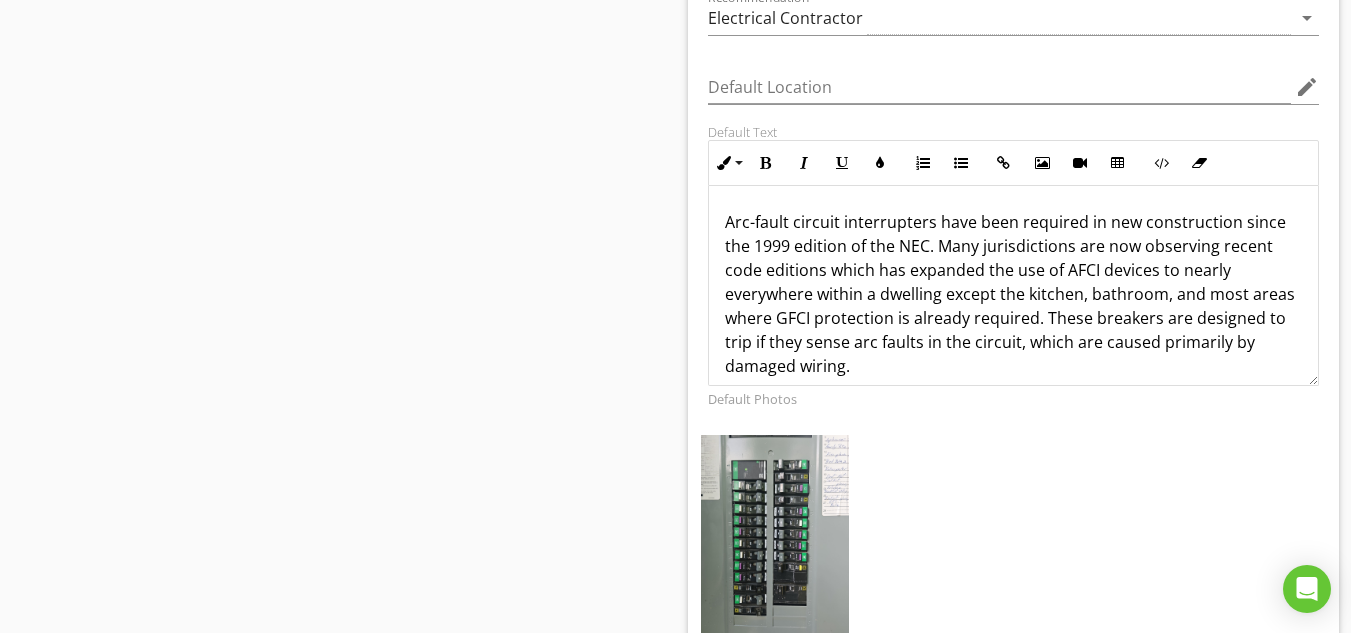 scroll, scrollTop: 2514, scrollLeft: 0, axis: vertical 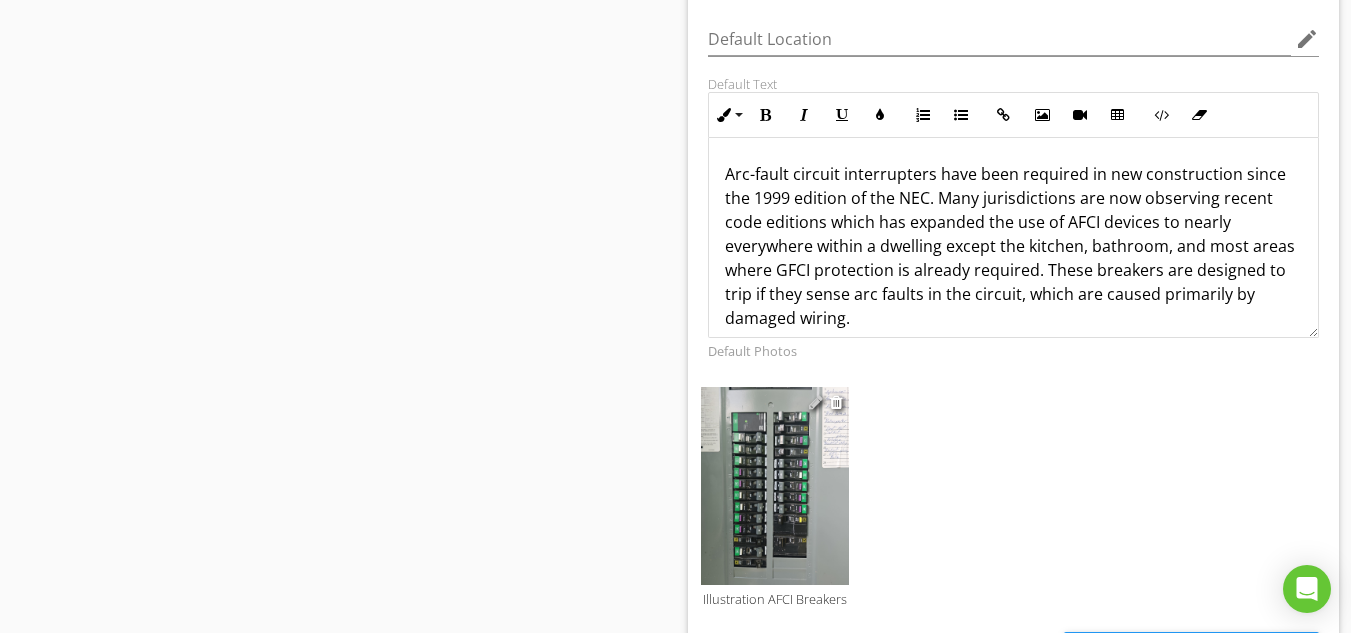 click at bounding box center [816, 402] 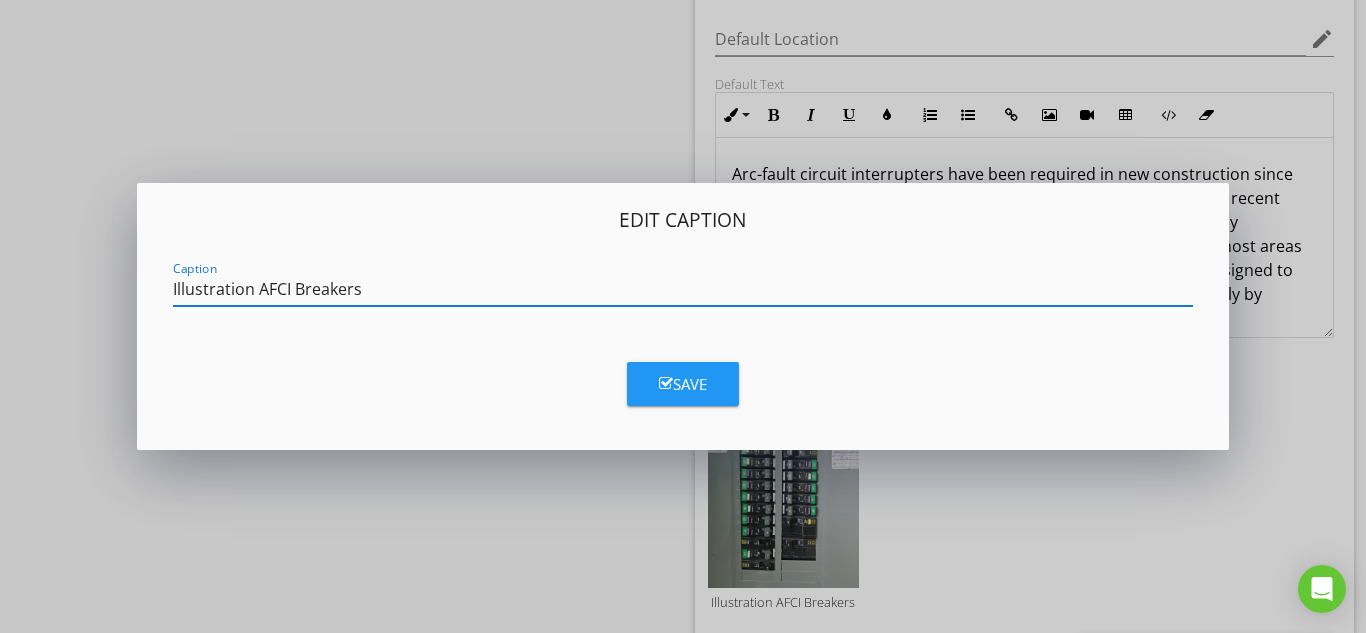click on "Illustration AFCI Breakers" at bounding box center [683, 289] 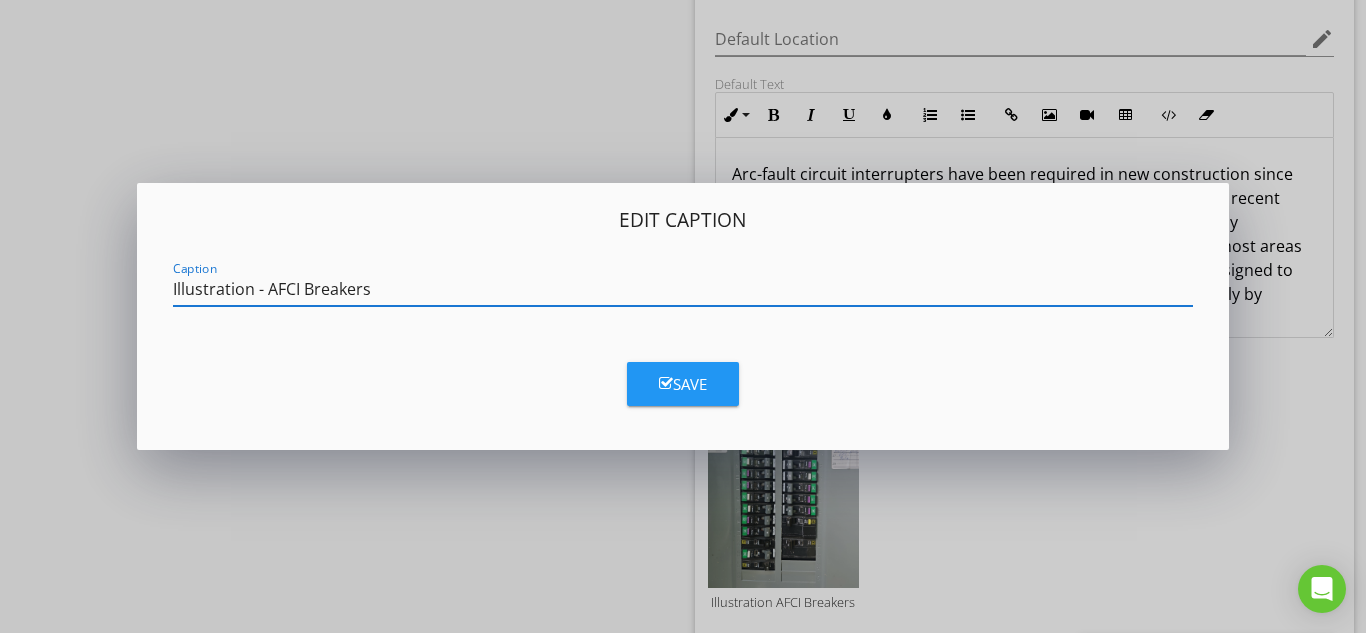 type on "Illustration - AFCI Breakers" 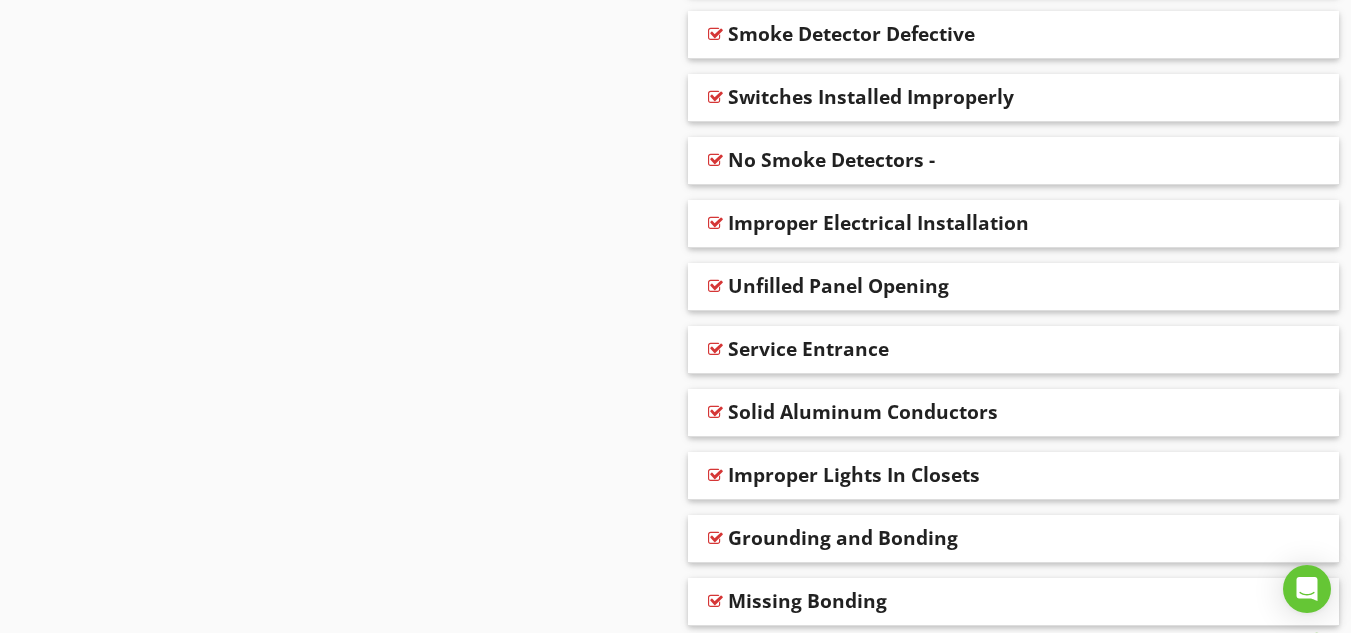 scroll, scrollTop: 1988, scrollLeft: 0, axis: vertical 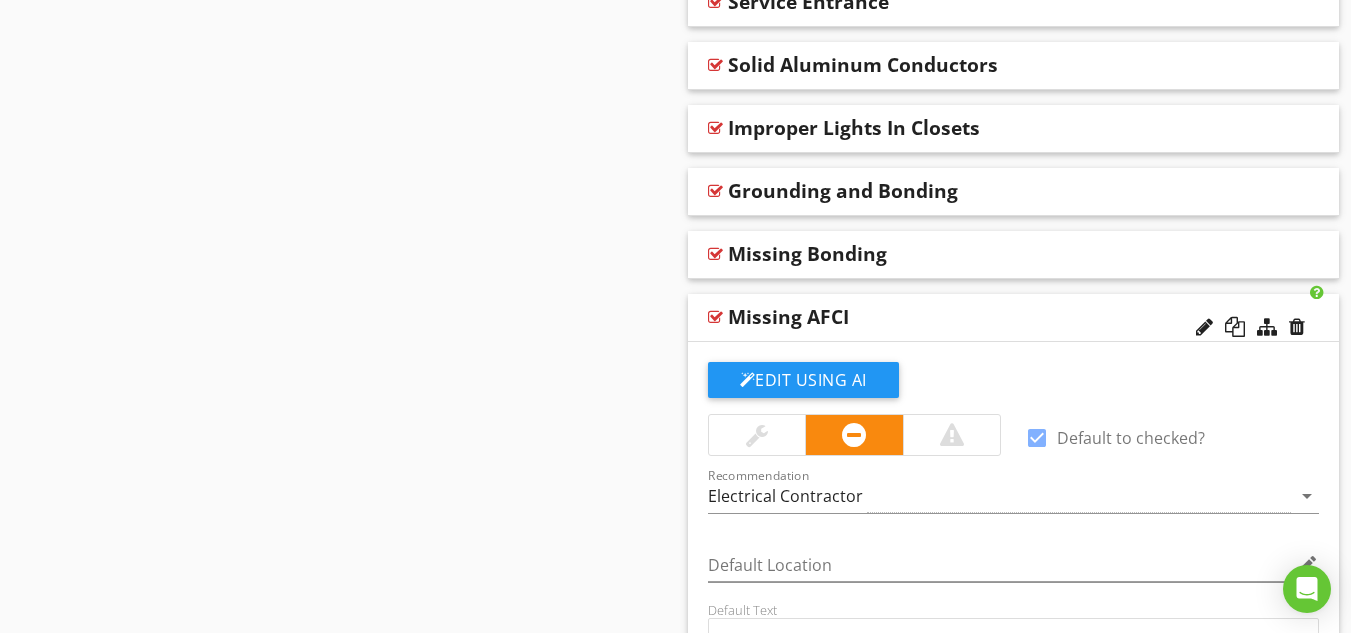 click at bounding box center (715, 317) 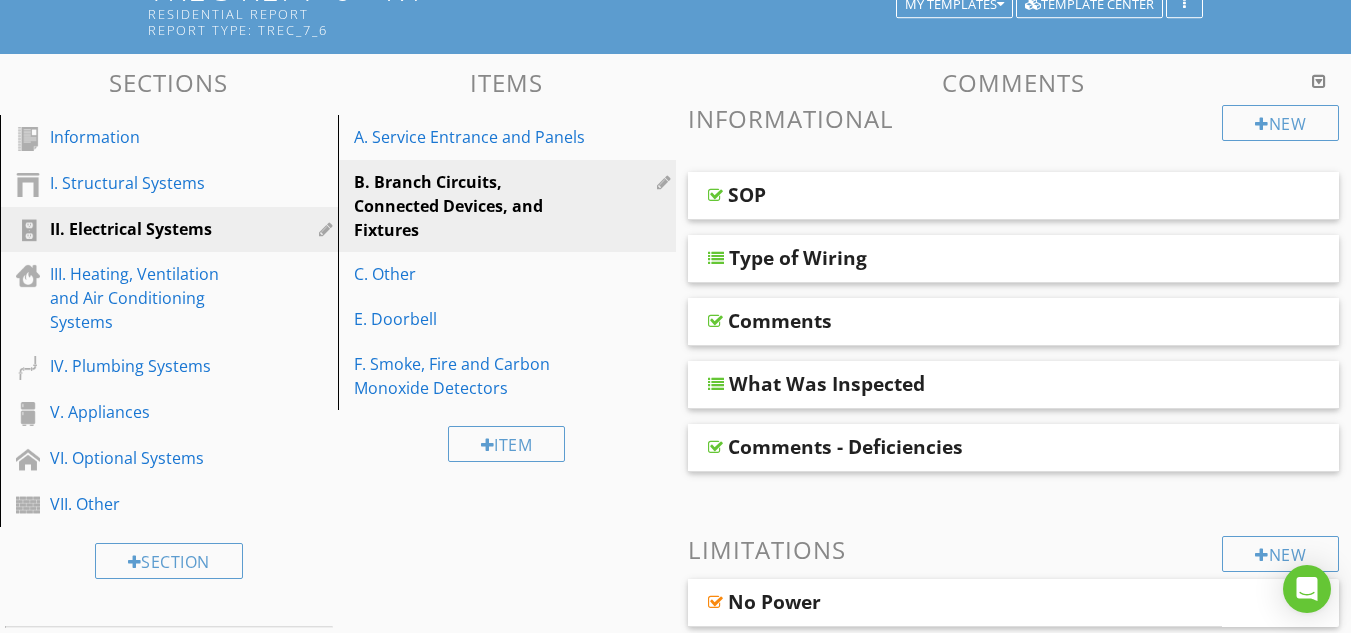 scroll, scrollTop: 110, scrollLeft: 0, axis: vertical 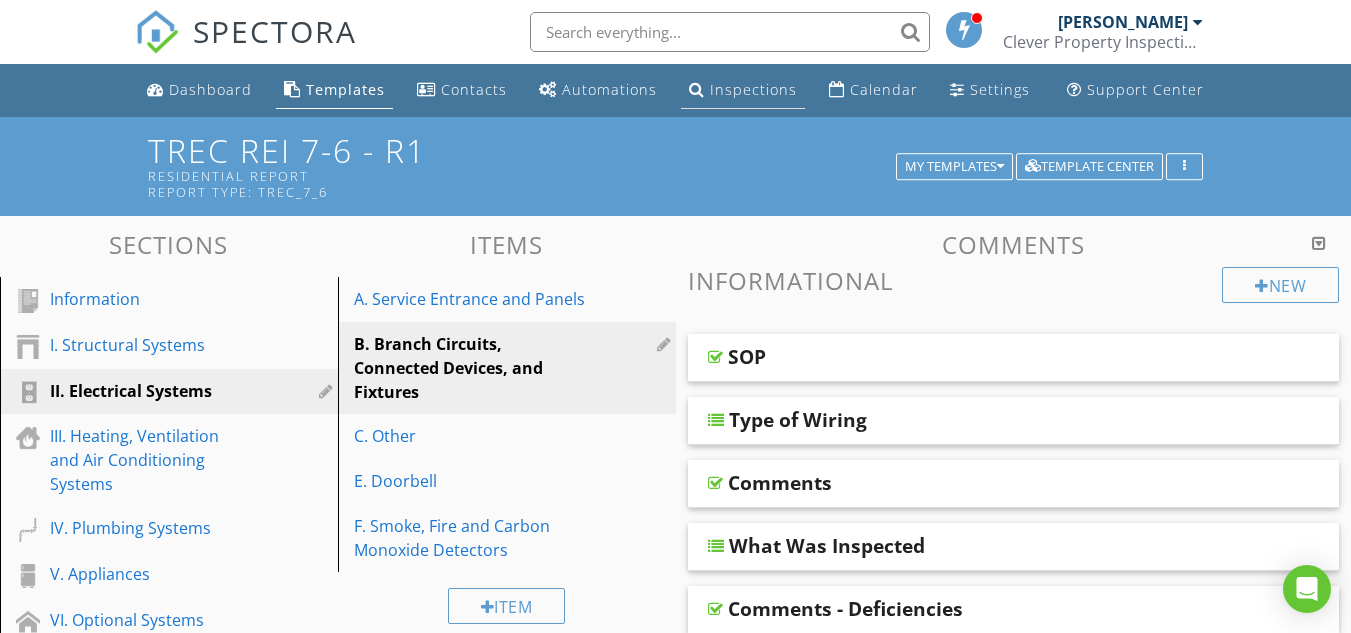 click on "Inspections" at bounding box center [753, 89] 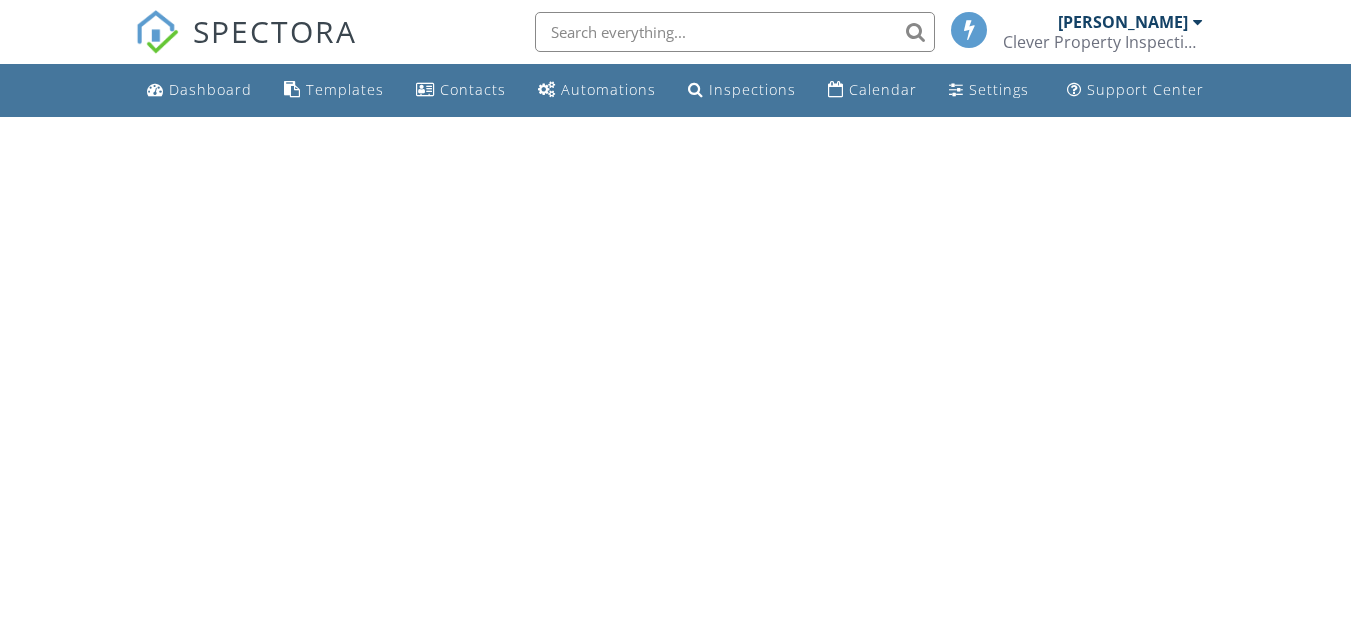 scroll, scrollTop: 0, scrollLeft: 0, axis: both 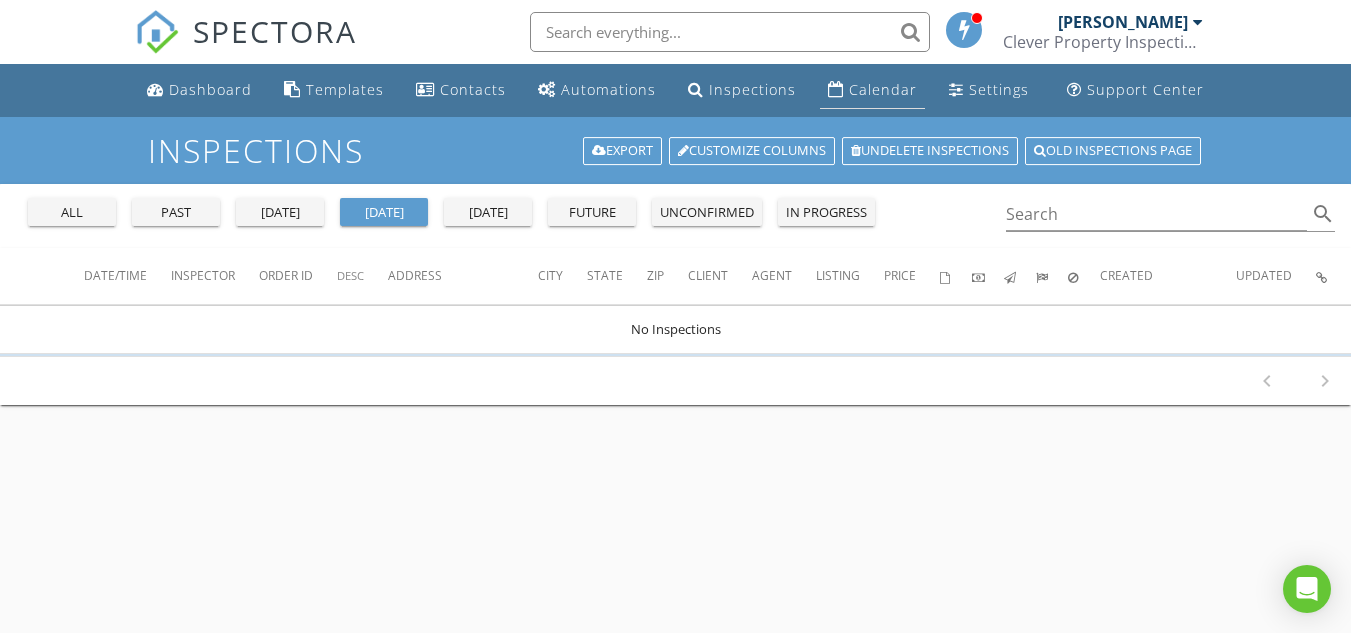 click on "Calendar" at bounding box center [883, 89] 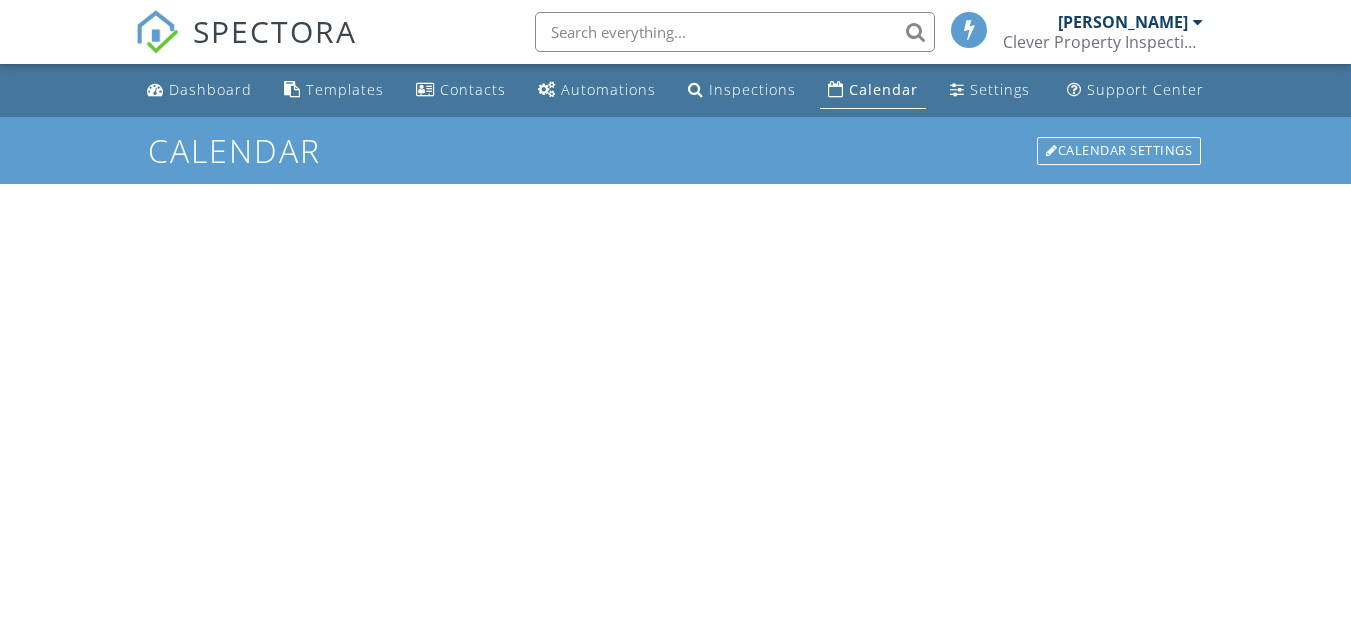 scroll, scrollTop: 0, scrollLeft: 0, axis: both 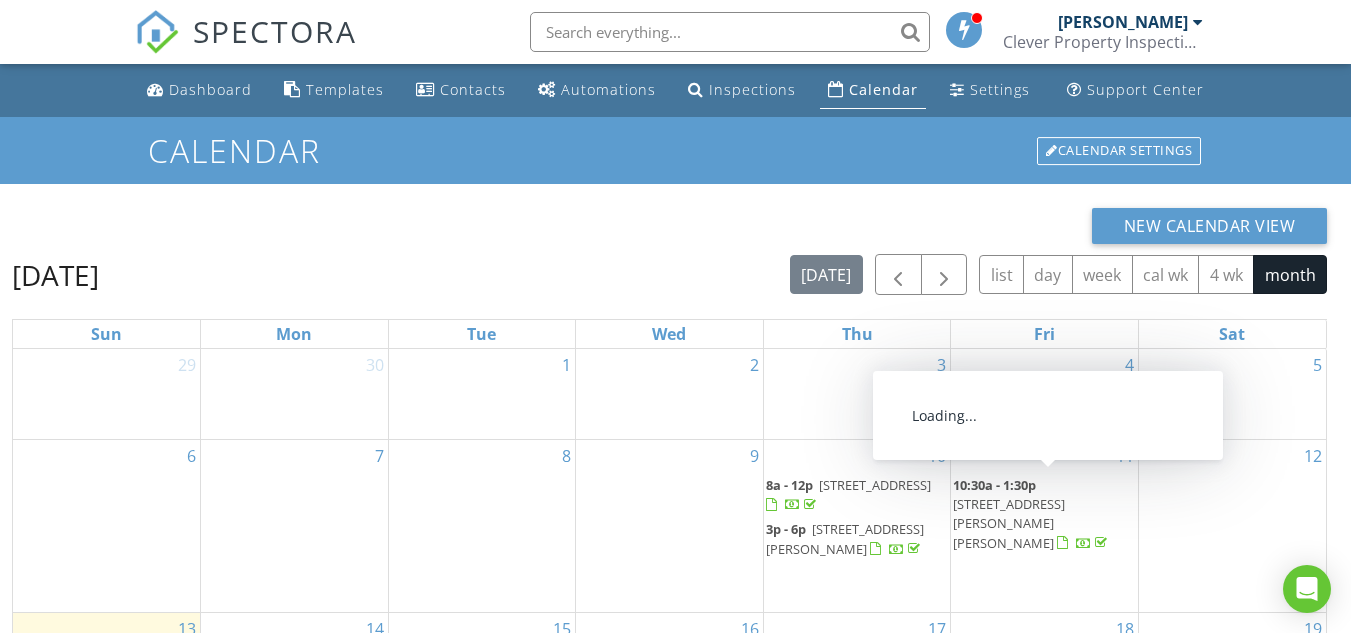click on "10:30a - 1:30p" at bounding box center [994, 485] 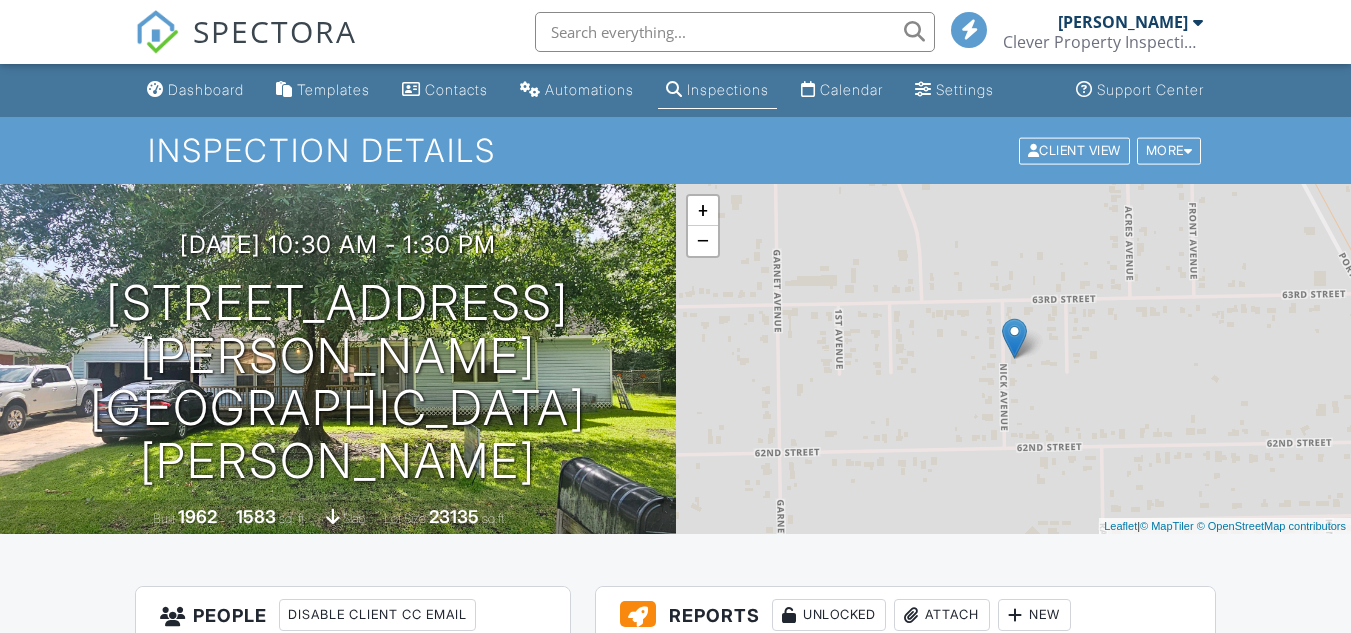scroll, scrollTop: 337, scrollLeft: 0, axis: vertical 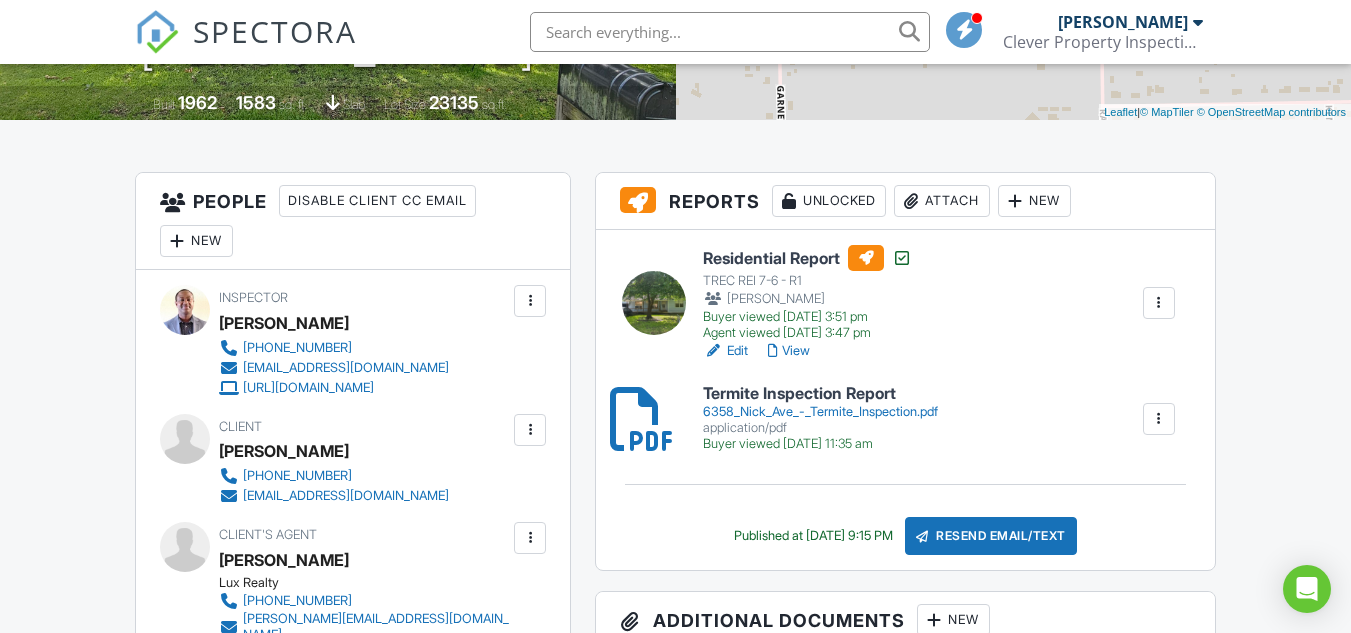 drag, startPoint x: 1365, startPoint y: 61, endPoint x: 1310, endPoint y: 114, distance: 76.38062 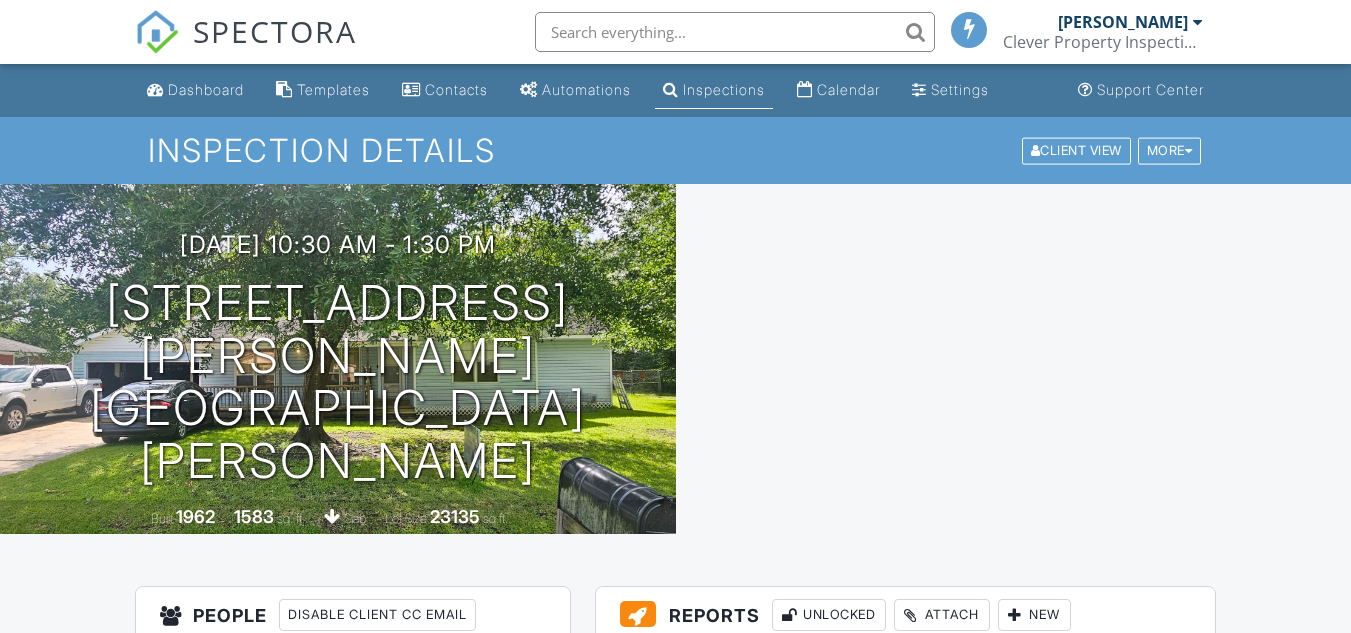 scroll, scrollTop: 437, scrollLeft: 0, axis: vertical 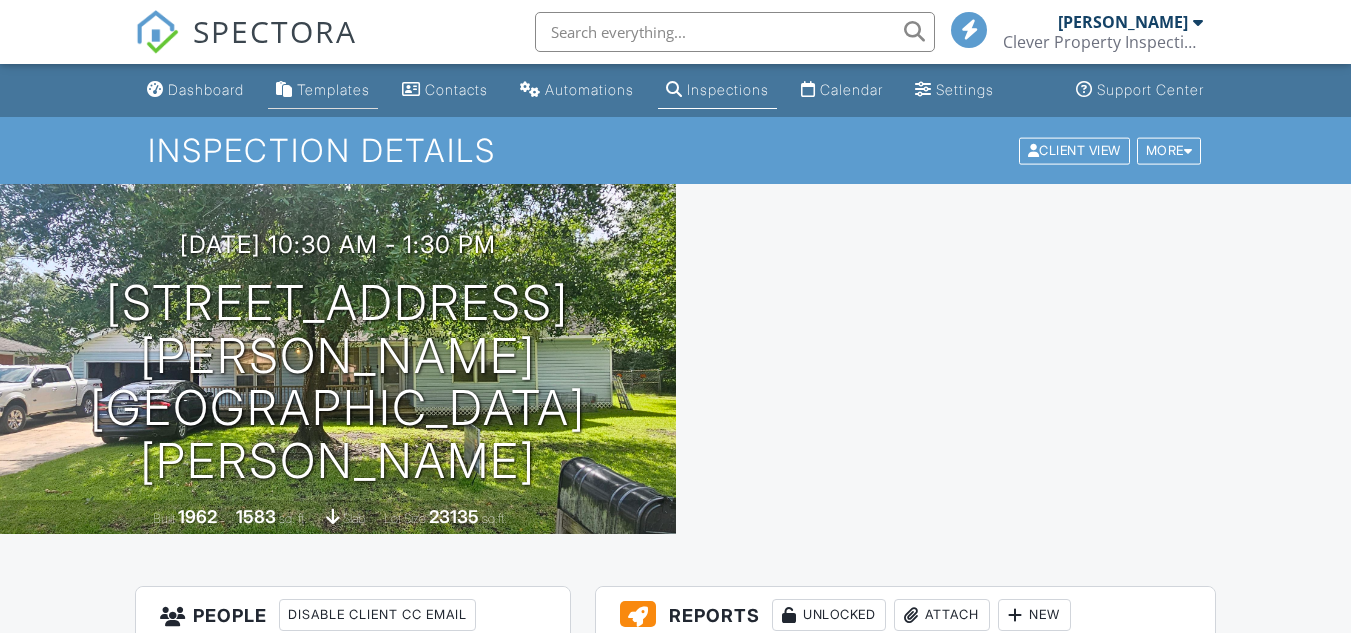 click on "Templates" at bounding box center [333, 89] 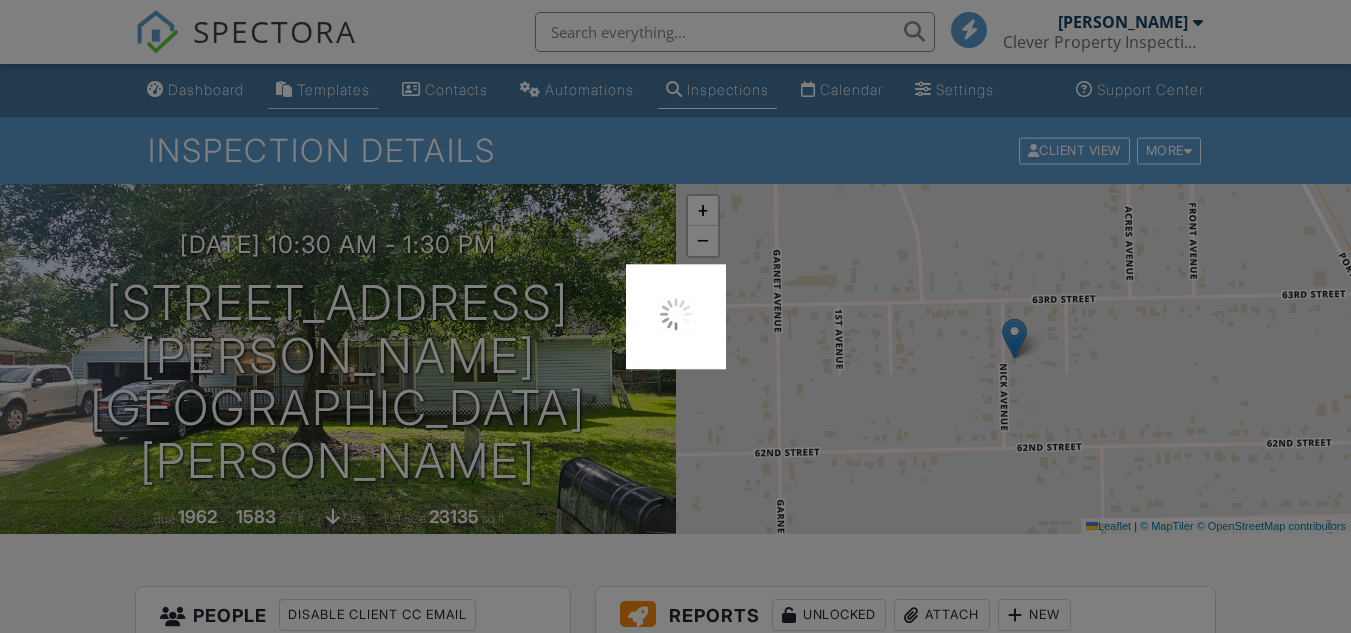 scroll, scrollTop: 0, scrollLeft: 0, axis: both 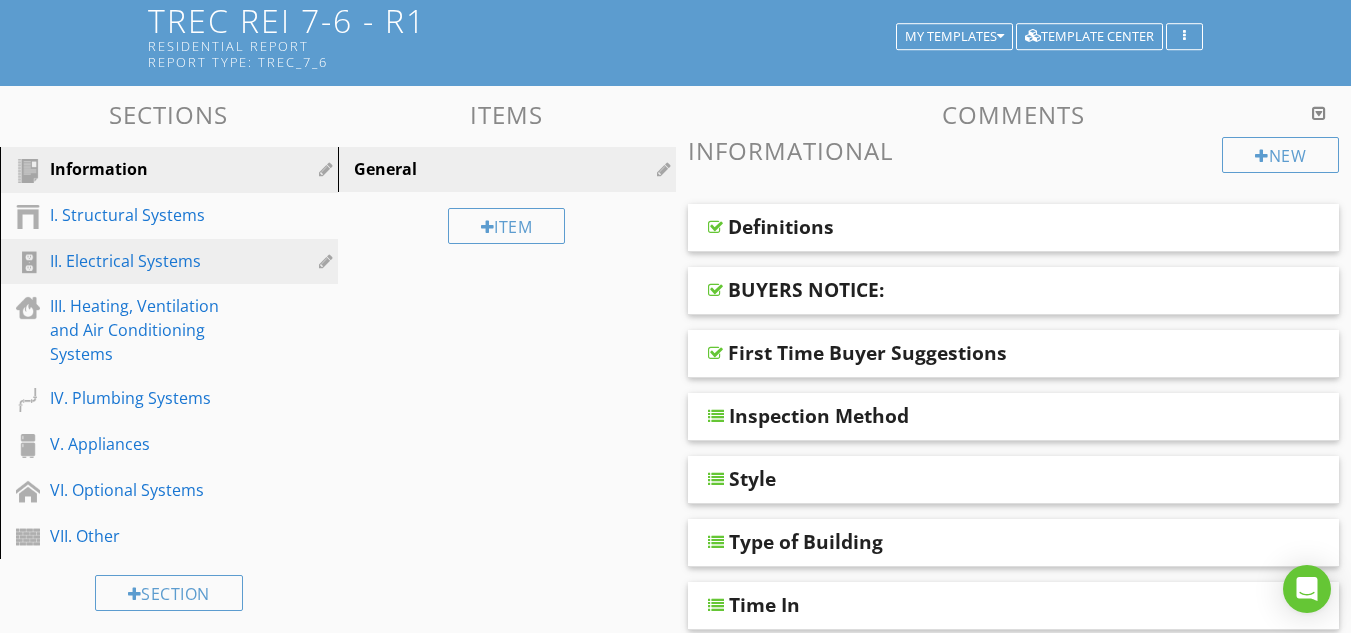 click on "II. Electrical Systems" at bounding box center [146, 261] 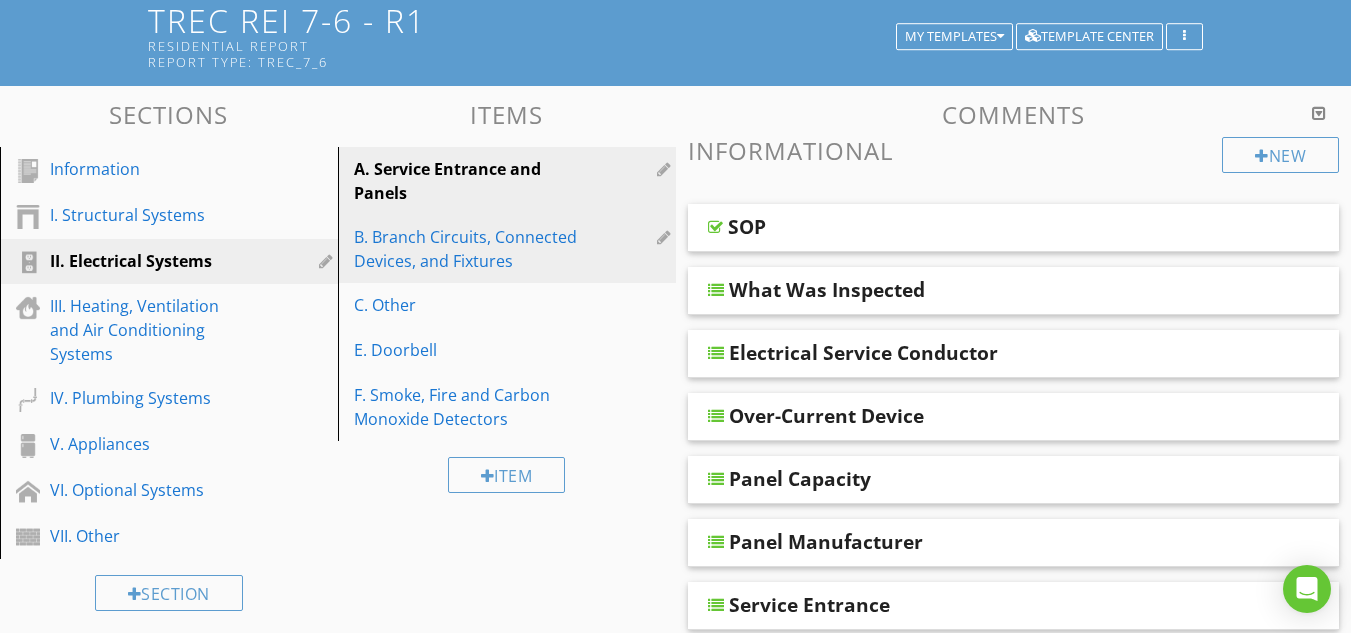 click on "B. Branch Circuits, Connected Devices, and Fixtures" at bounding box center [472, 249] 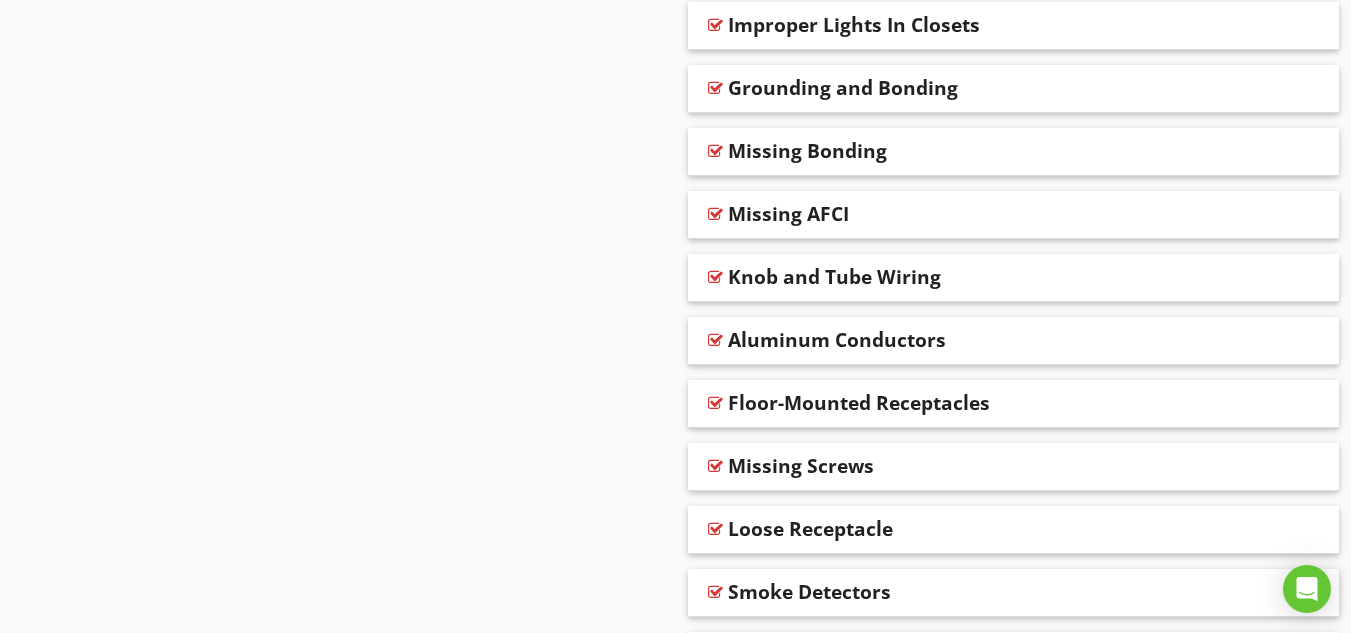 scroll, scrollTop: 2174, scrollLeft: 0, axis: vertical 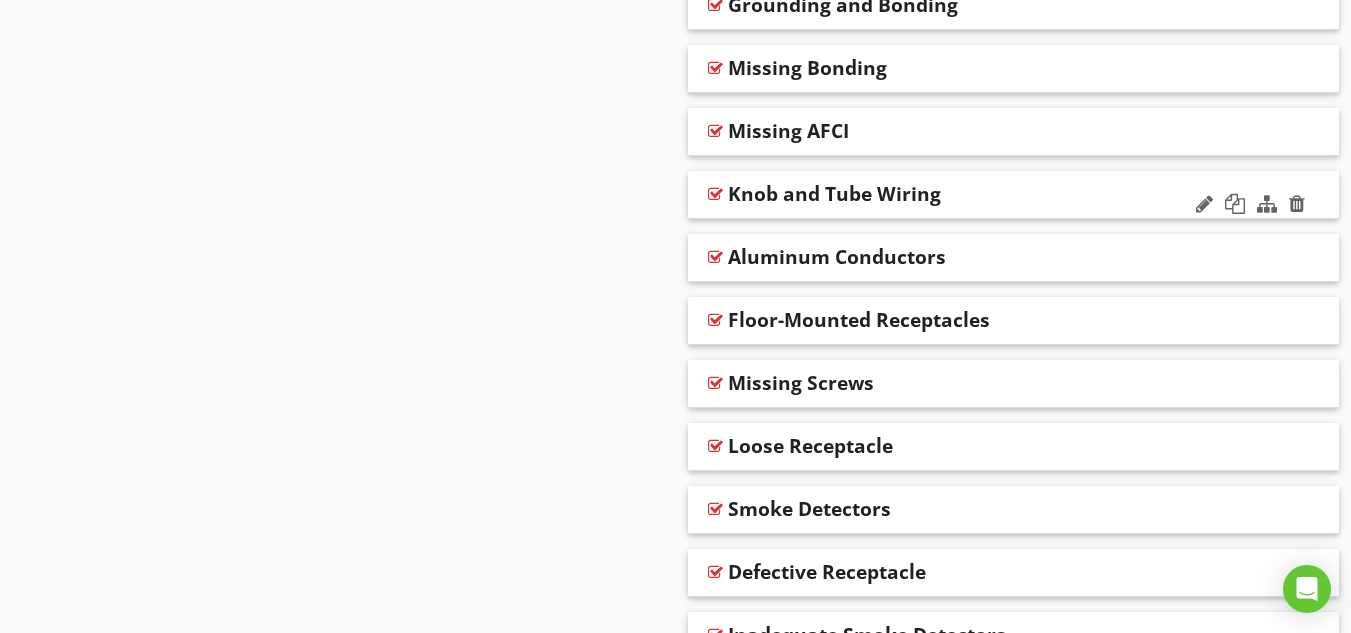 click at bounding box center (715, 194) 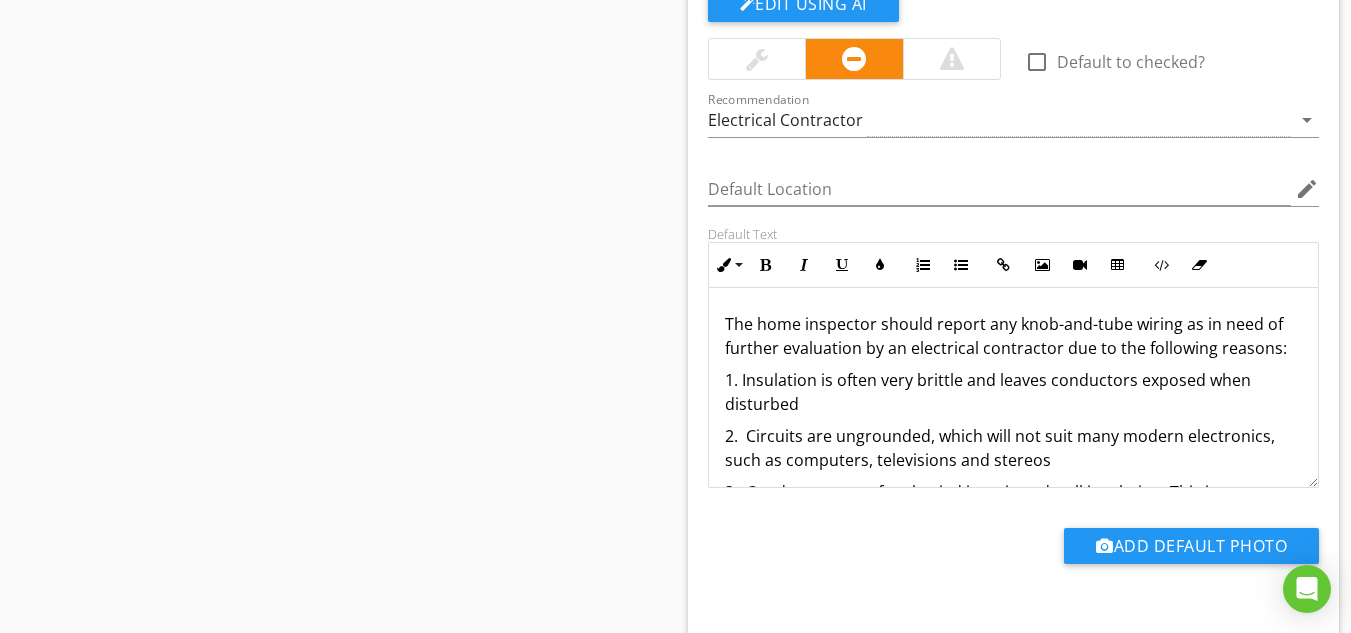 scroll, scrollTop: 2508, scrollLeft: 0, axis: vertical 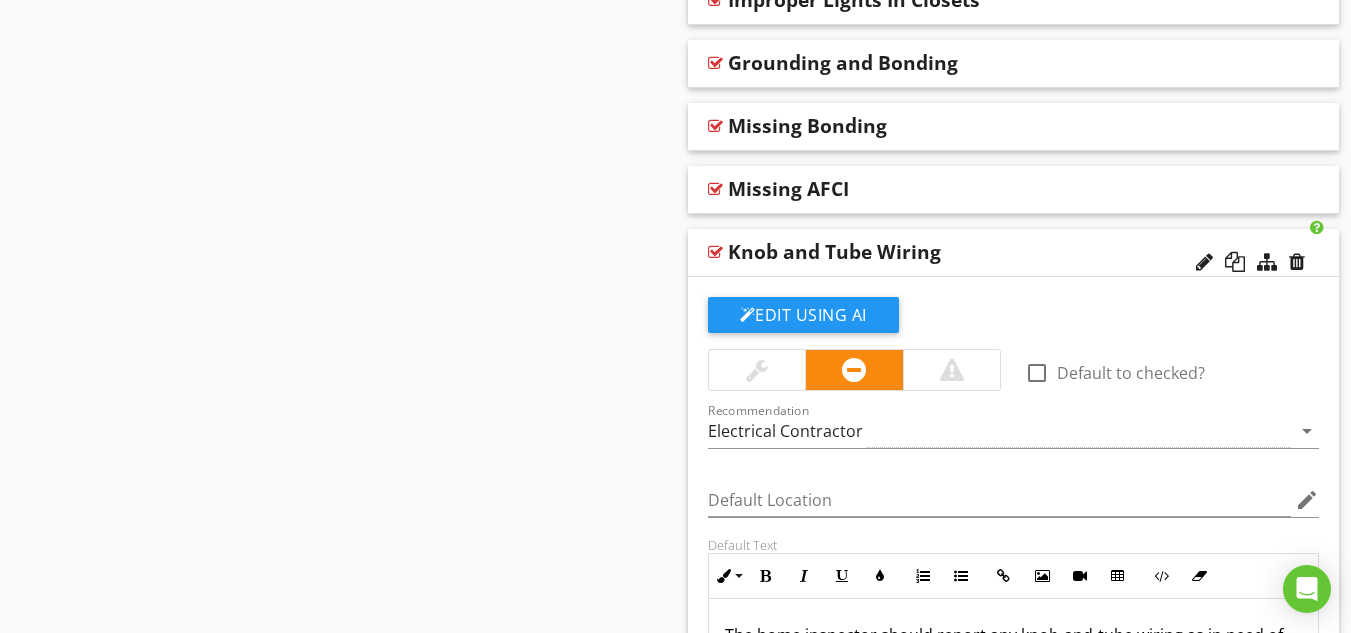 click at bounding box center [715, 252] 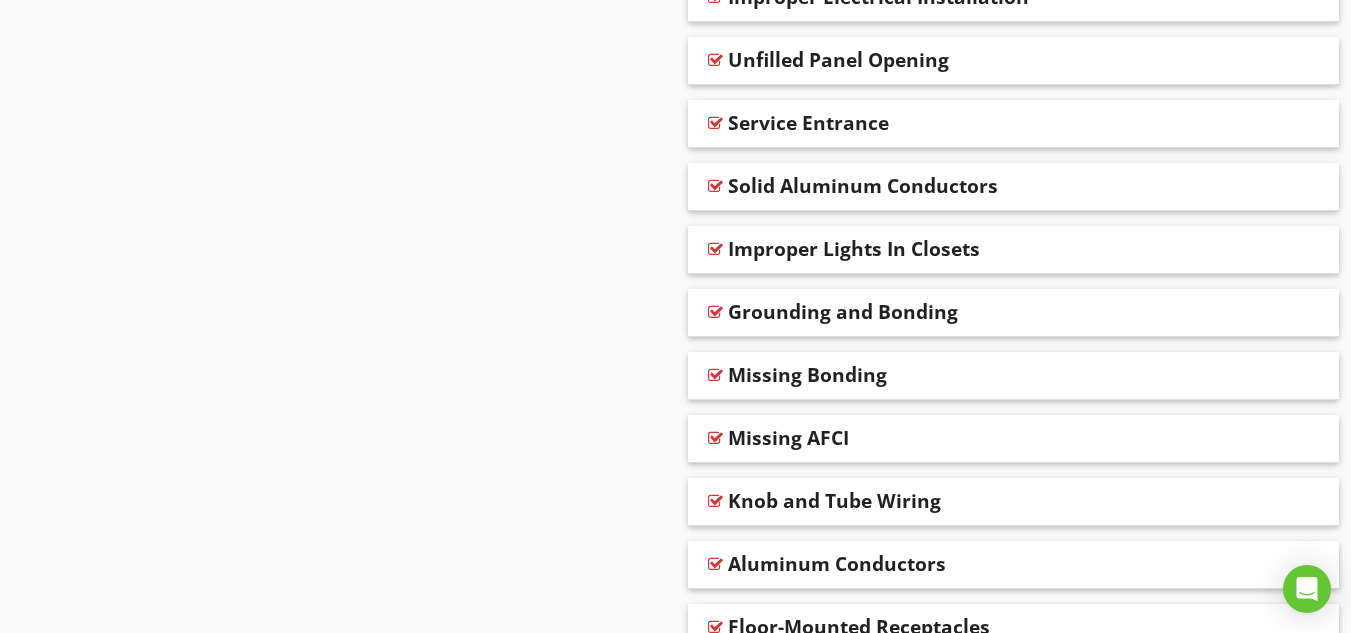 scroll, scrollTop: 1805, scrollLeft: 0, axis: vertical 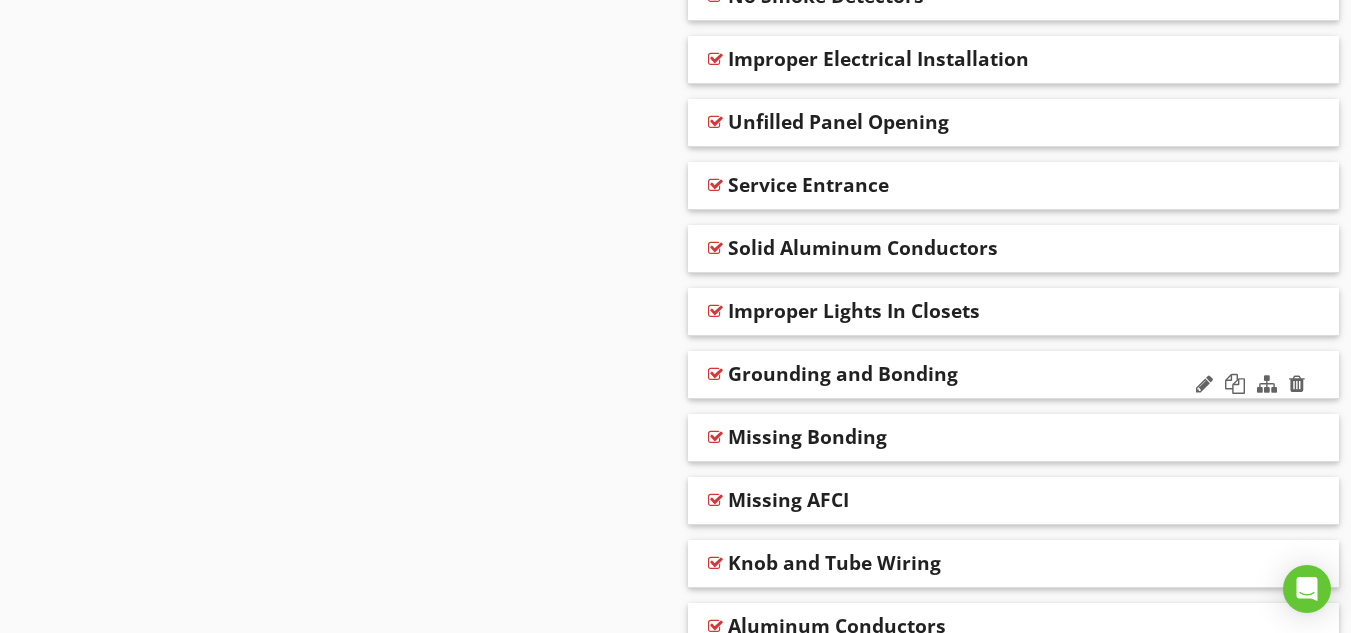 click at bounding box center (715, 374) 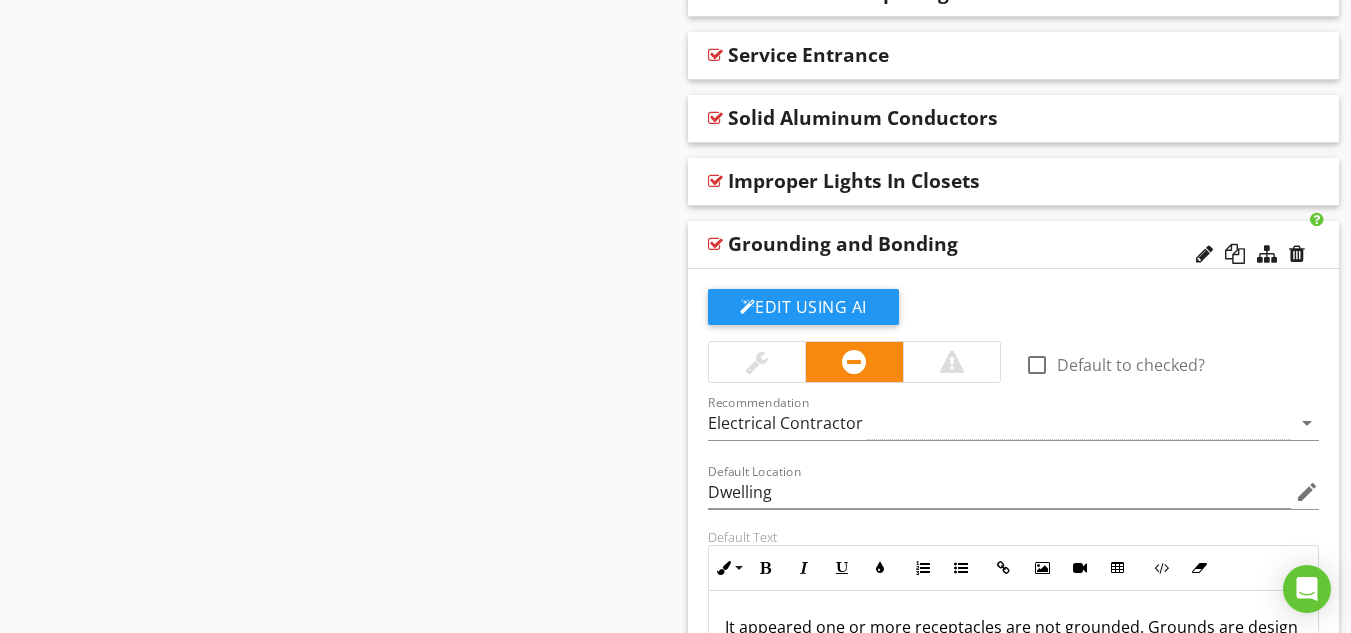 scroll, scrollTop: 1923, scrollLeft: 0, axis: vertical 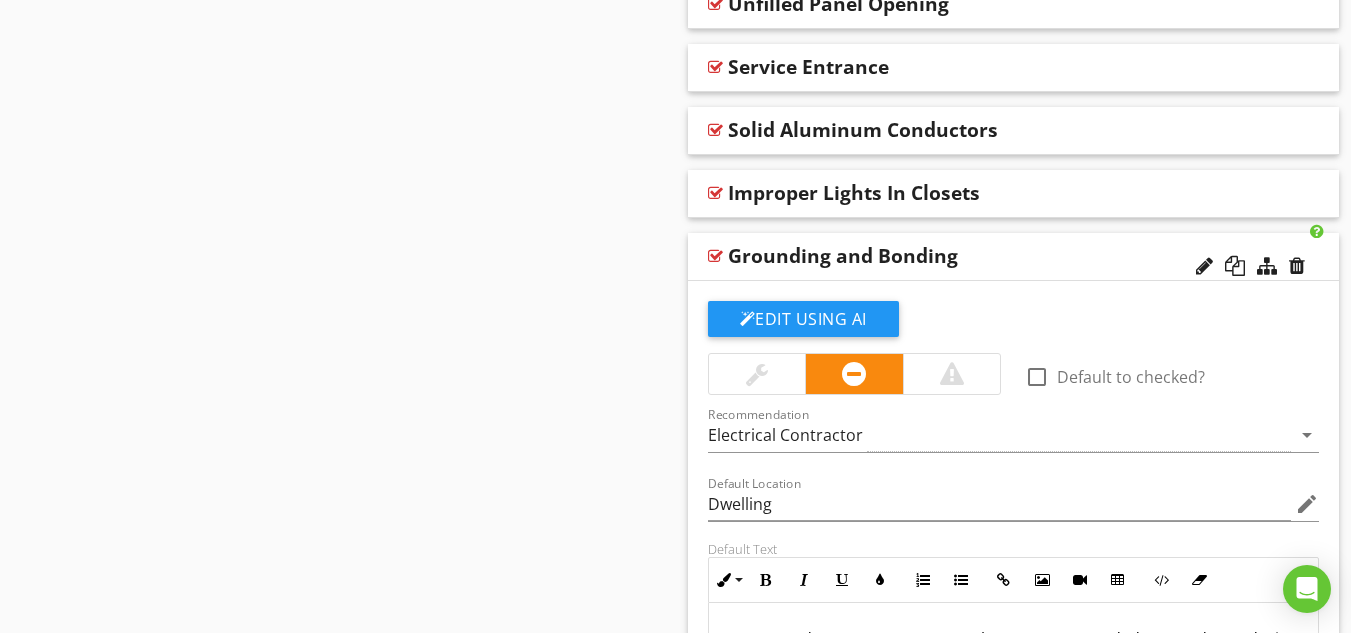 click at bounding box center [715, 256] 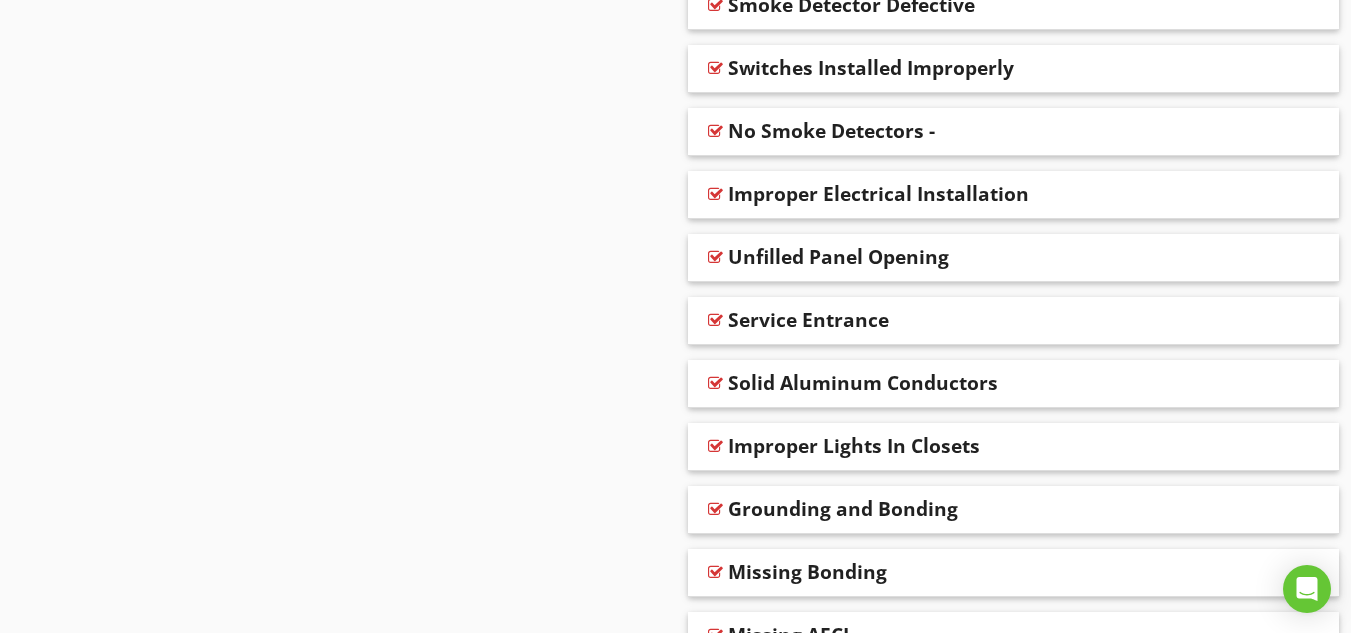 scroll, scrollTop: 1630, scrollLeft: 0, axis: vertical 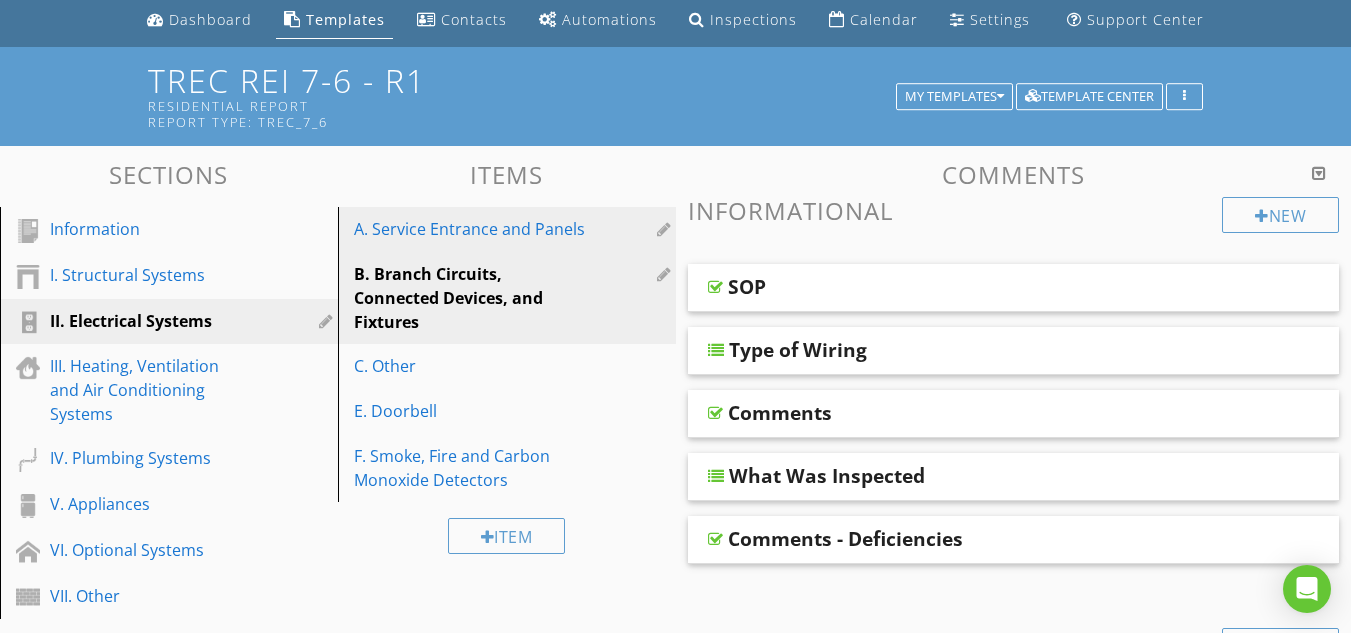 click on "A. Service Entrance and Panels" at bounding box center (472, 229) 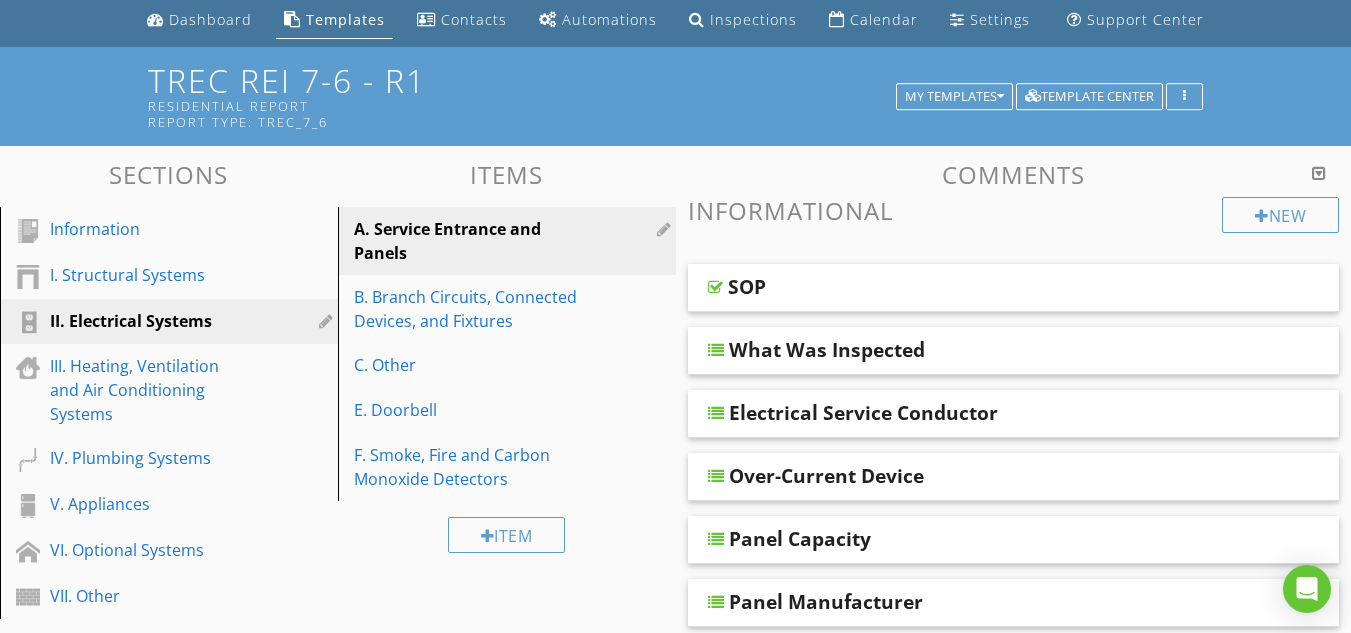 click at bounding box center [1319, 173] 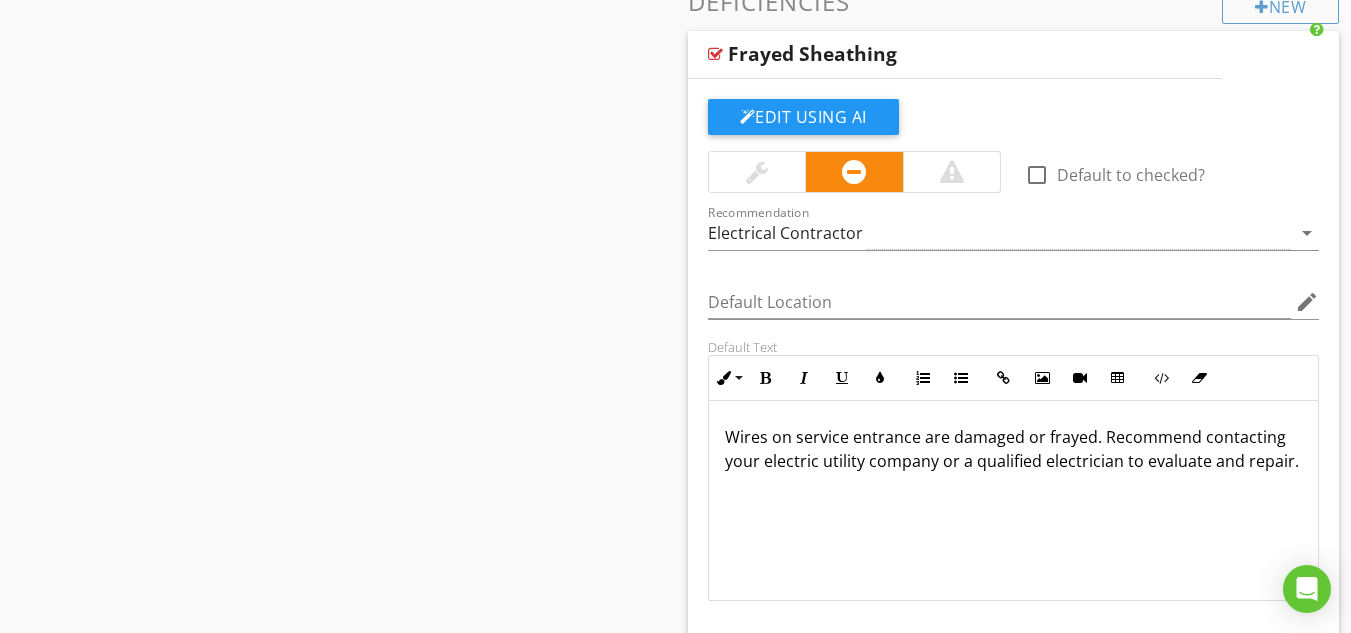 scroll, scrollTop: 11172, scrollLeft: 0, axis: vertical 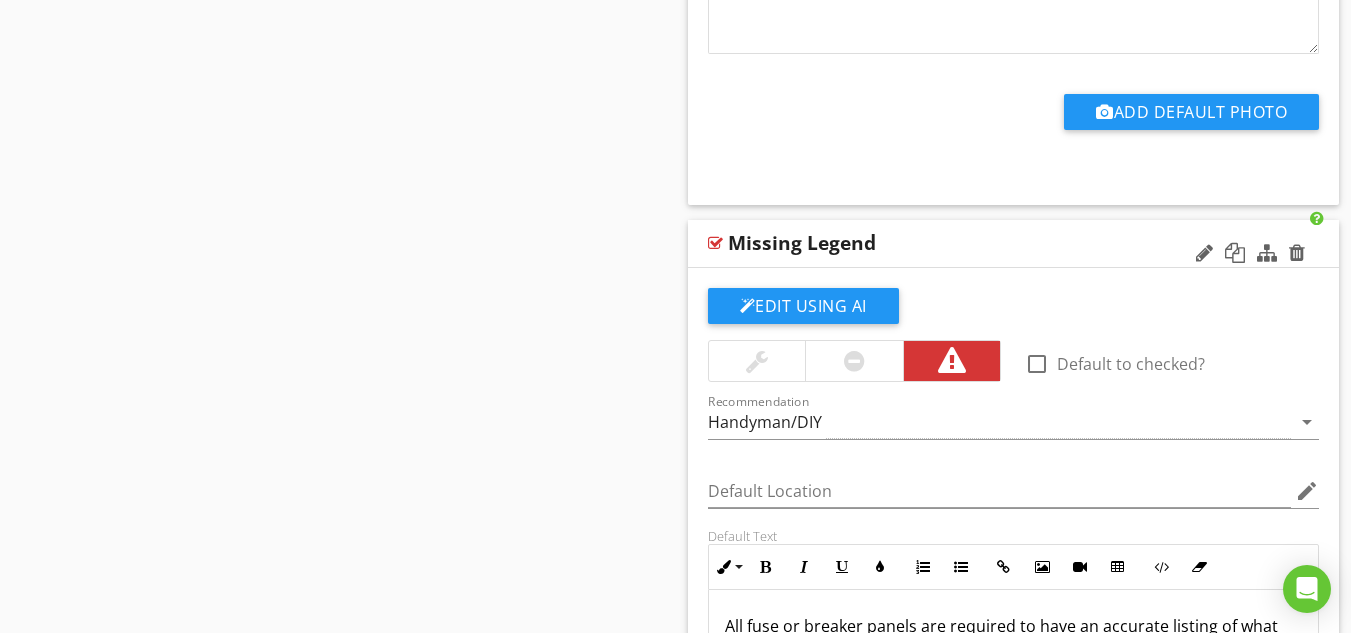 click at bounding box center (854, 361) 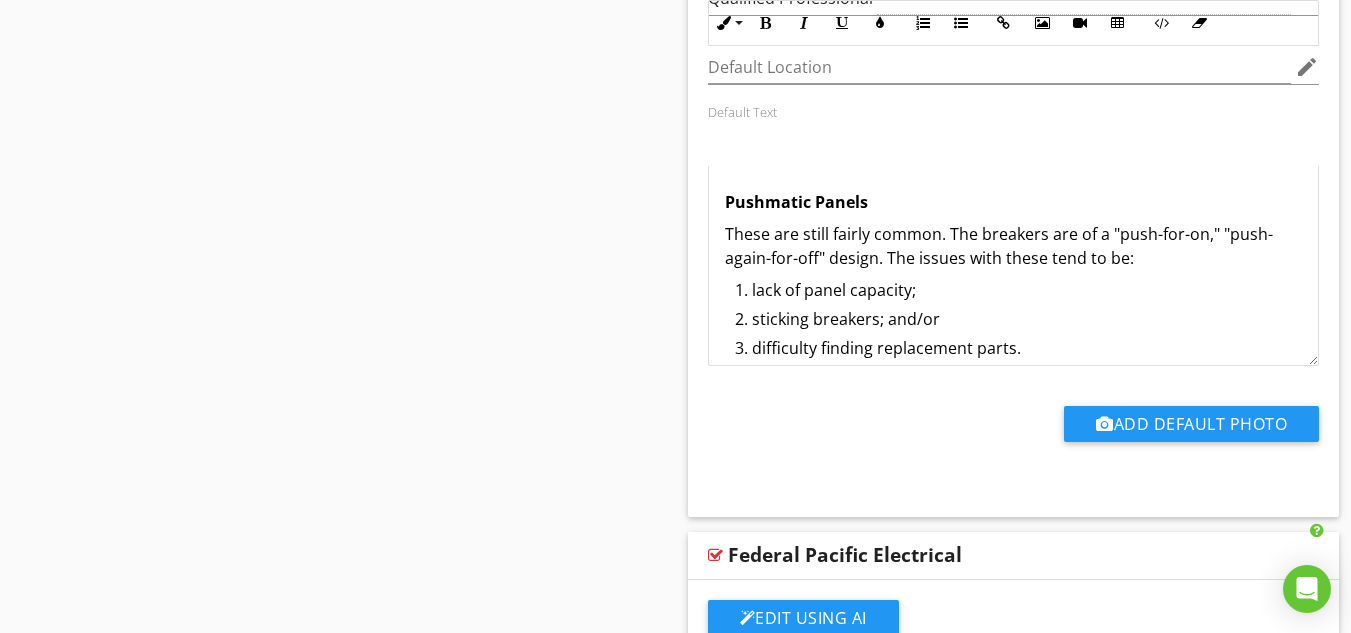 scroll, scrollTop: 29262, scrollLeft: 0, axis: vertical 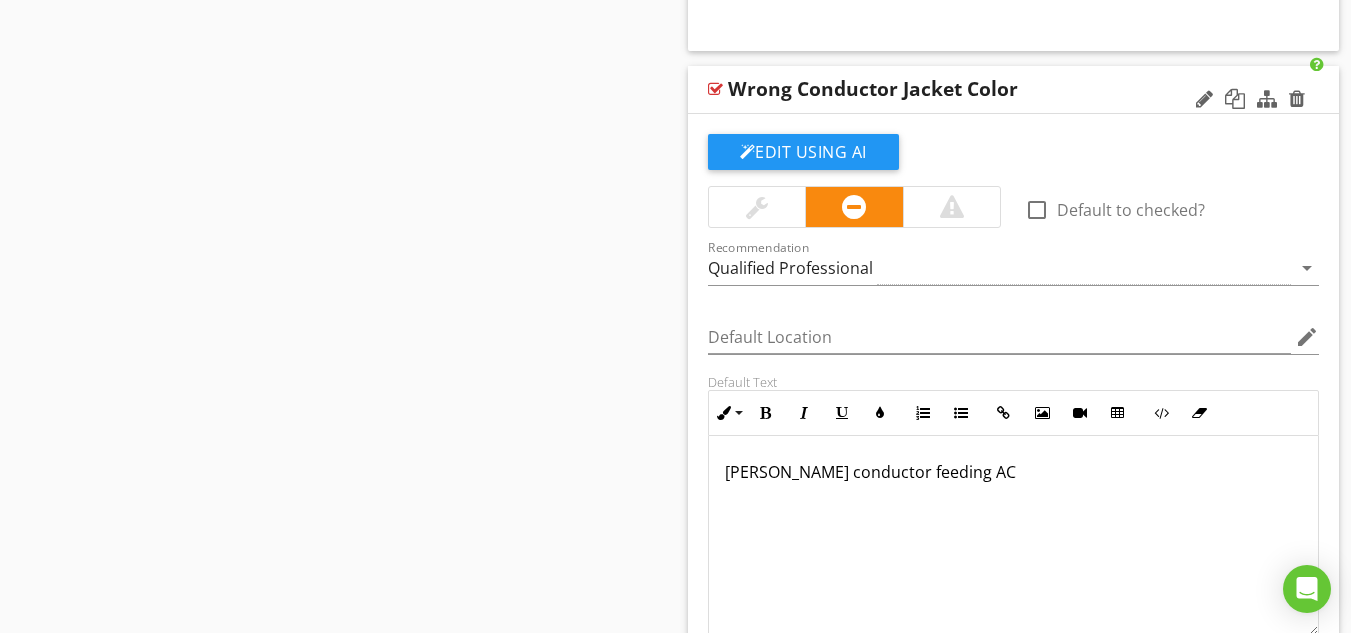 click on "Wihite conductor feeding AC" at bounding box center [1014, 472] 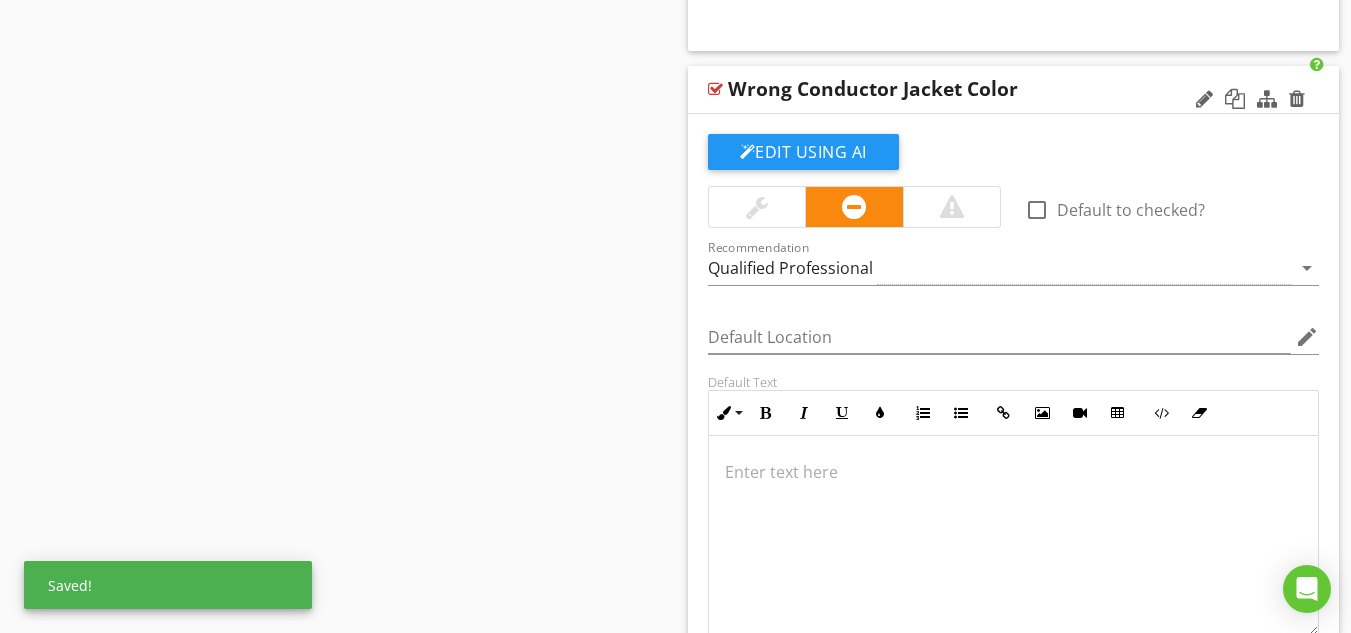 type 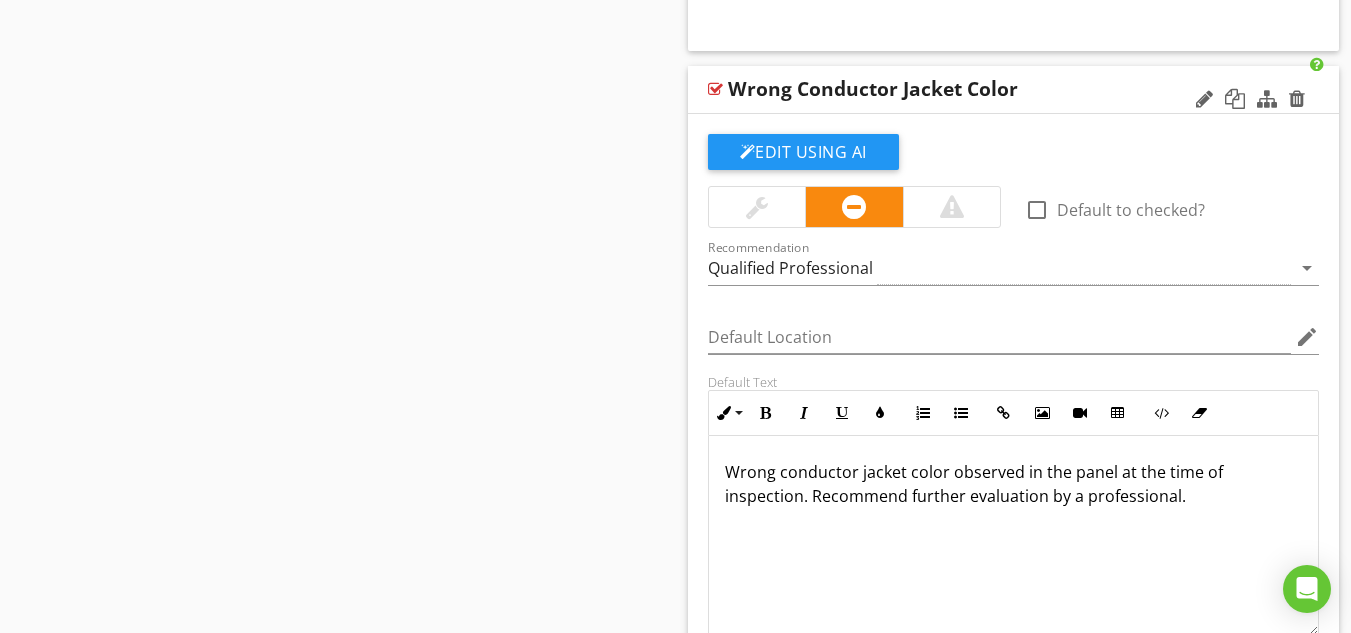 click on "Wrong conductor jacket color observed in the panel at the time of inspection. Recommend further evaluation by a professional." at bounding box center [1014, 484] 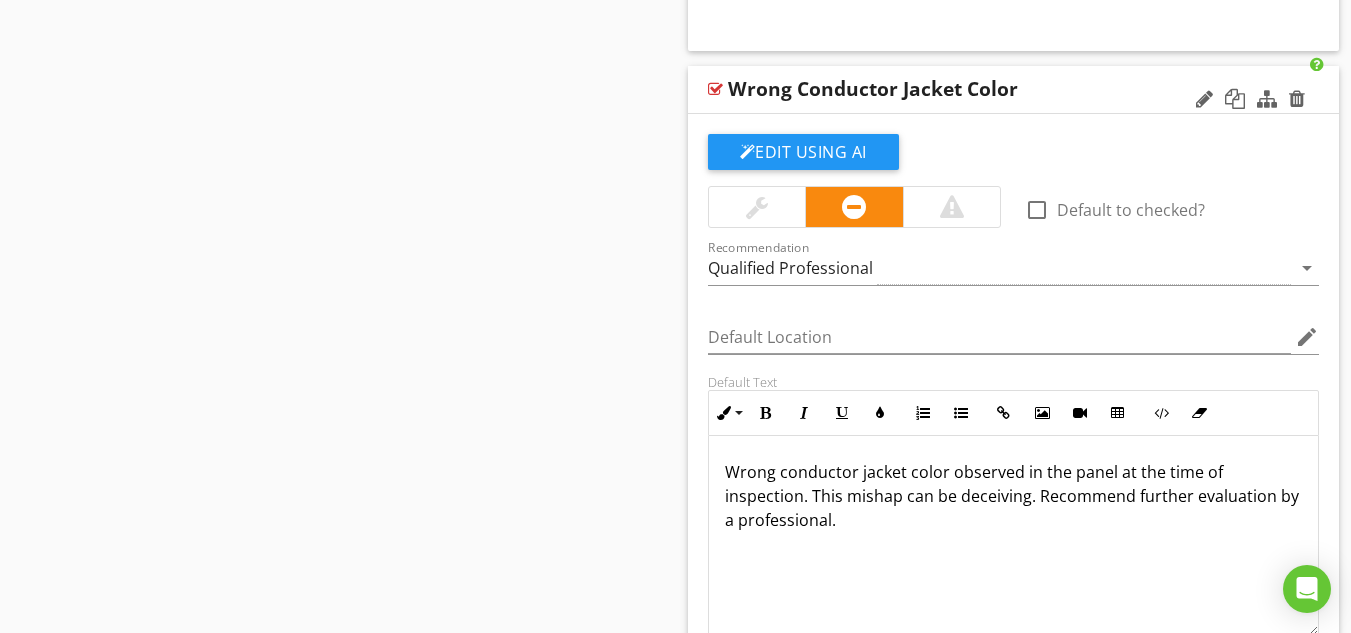 click on "Wrong conductor jacket color observed in the panel at the time of inspection. This mishap can be deceiving. Recommend further evaluation by a professional." at bounding box center (1014, 496) 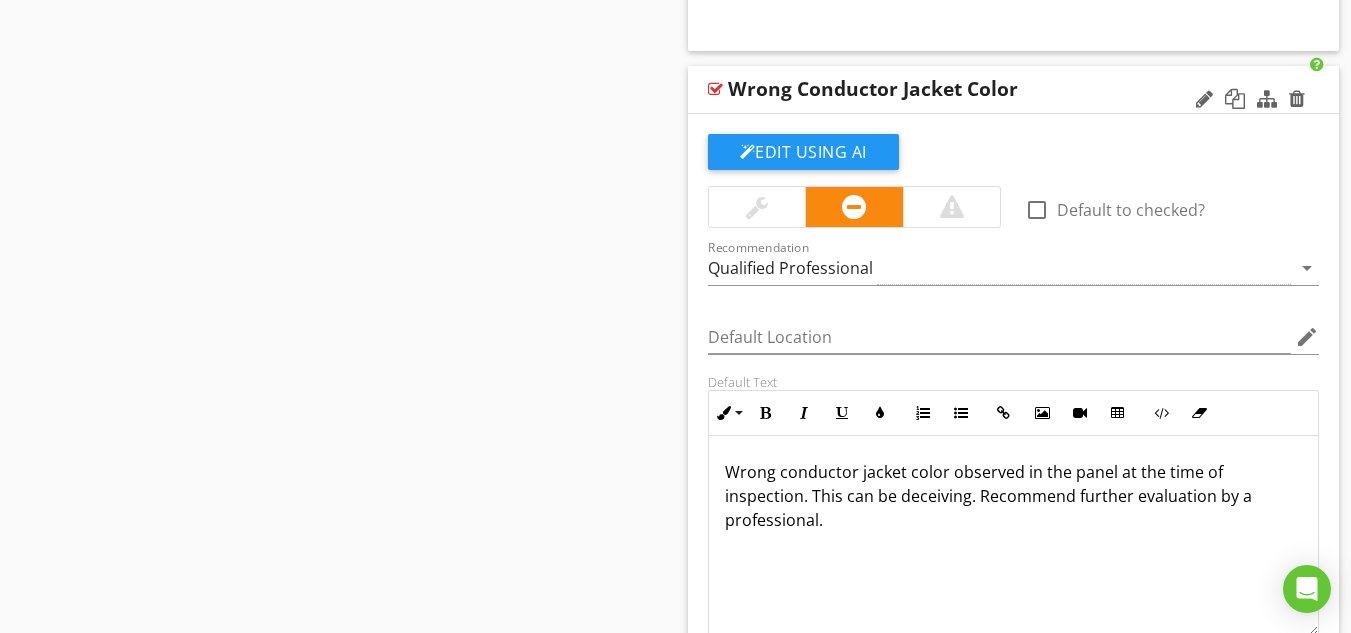 click on "Wrong conductor jacket color observed in the panel at the time of inspection. This can be deceiving. Recommend further evaluation by a professional." at bounding box center (1014, 496) 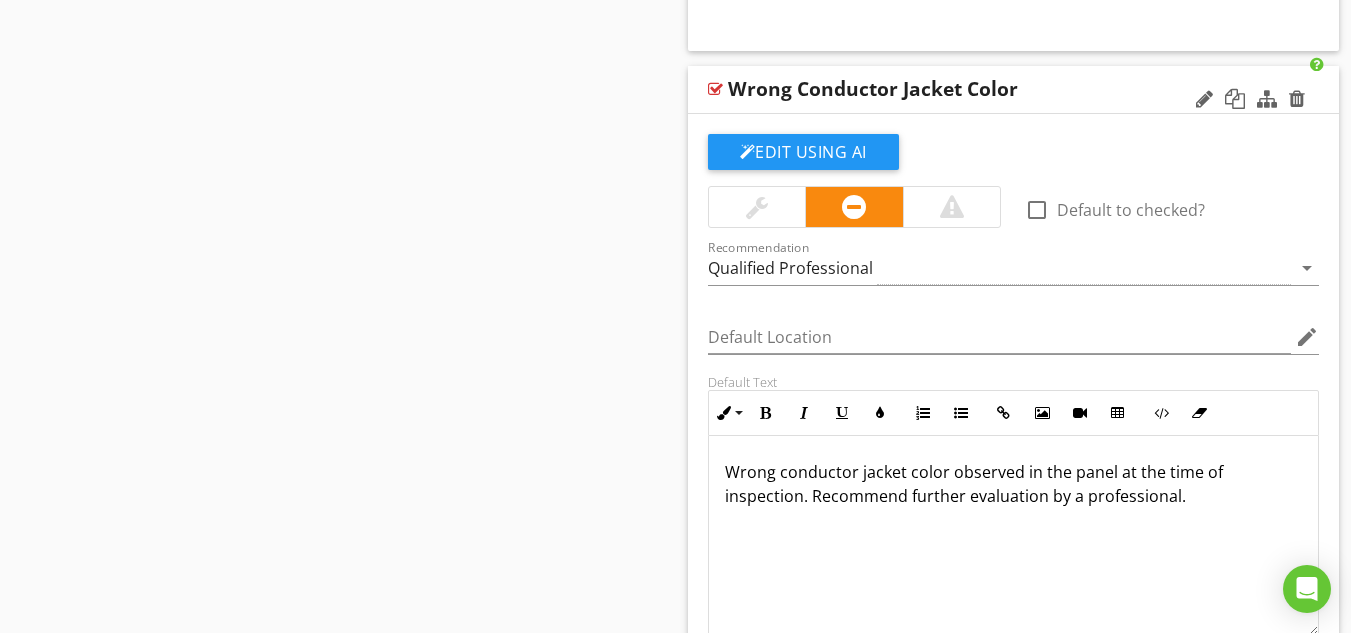click on "Wrong conductor jacket color observed in the panel at the time of inspection. Recommend further evaluation by a professional." at bounding box center [1014, 484] 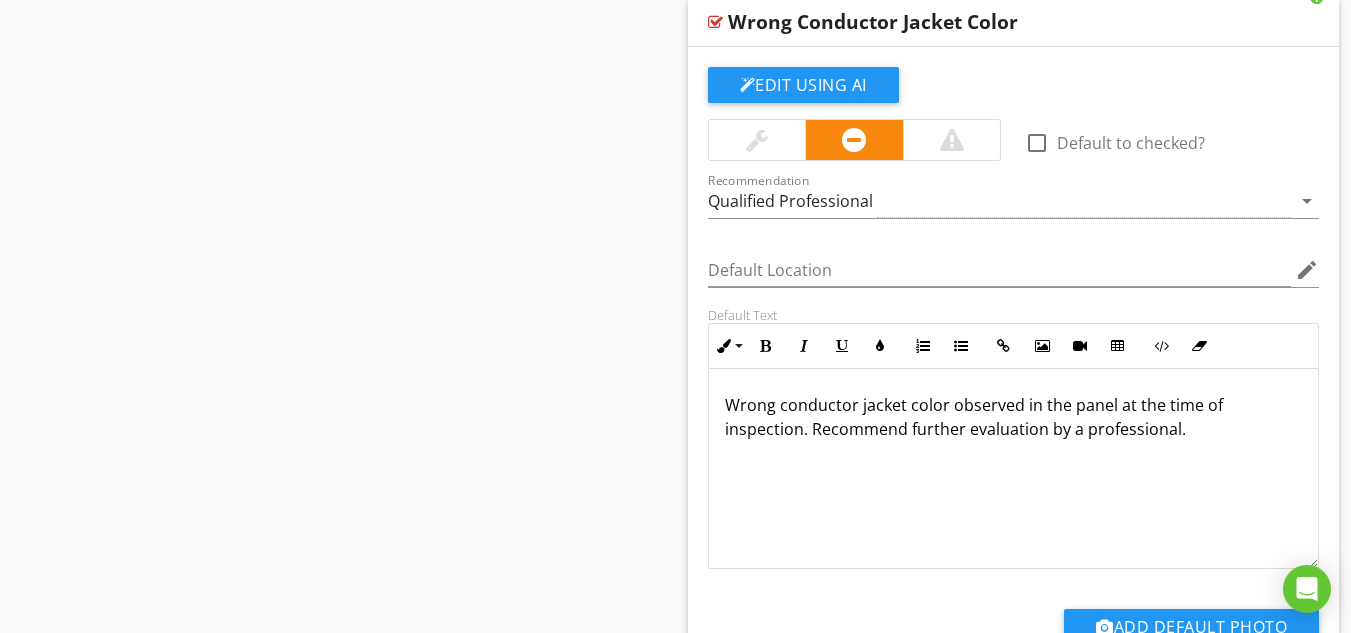 scroll, scrollTop: 33422, scrollLeft: 0, axis: vertical 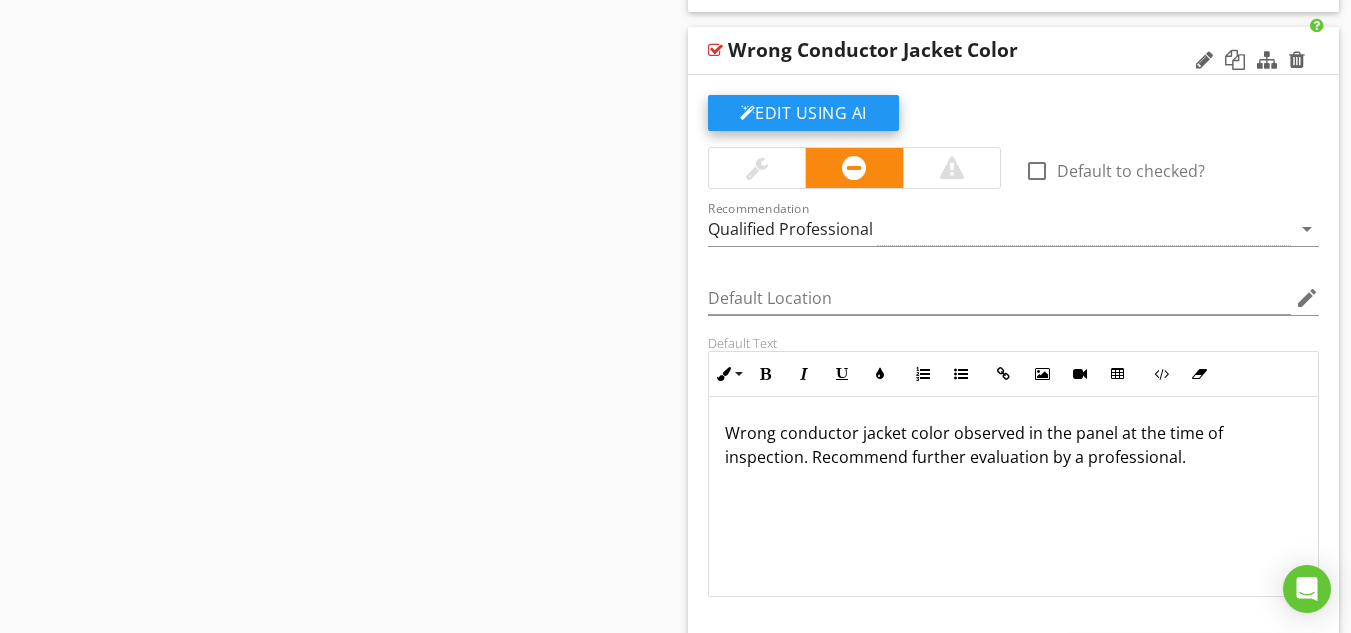 click on "Edit Using AI" at bounding box center [803, -22123] 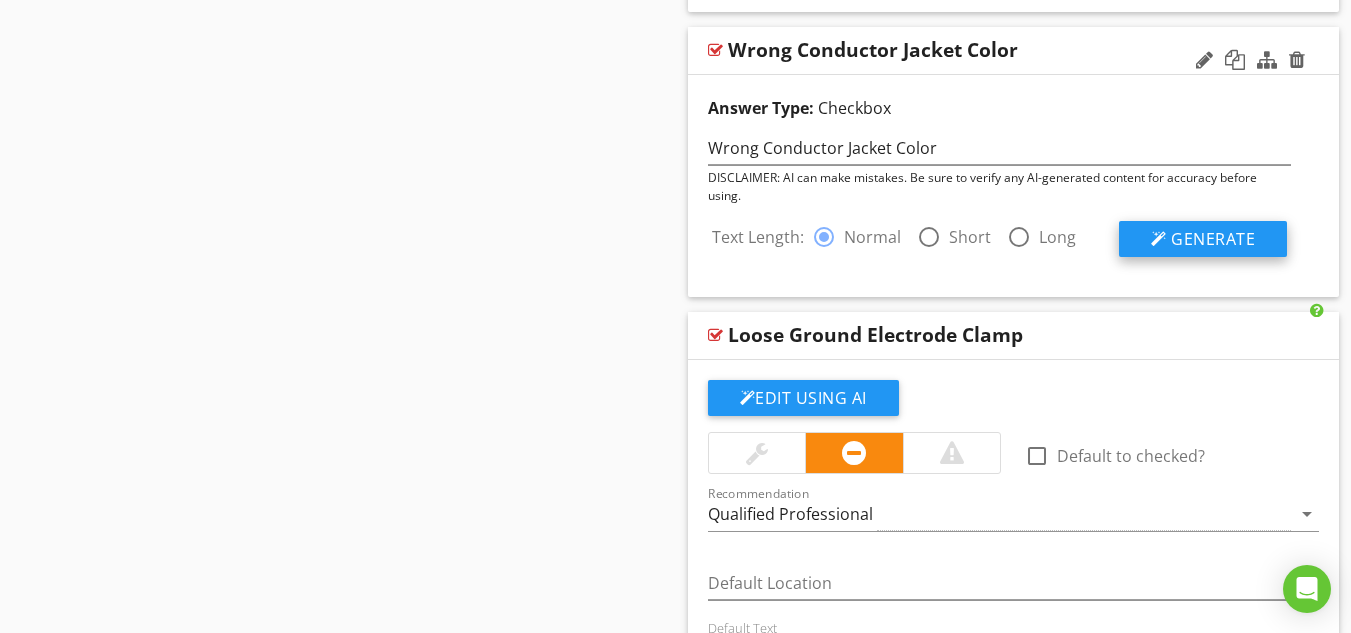 click on "Generate" at bounding box center [1213, 239] 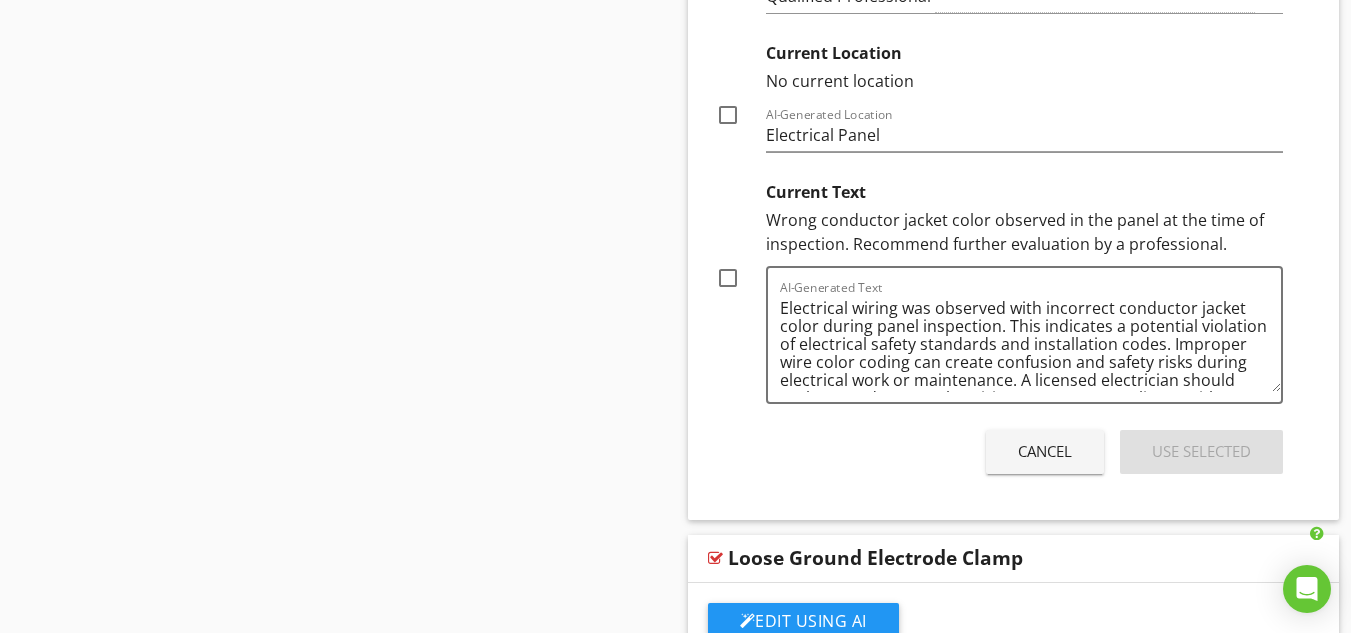 scroll, scrollTop: 33971, scrollLeft: 0, axis: vertical 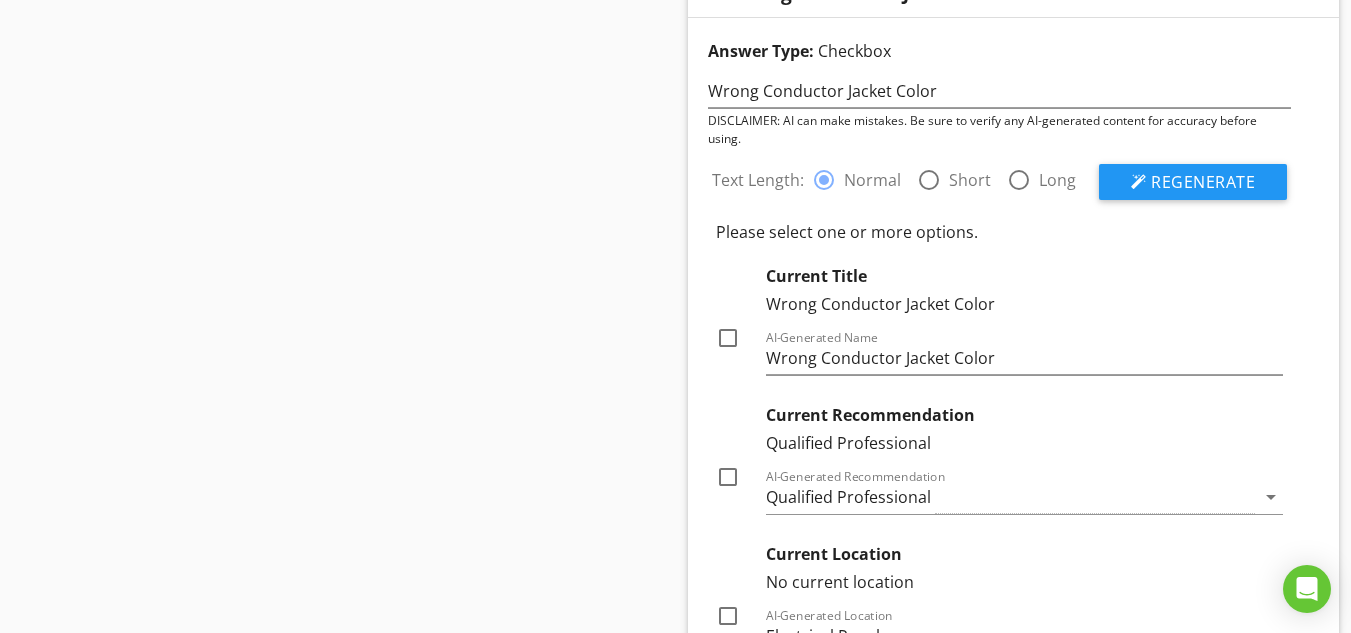 click at bounding box center (929, 180) 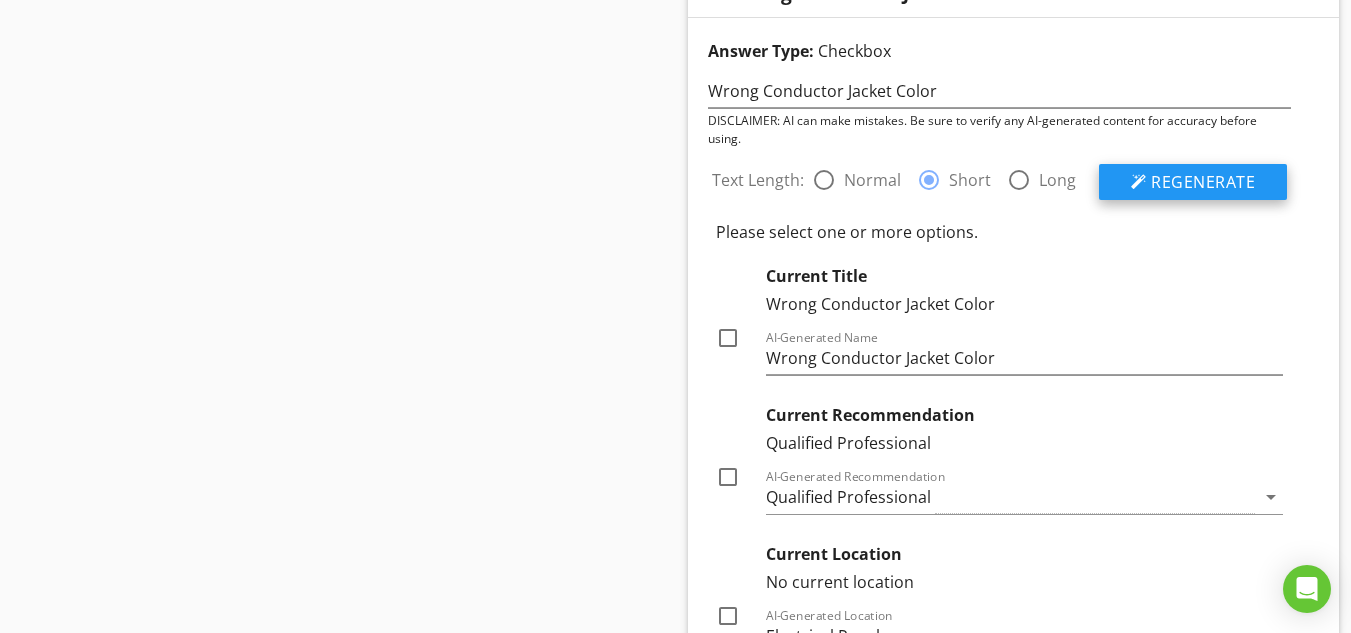 click on "Regenerate" at bounding box center (1203, 182) 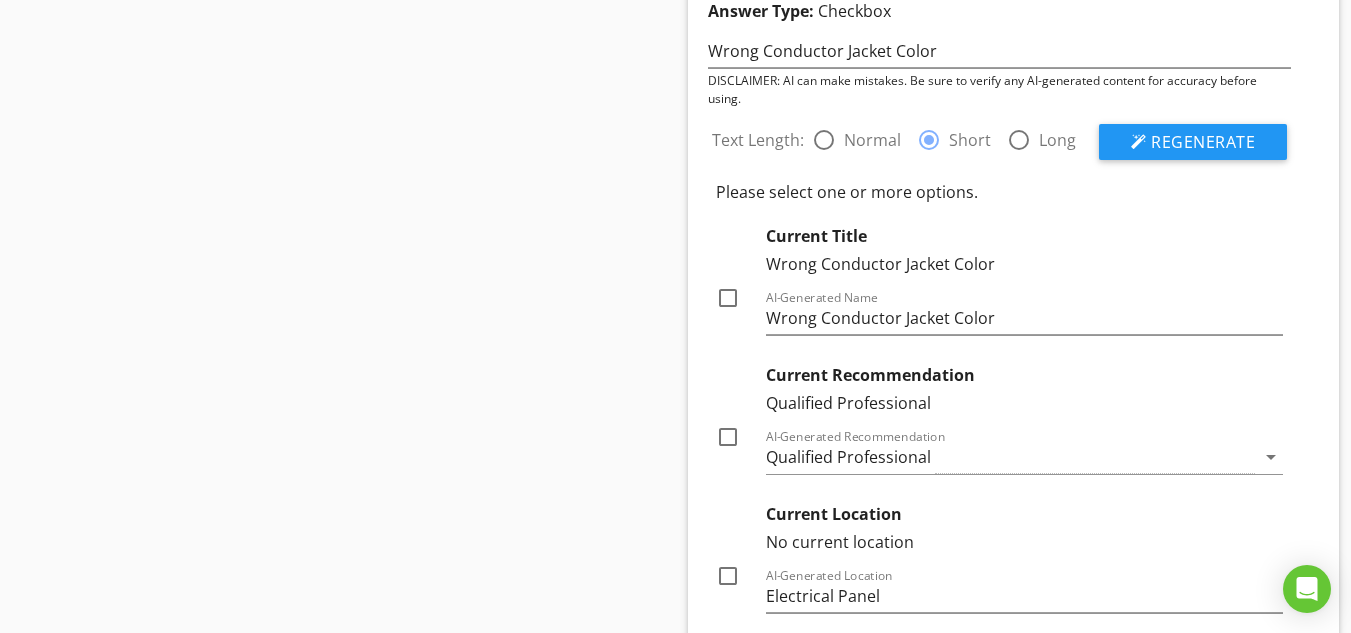 scroll, scrollTop: 33504, scrollLeft: 0, axis: vertical 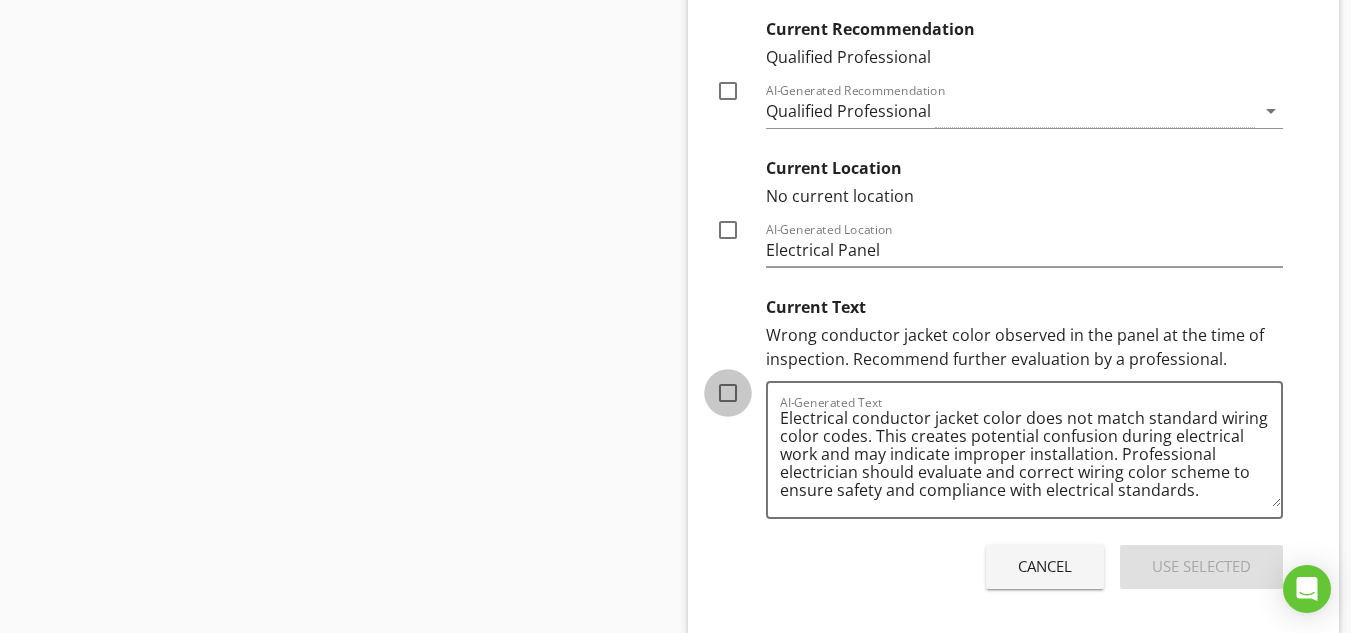 click at bounding box center [728, 393] 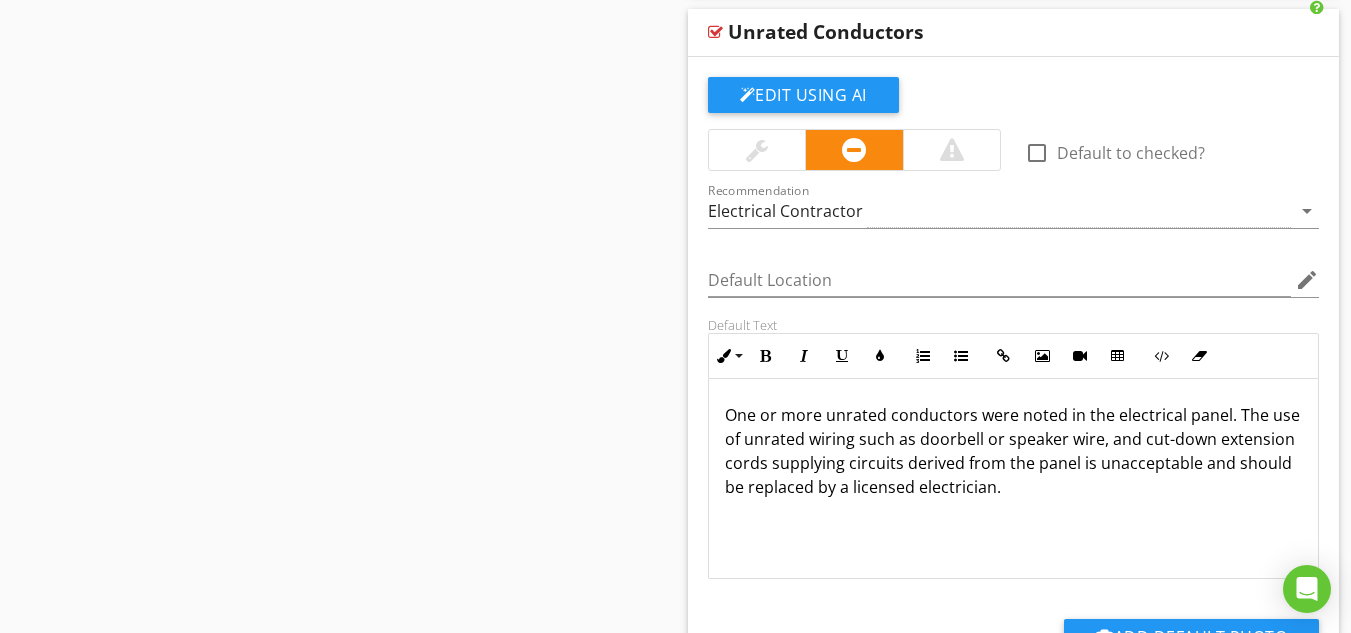 scroll, scrollTop: 33744, scrollLeft: 0, axis: vertical 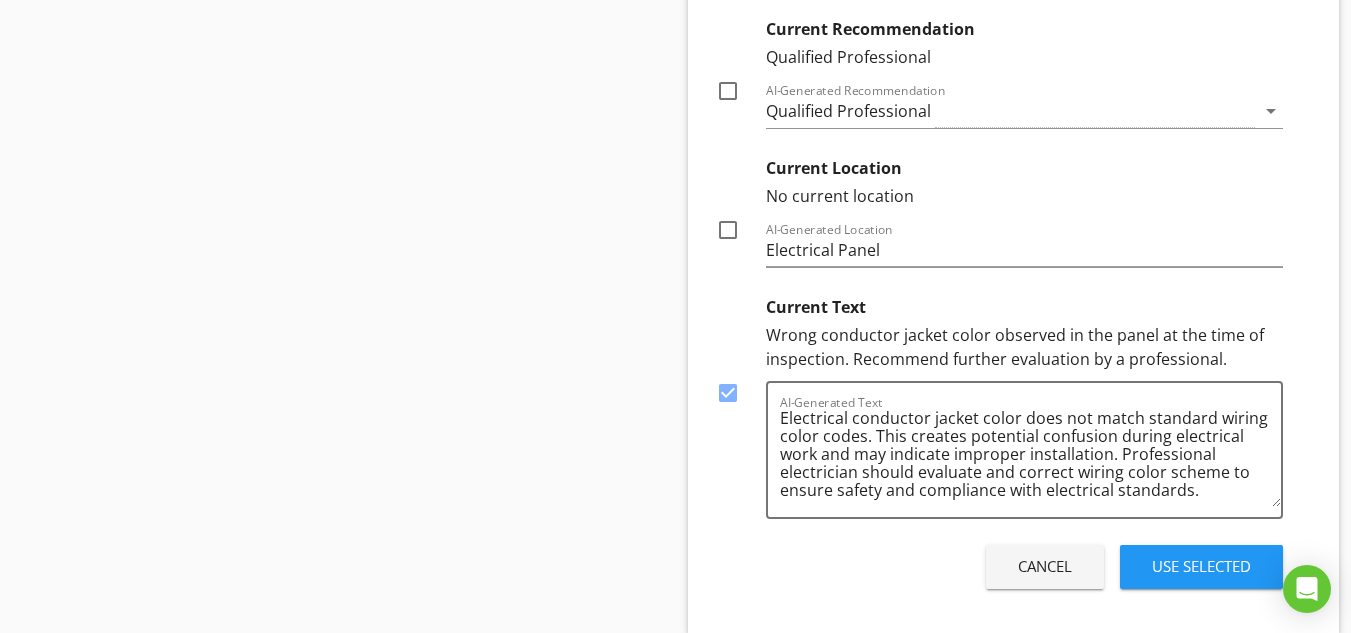 click at bounding box center [728, 230] 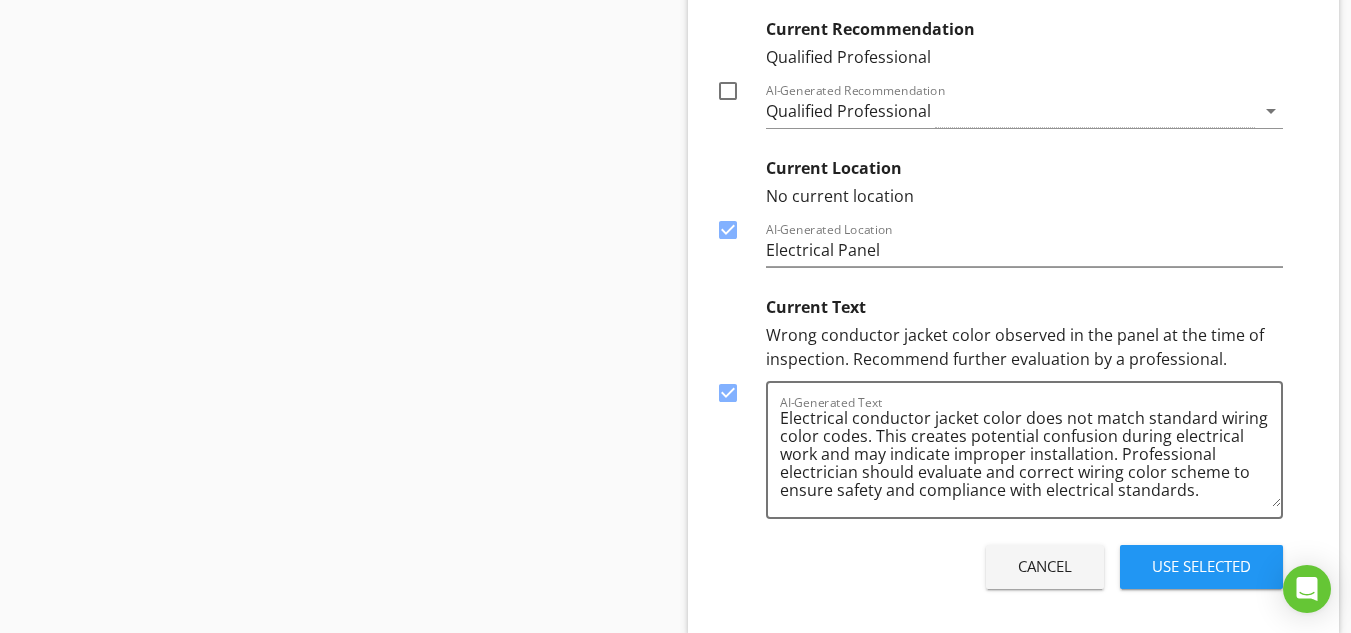 click at bounding box center (728, 91) 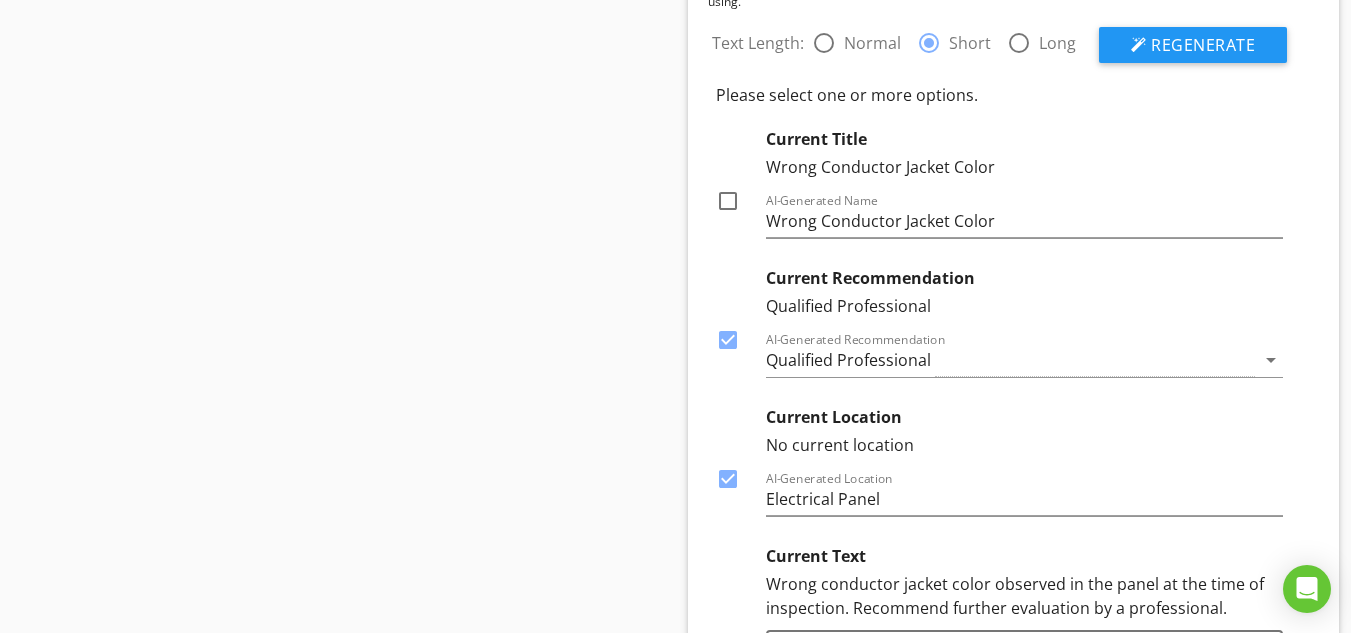 scroll, scrollTop: 33478, scrollLeft: 0, axis: vertical 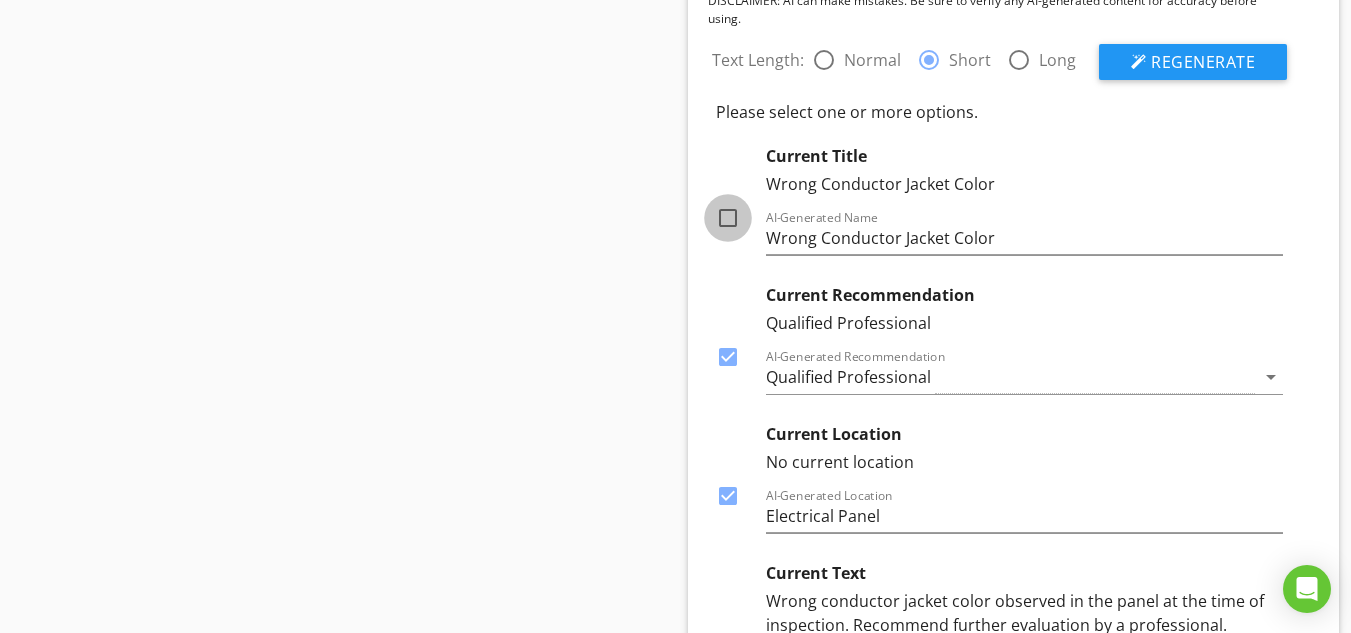 click at bounding box center (728, 218) 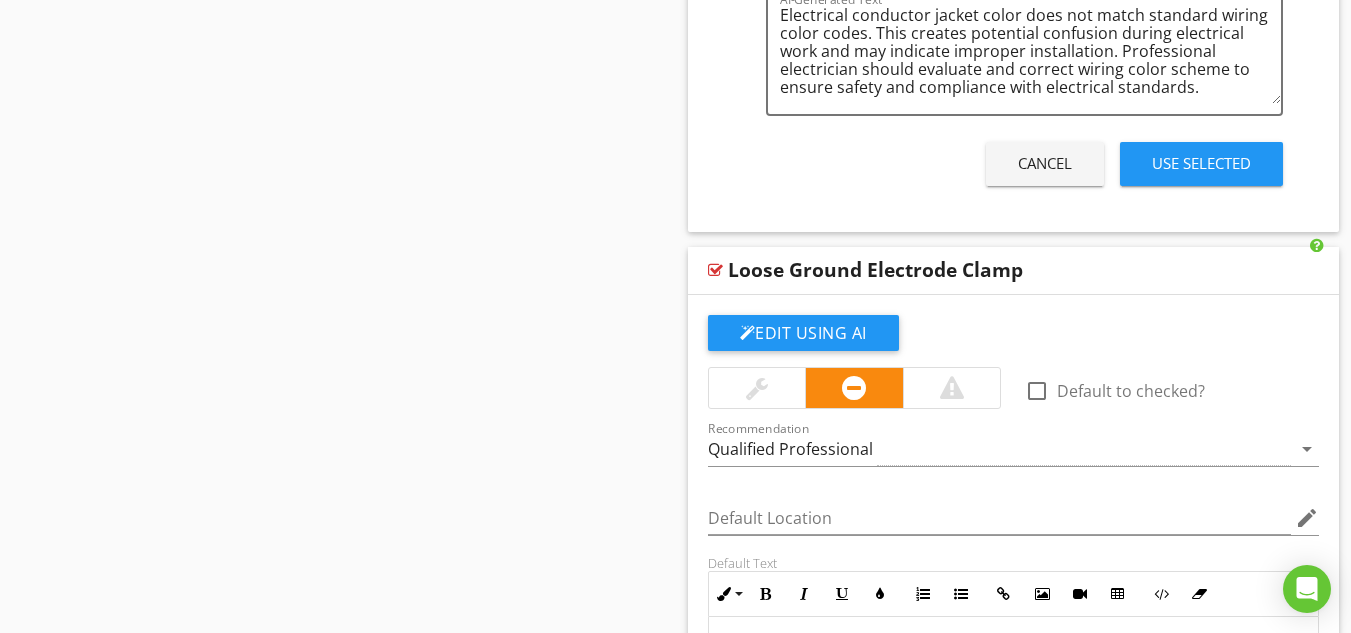 scroll, scrollTop: 33812, scrollLeft: 0, axis: vertical 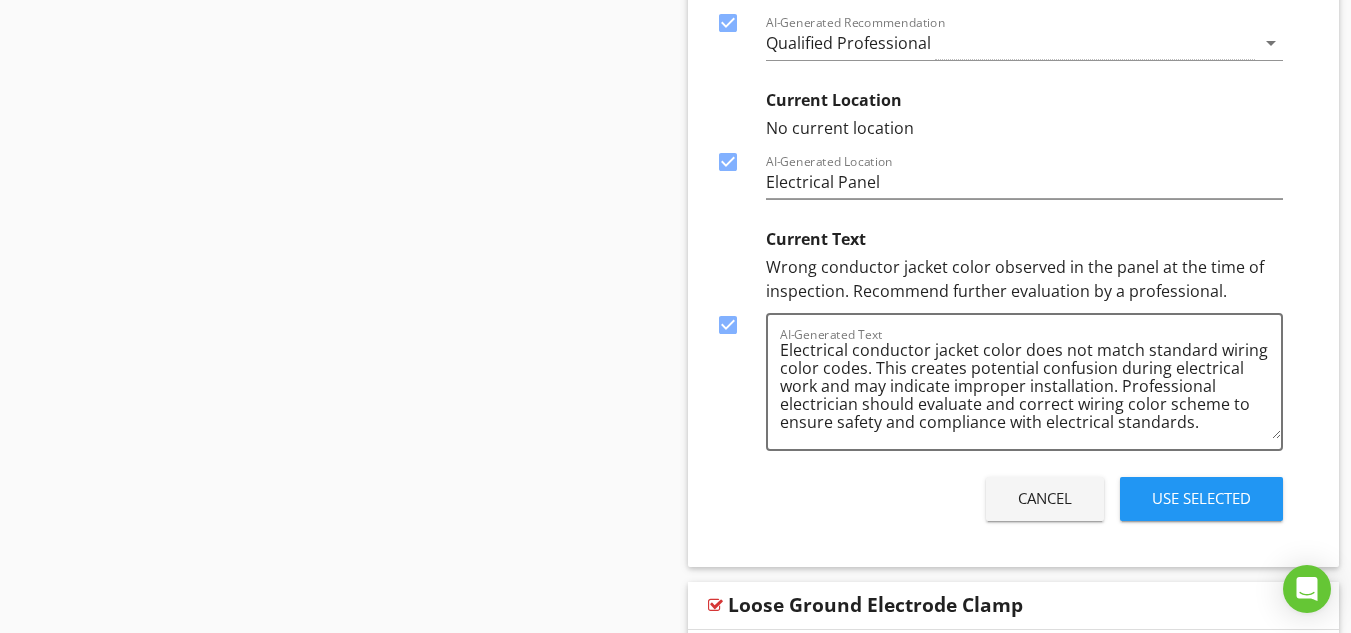 click on "Use Selected" at bounding box center (1201, 498) 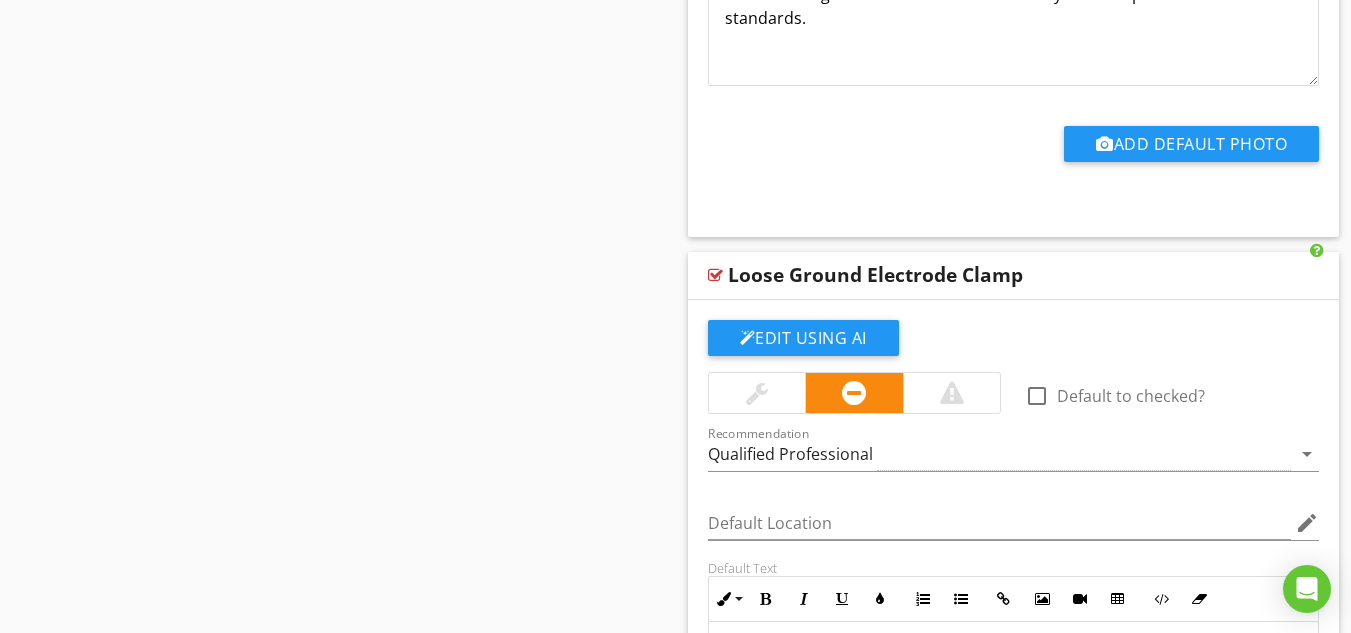scroll, scrollTop: 34078, scrollLeft: 0, axis: vertical 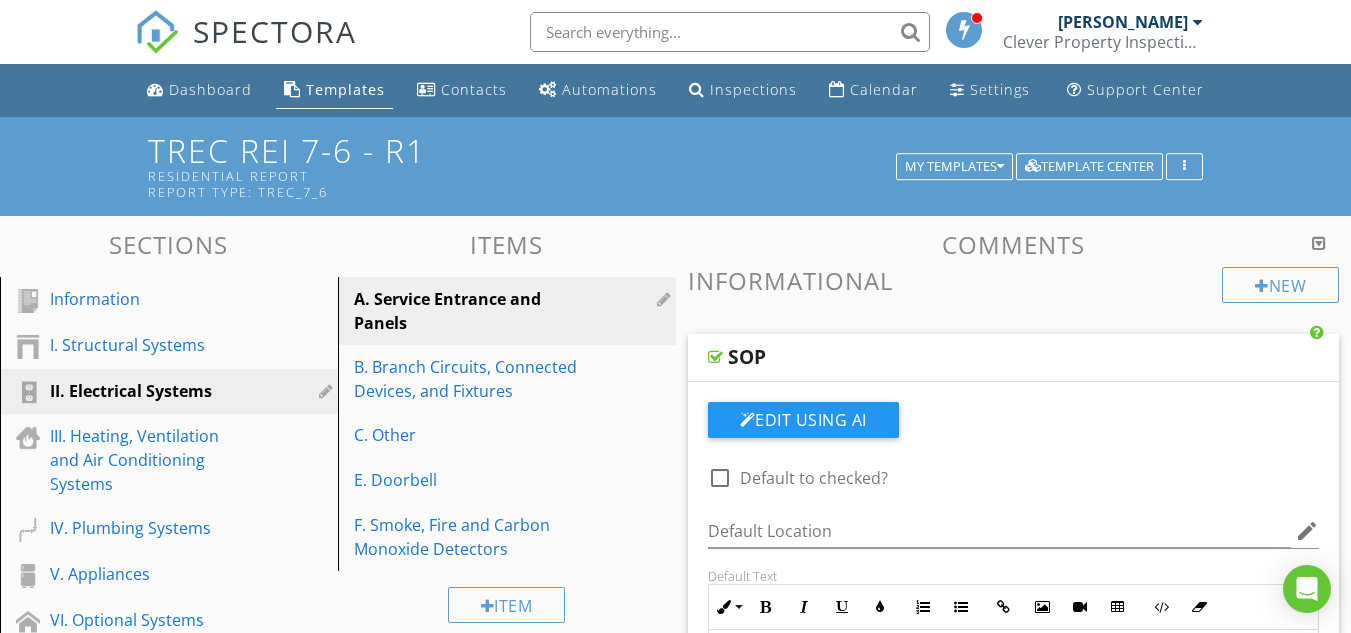 click at bounding box center [1319, 243] 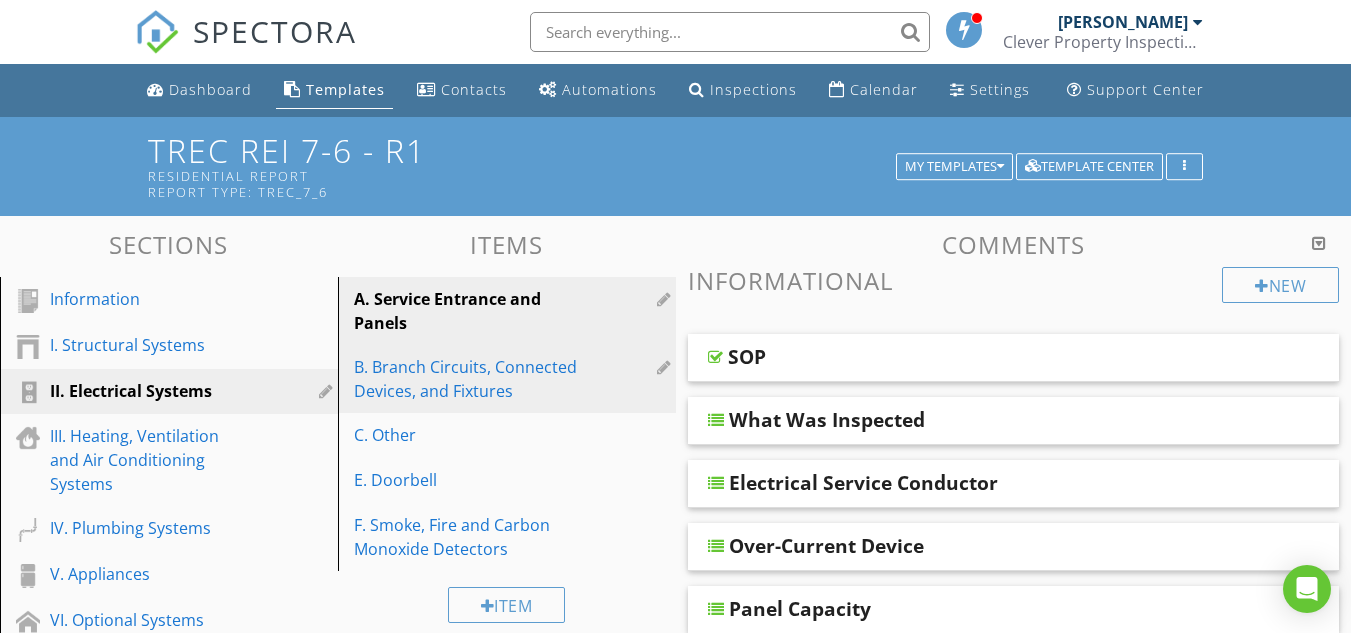 click on "B. Branch Circuits, Connected Devices, and Fixtures" at bounding box center [472, 379] 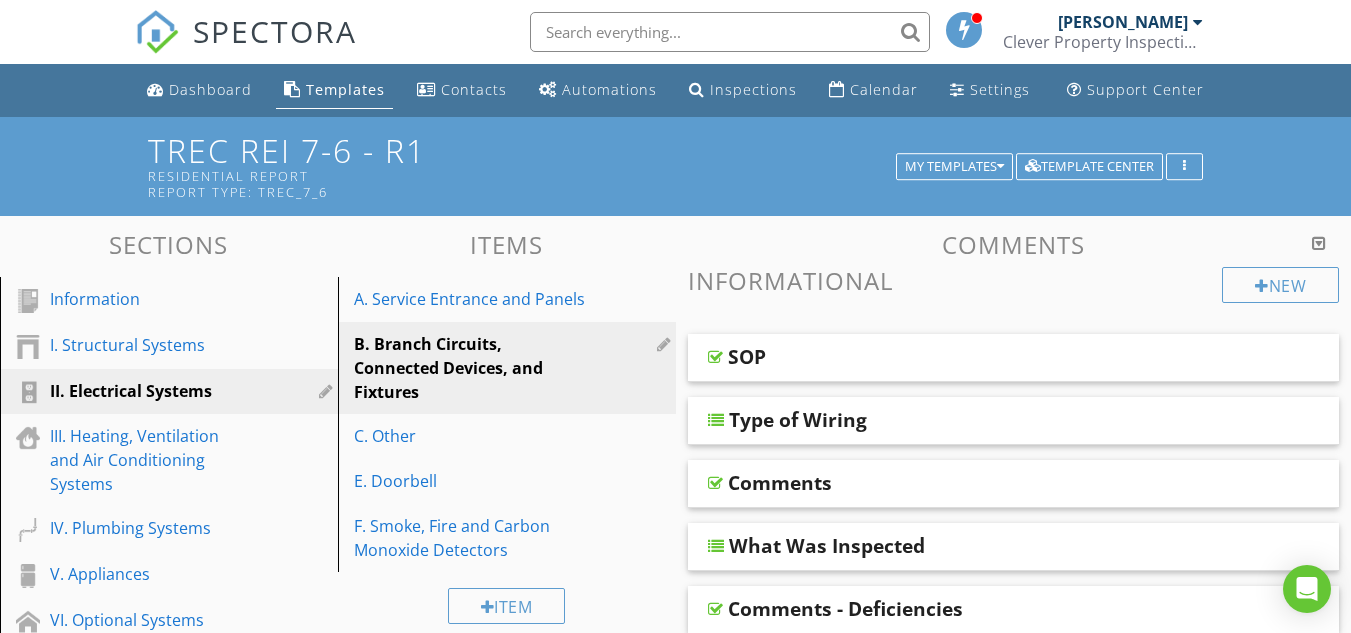 click at bounding box center (1319, 243) 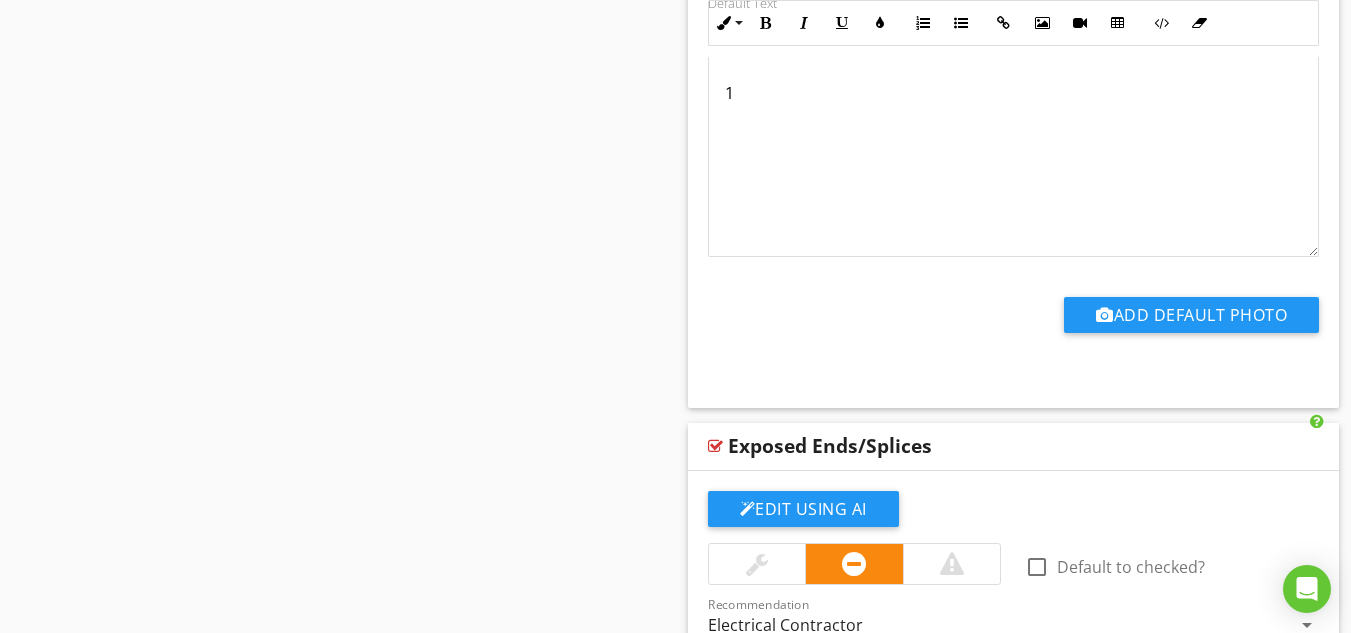 scroll, scrollTop: 9466, scrollLeft: 0, axis: vertical 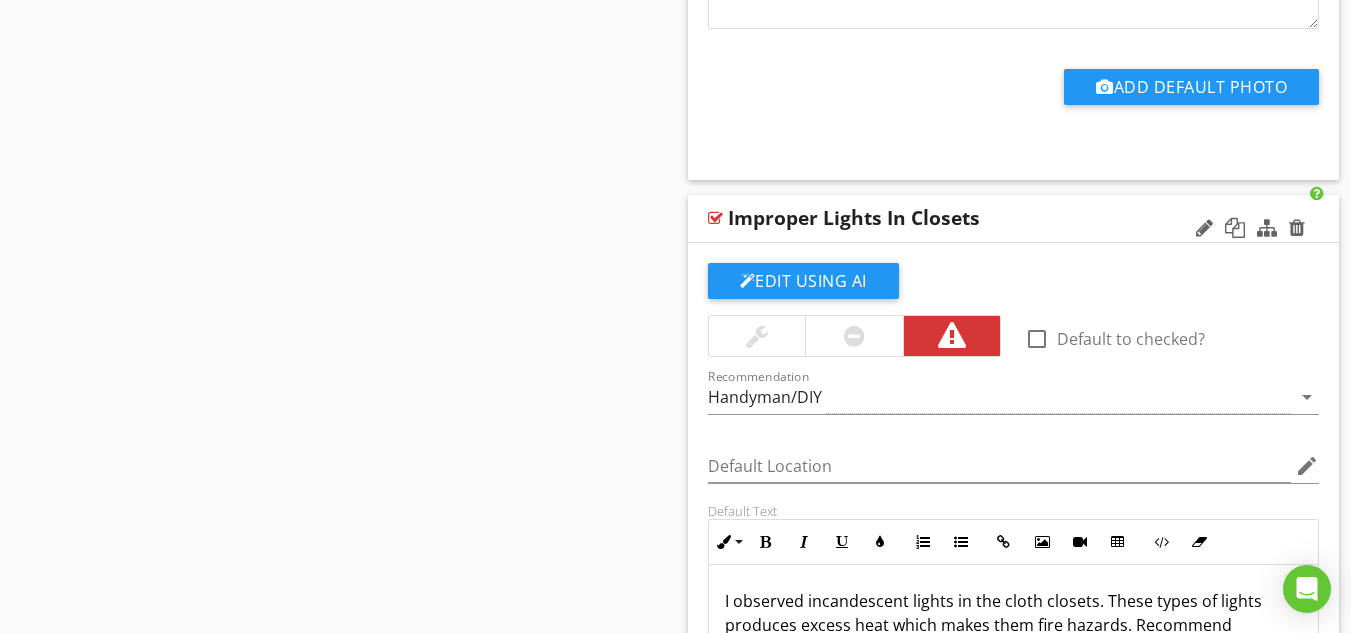 click at bounding box center [854, 336] 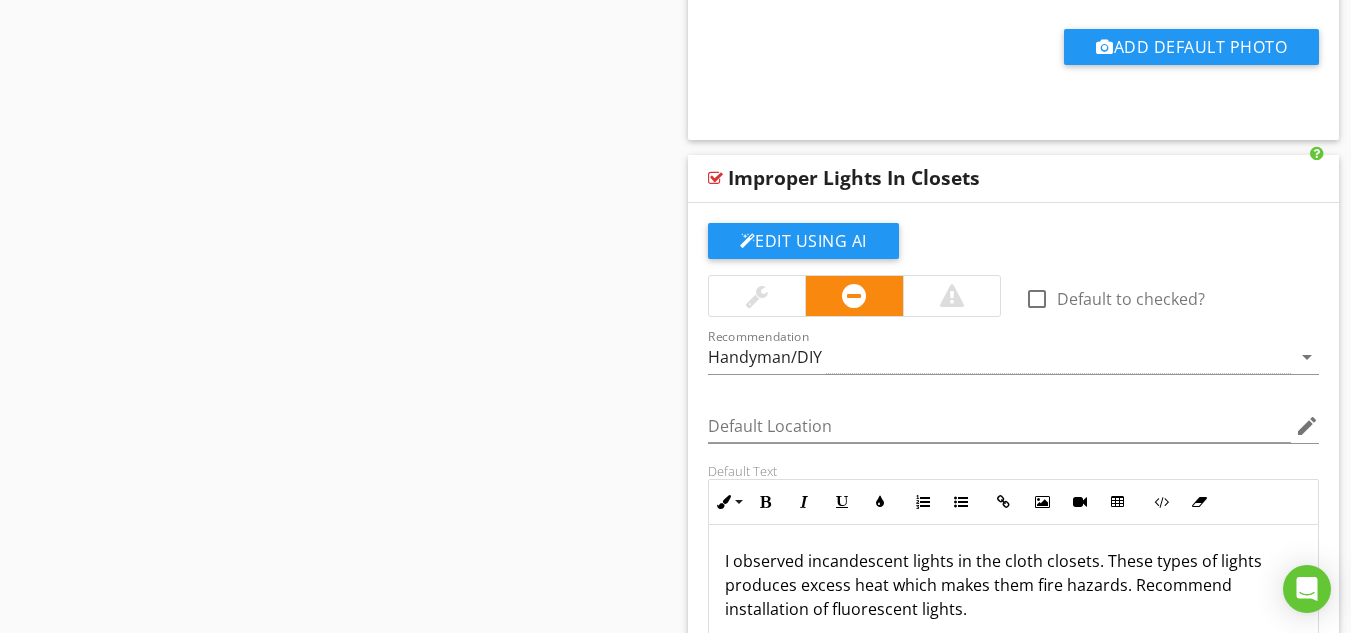 scroll, scrollTop: 19262, scrollLeft: 0, axis: vertical 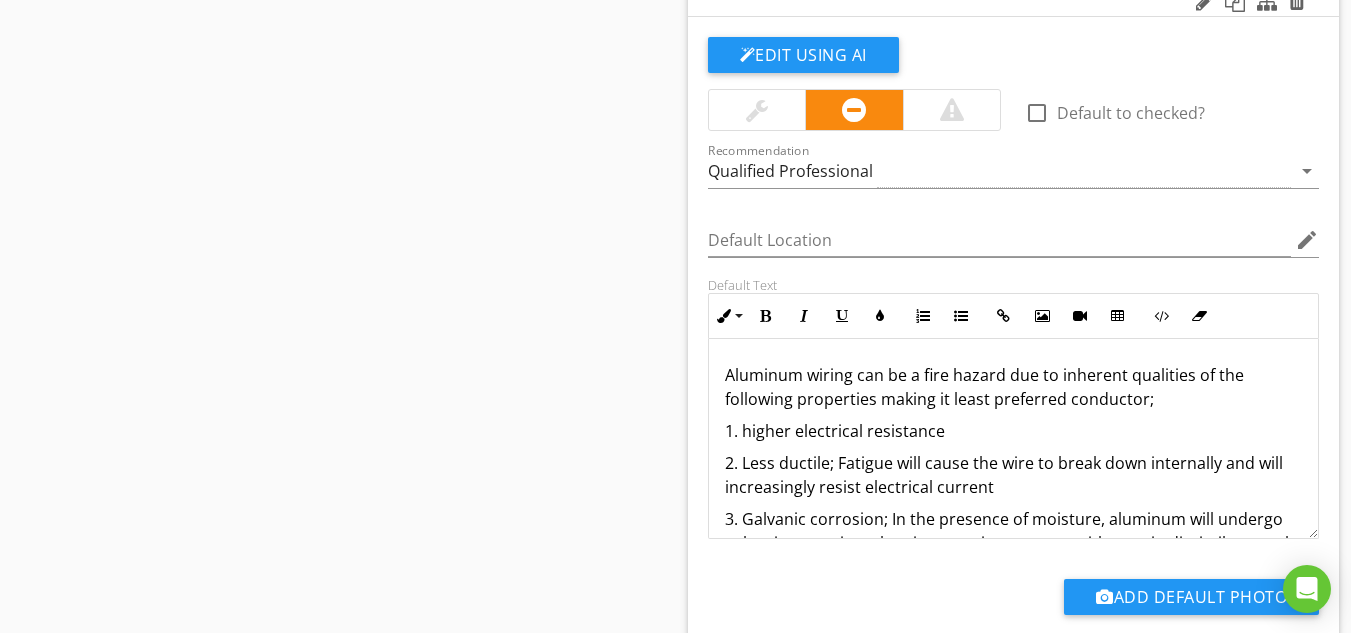 click on "1. higher electrical resistance" at bounding box center (1014, 431) 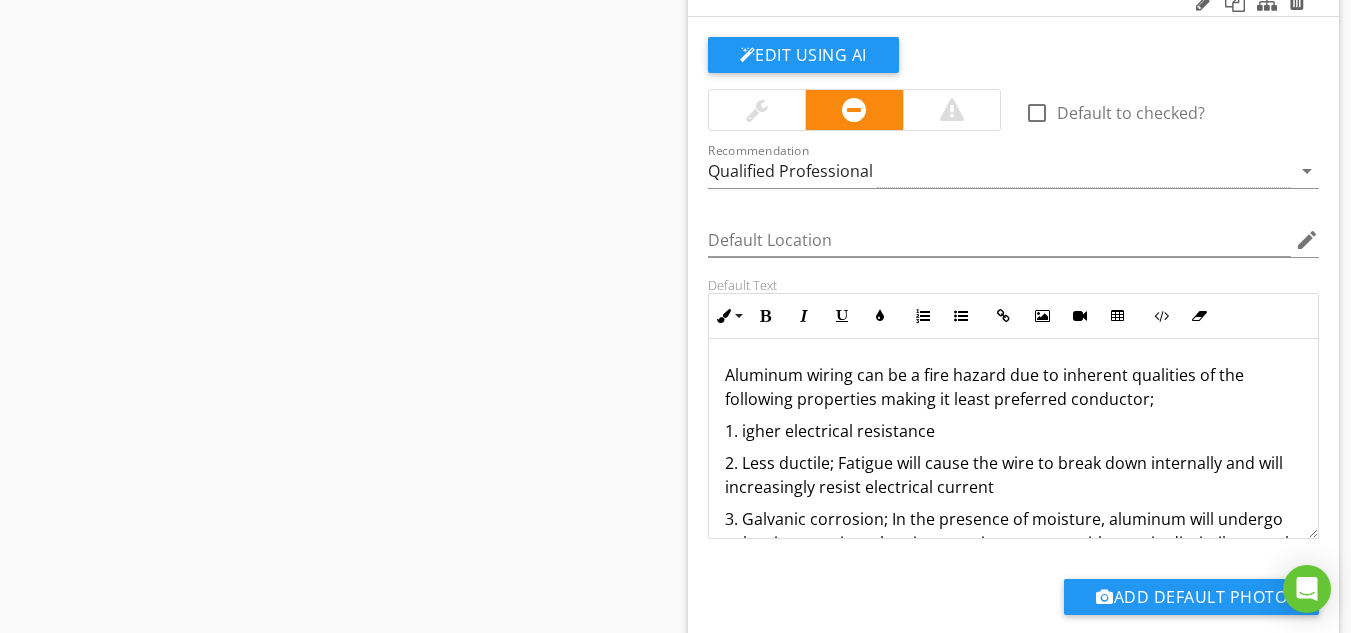 type 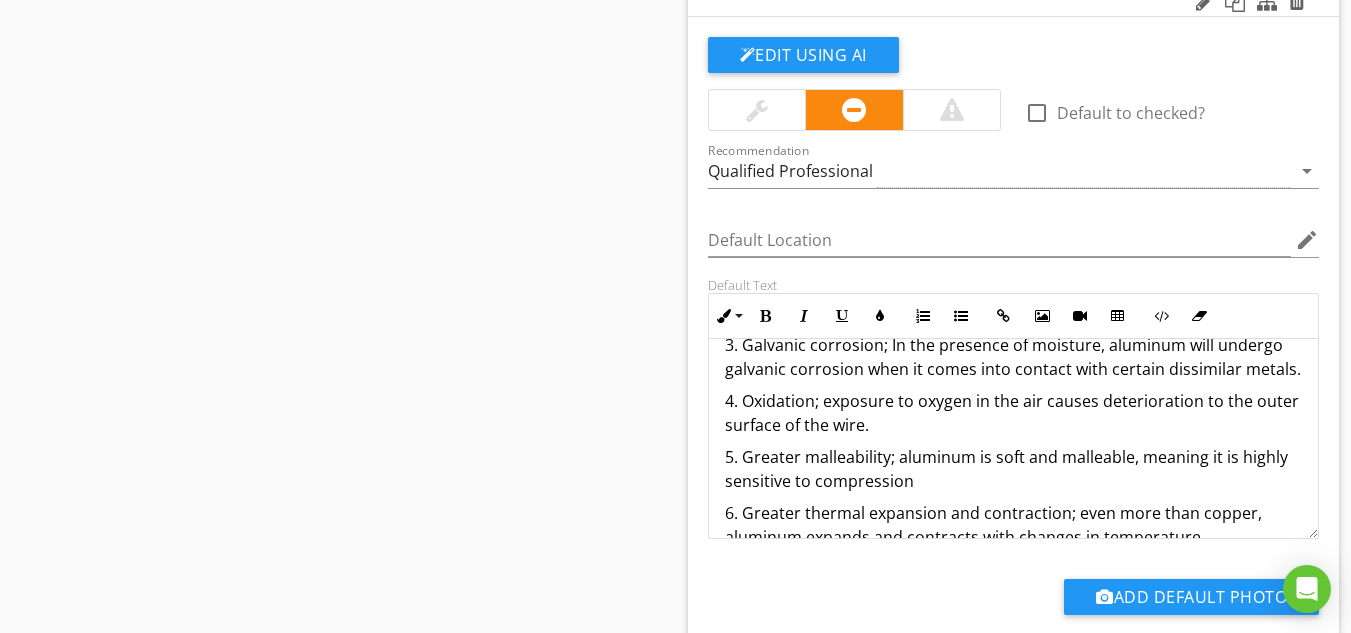 scroll, scrollTop: 289, scrollLeft: 0, axis: vertical 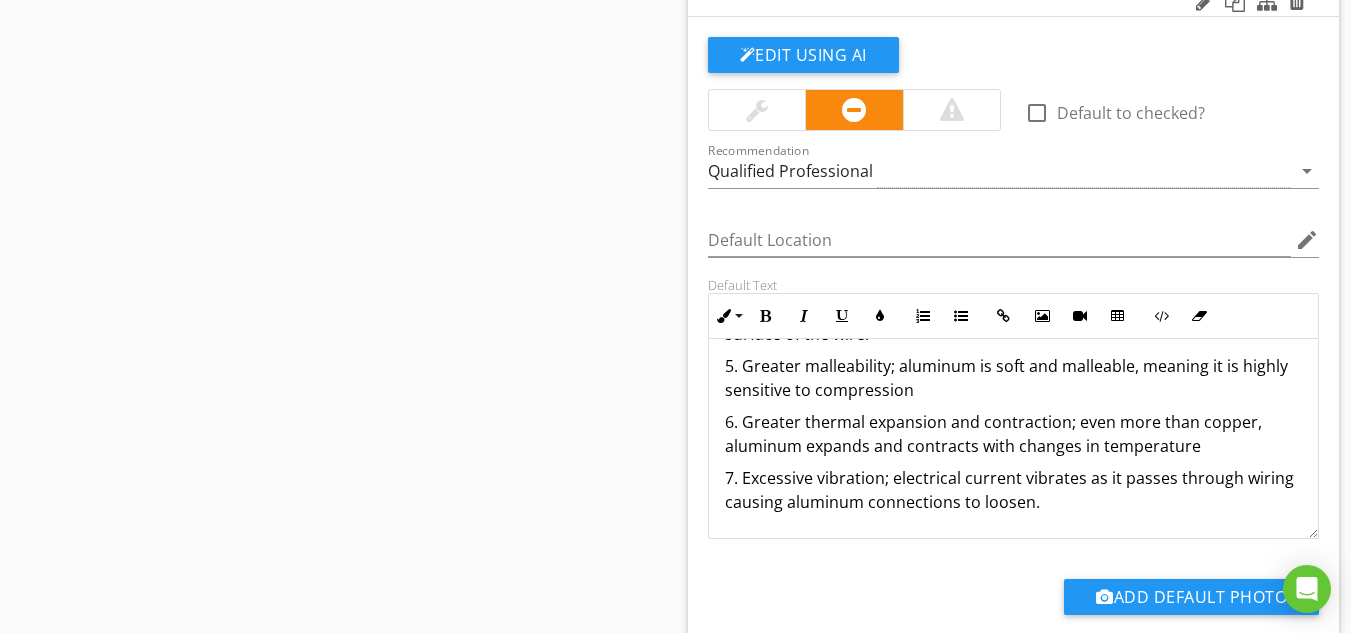 click at bounding box center [757, 110] 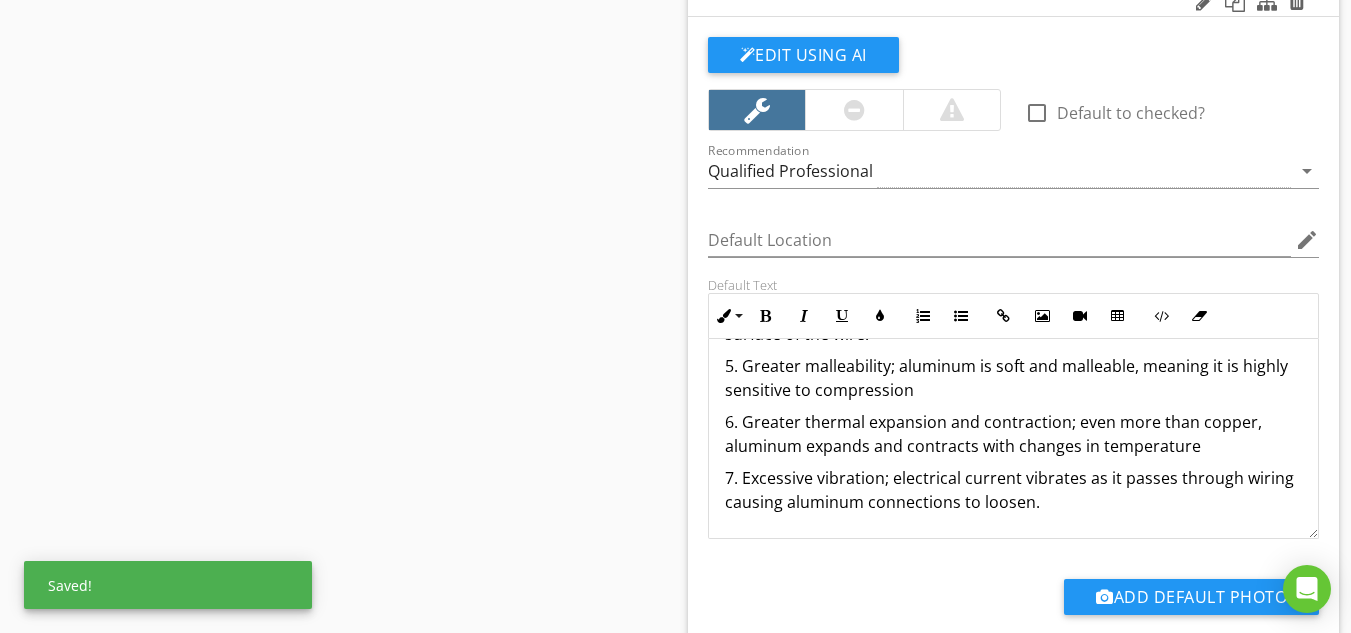 click on "7. Excessive vibration; electrical current vibrates as it passes through wiring causing aluminum connections to loosen." at bounding box center [1014, 490] 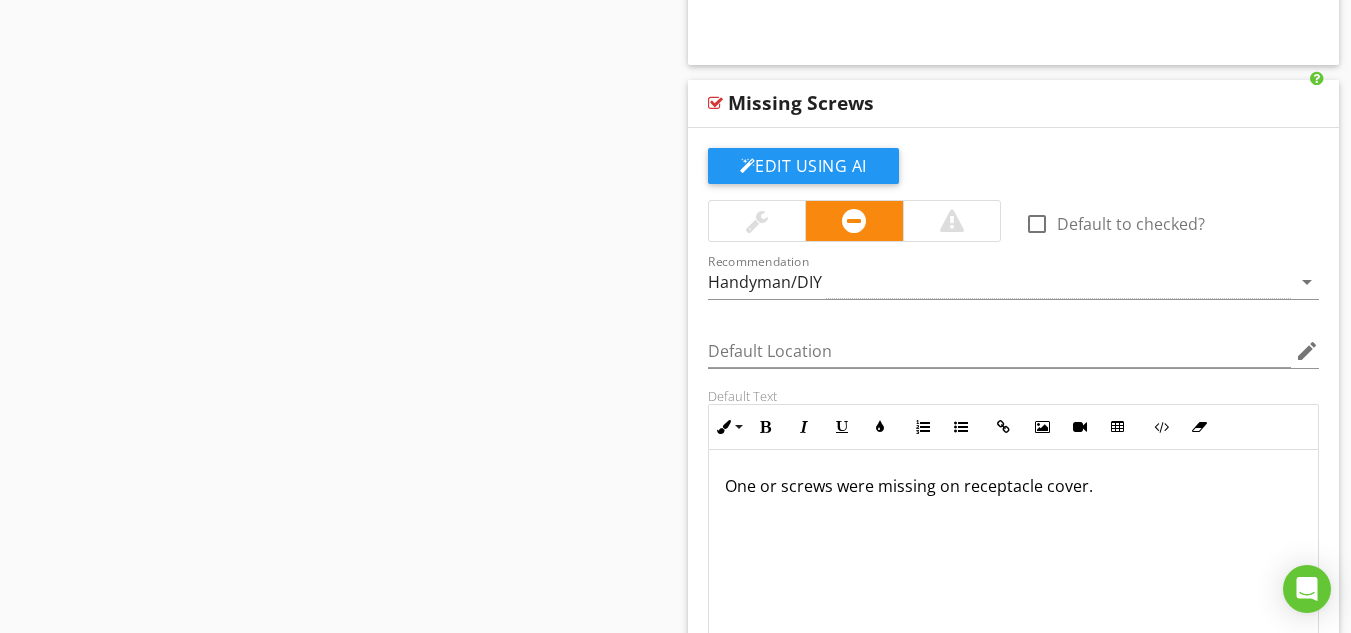 scroll, scrollTop: 24782, scrollLeft: 0, axis: vertical 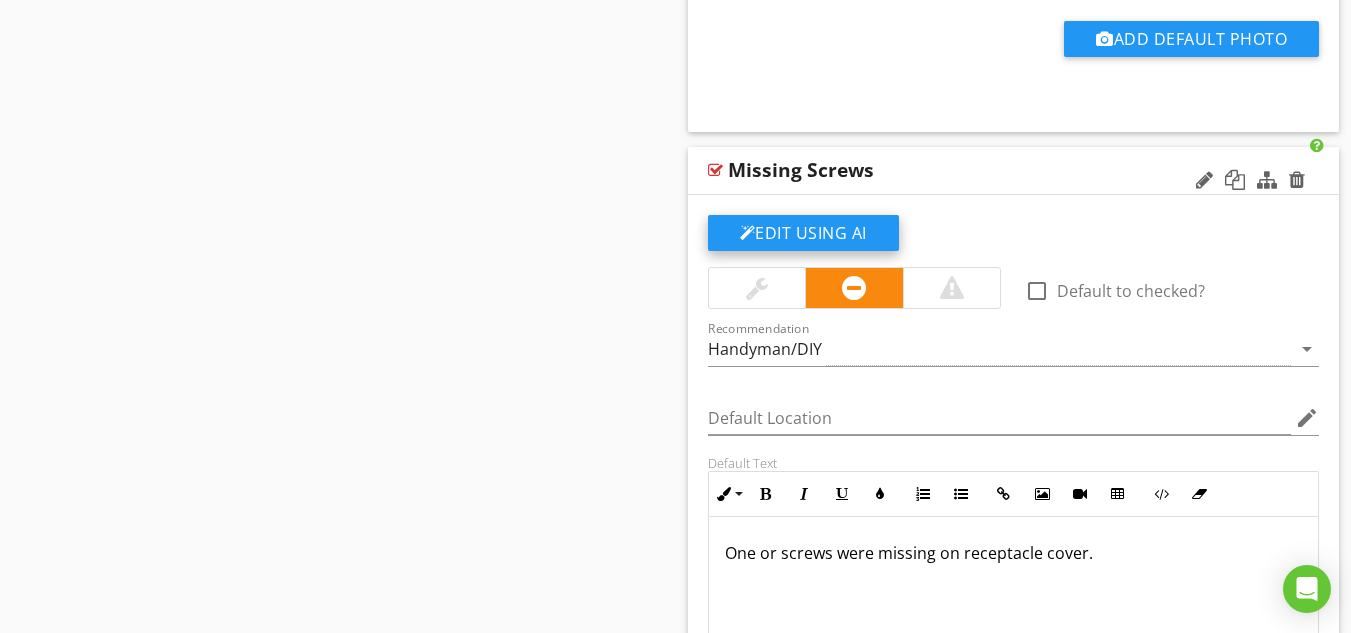 click on "Edit Using AI" at bounding box center (803, -17858) 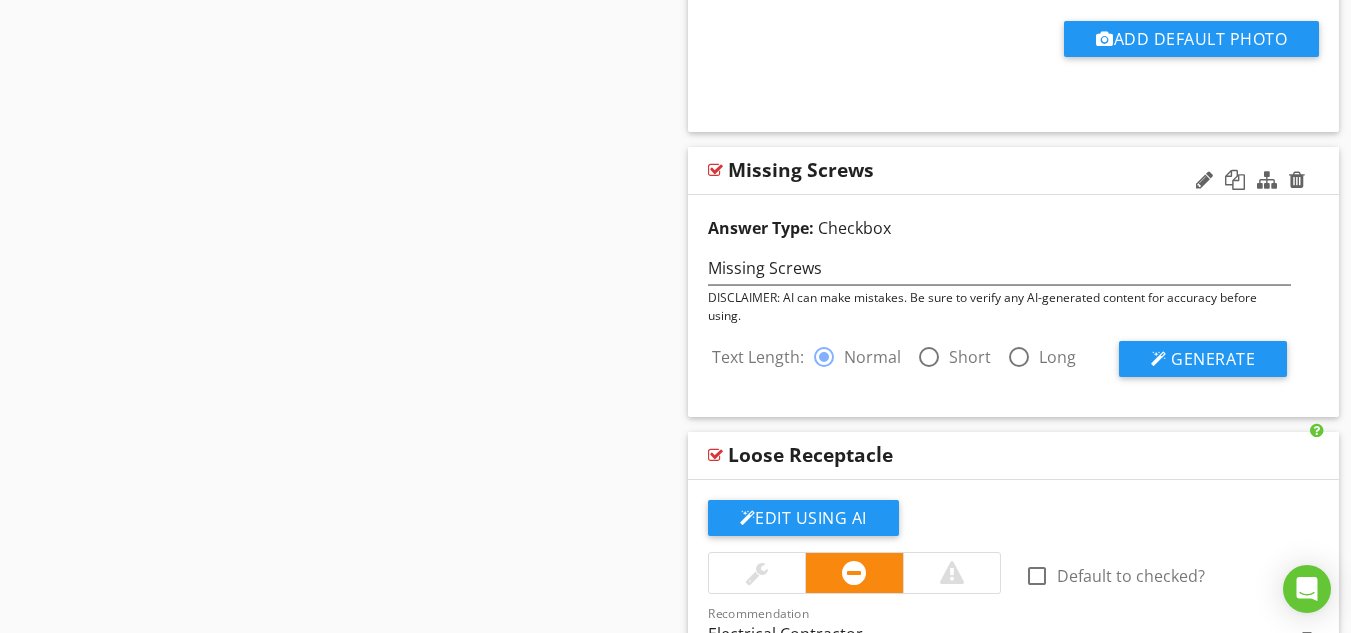 click at bounding box center [929, 357] 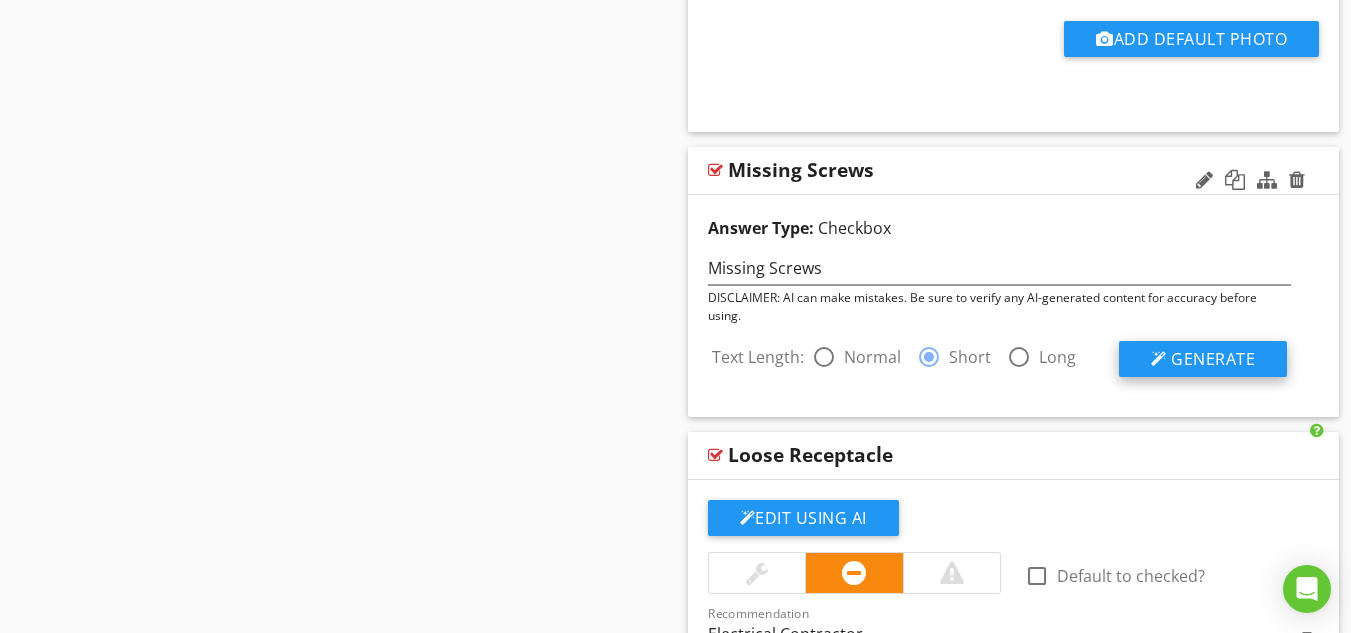 click on "Generate" at bounding box center (1213, 359) 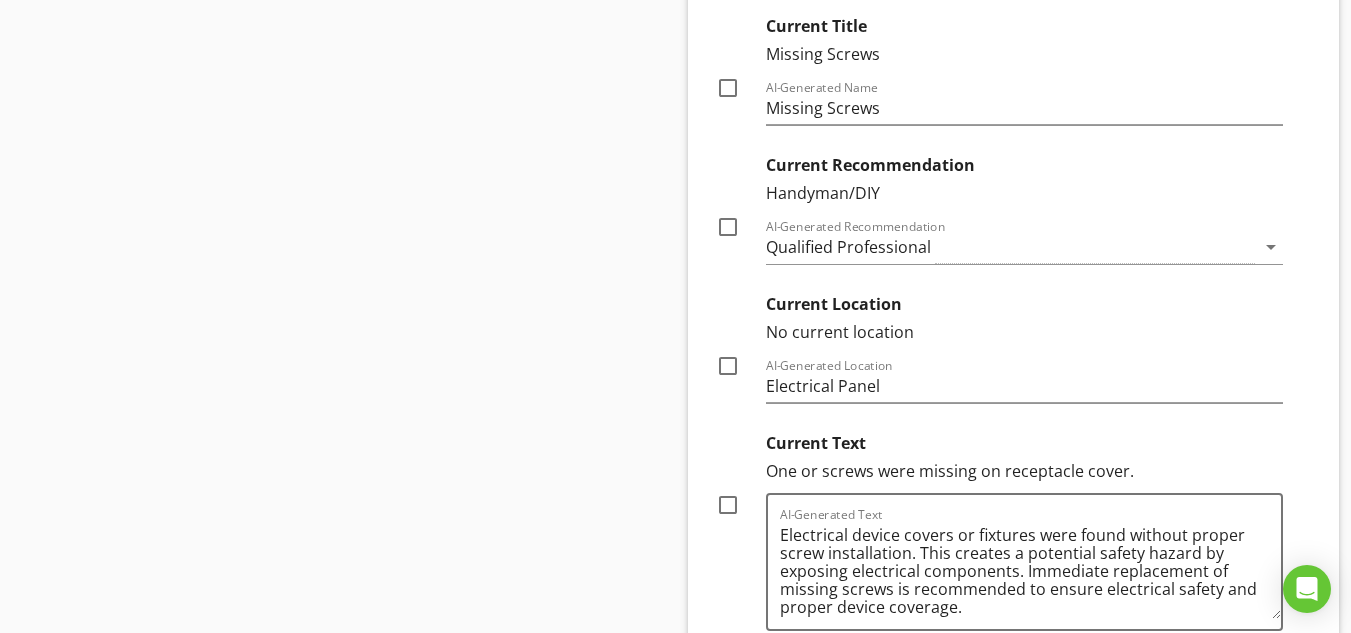 scroll, scrollTop: 25316, scrollLeft: 0, axis: vertical 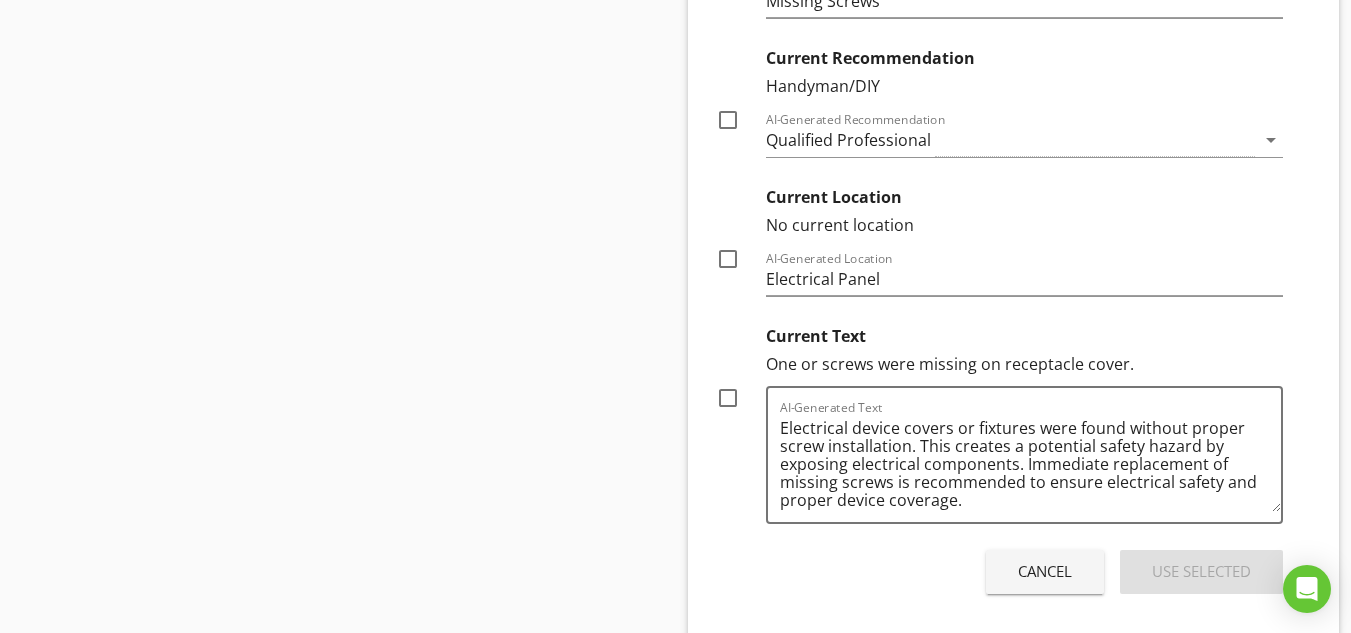 click at bounding box center [728, 398] 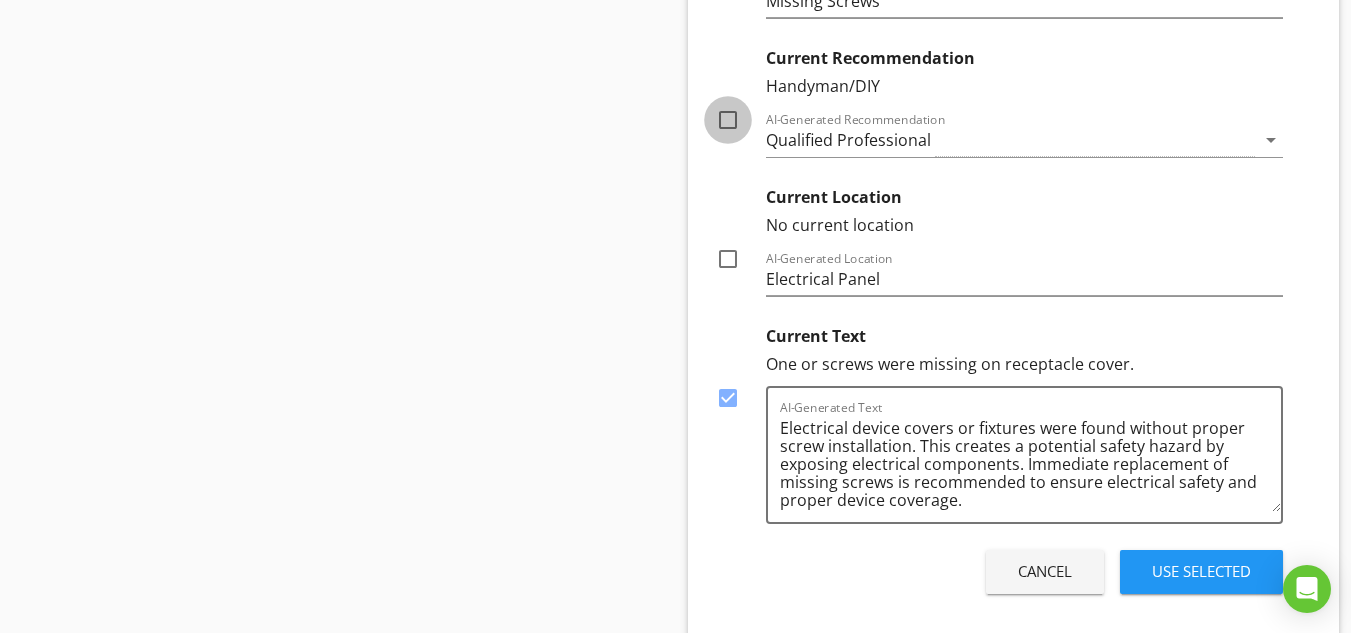 click at bounding box center (728, 120) 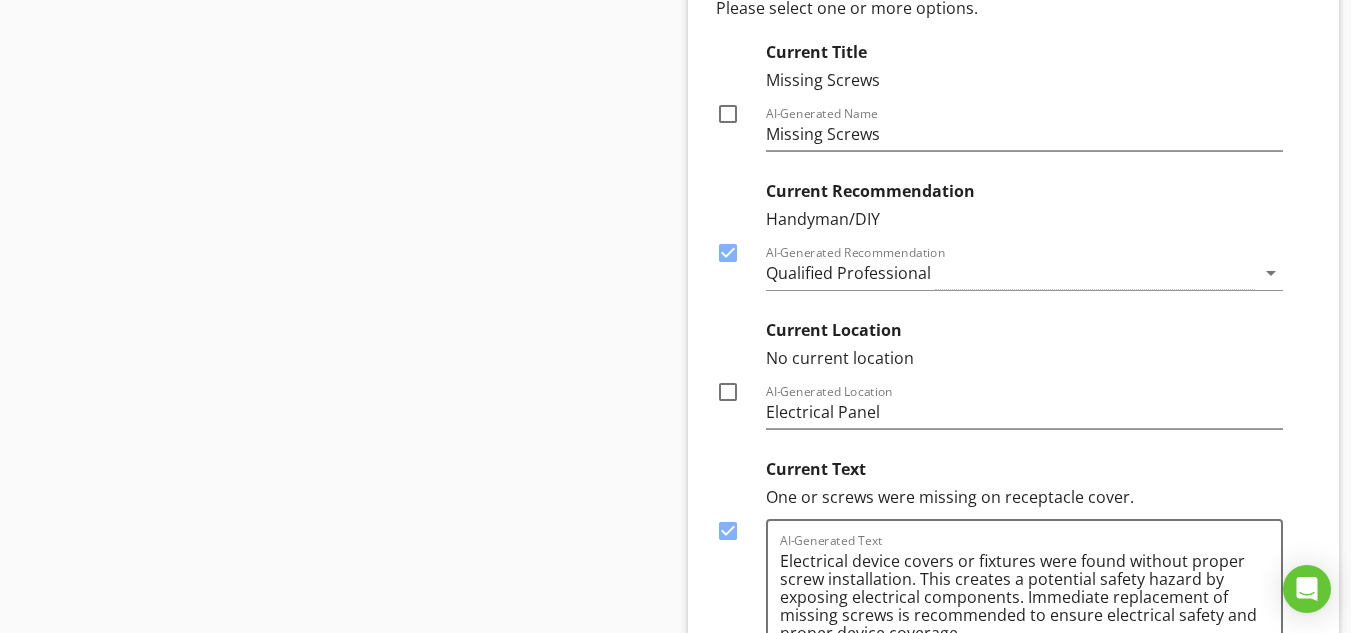 scroll, scrollTop: 25116, scrollLeft: 0, axis: vertical 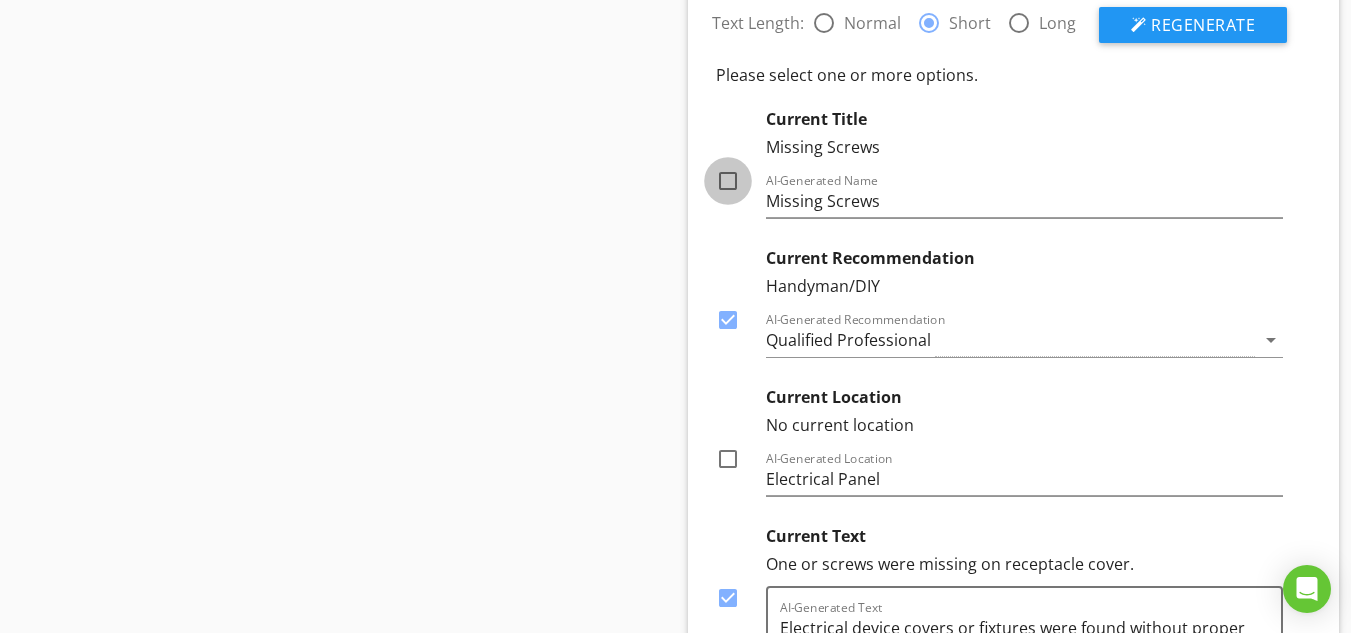click at bounding box center (728, 181) 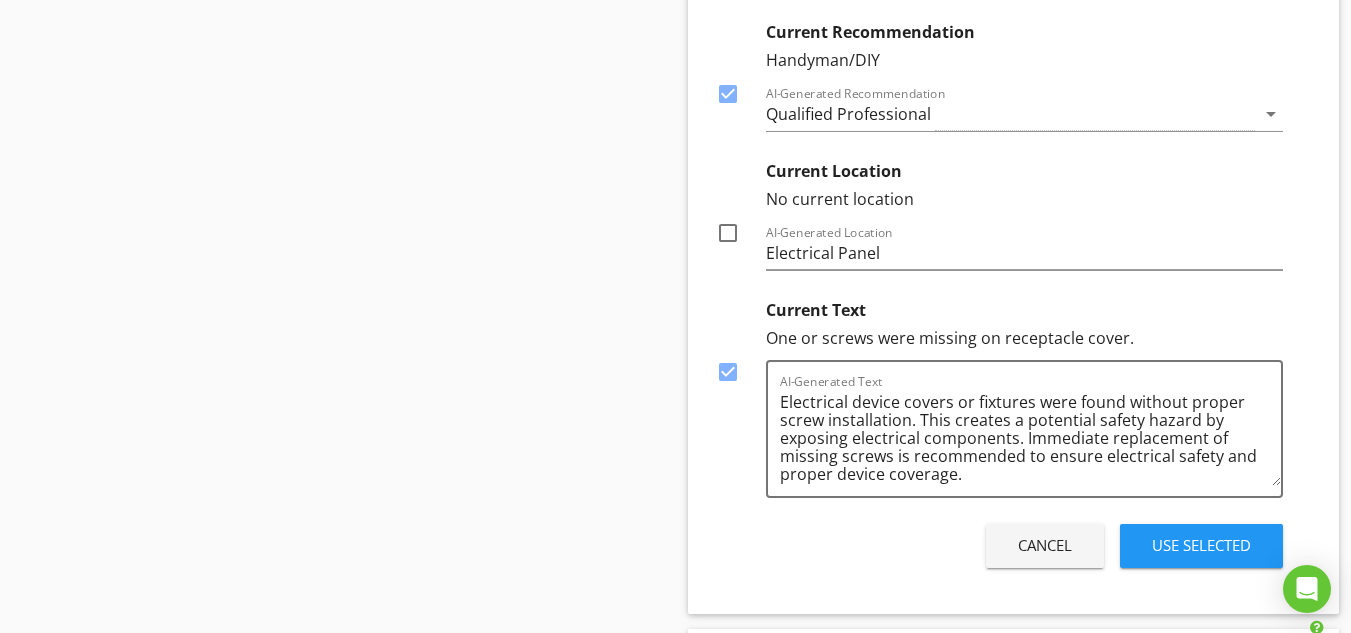 scroll, scrollTop: 25489, scrollLeft: 0, axis: vertical 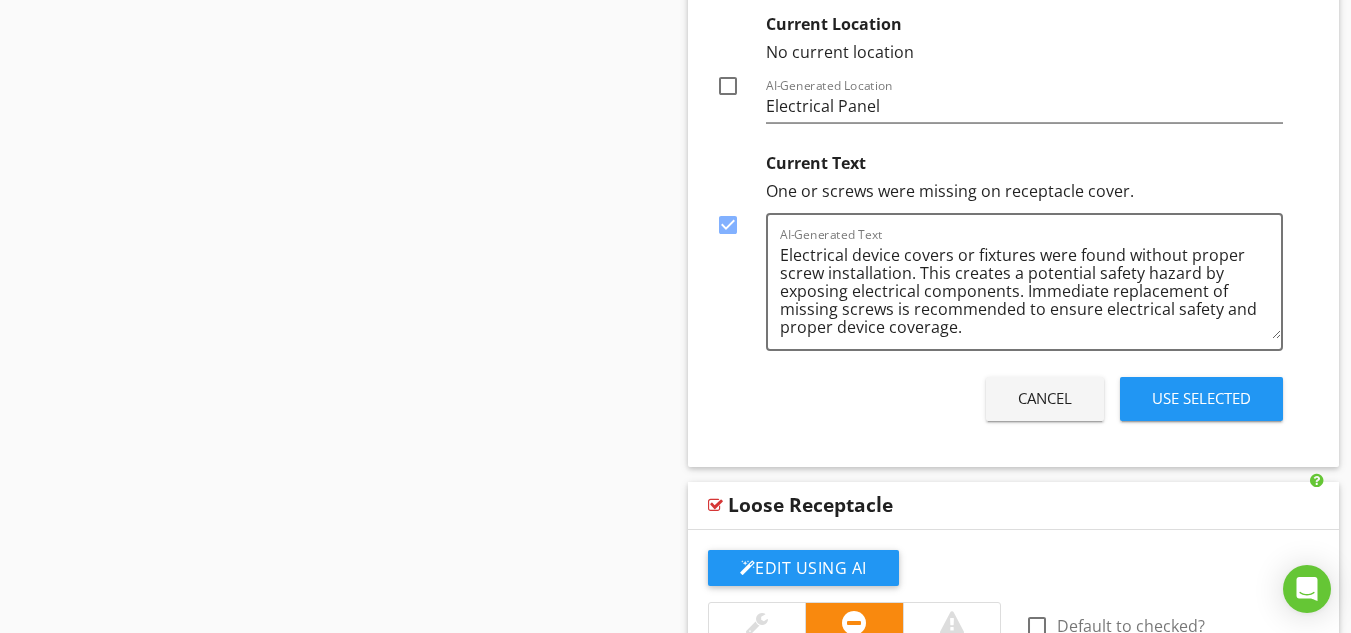 click on "Use Selected" at bounding box center [1201, 398] 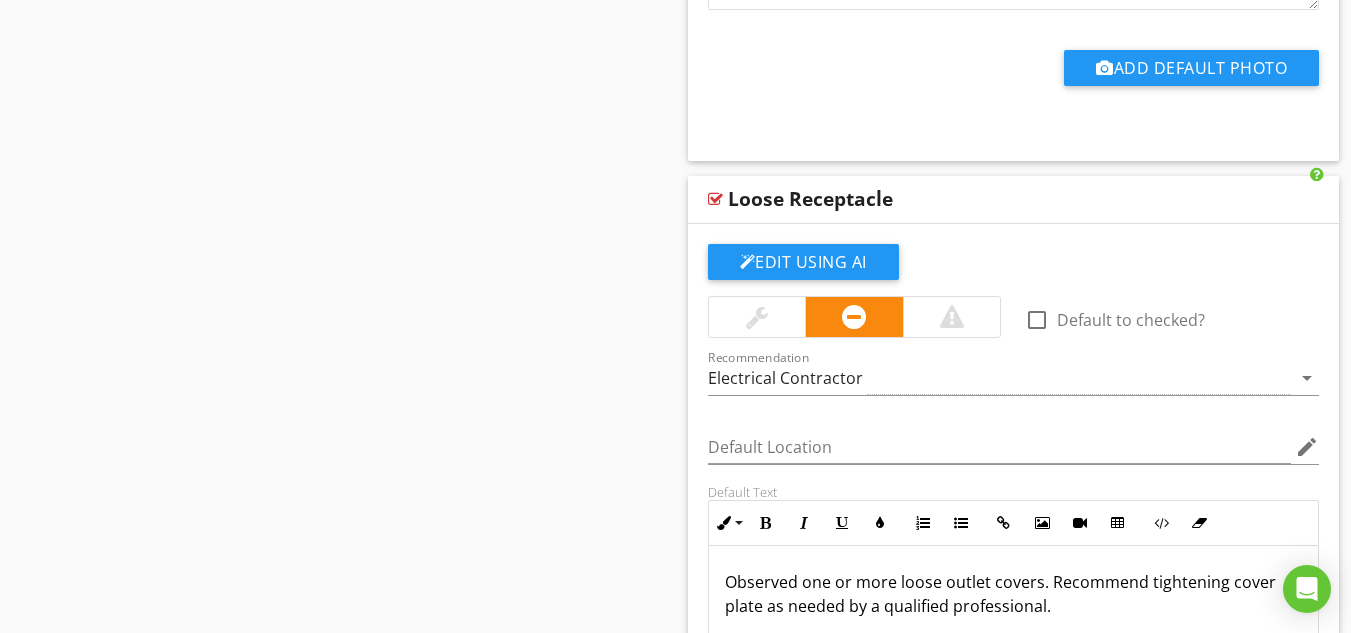 scroll, scrollTop: 25755, scrollLeft: 0, axis: vertical 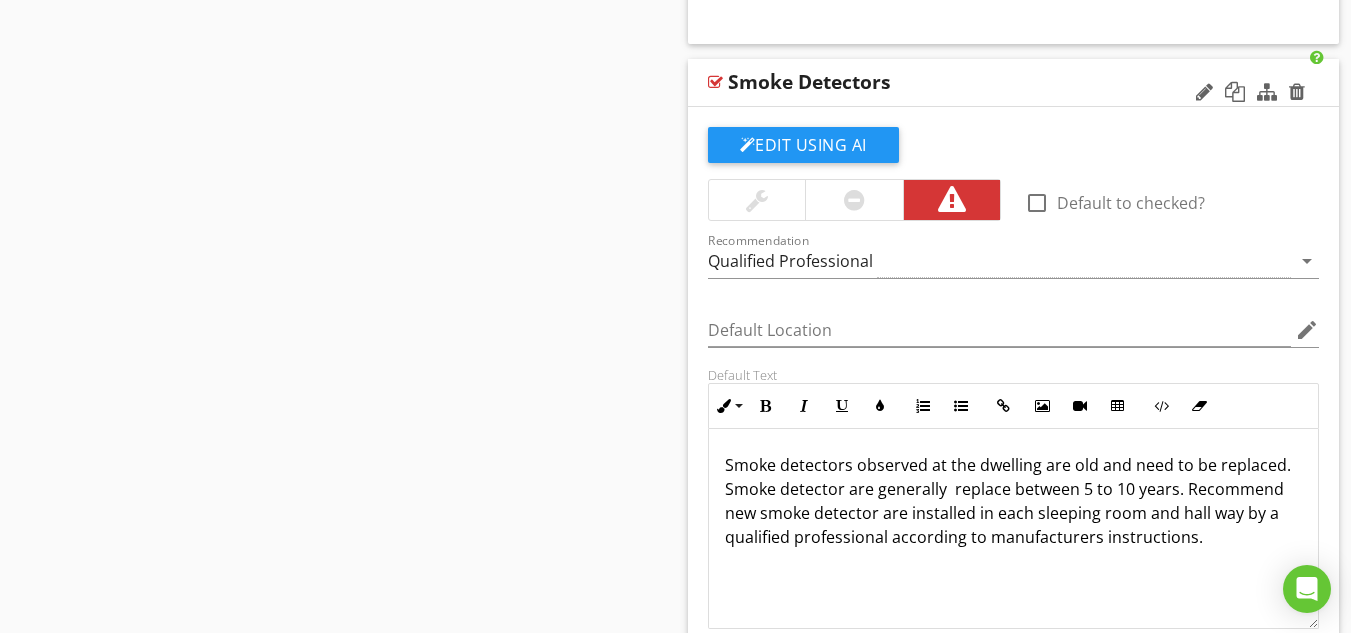 click at bounding box center [854, 200] 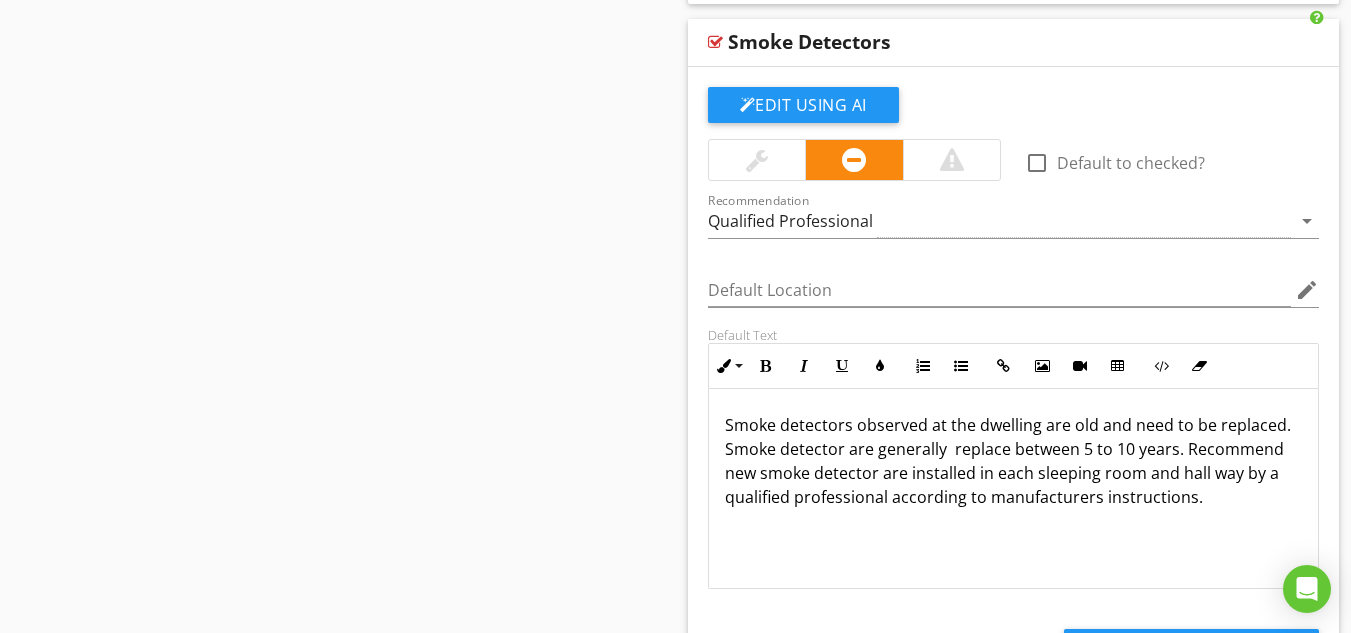scroll, scrollTop: 26449, scrollLeft: 0, axis: vertical 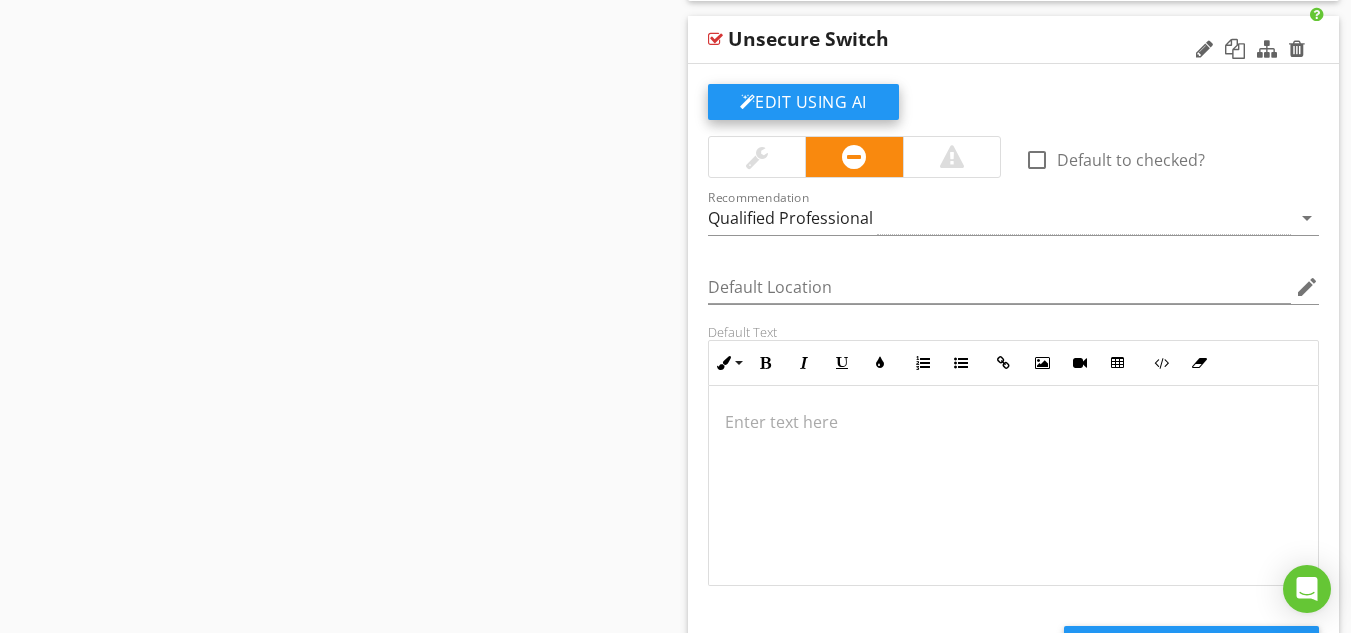 click on "Edit Using AI" at bounding box center (803, -26085) 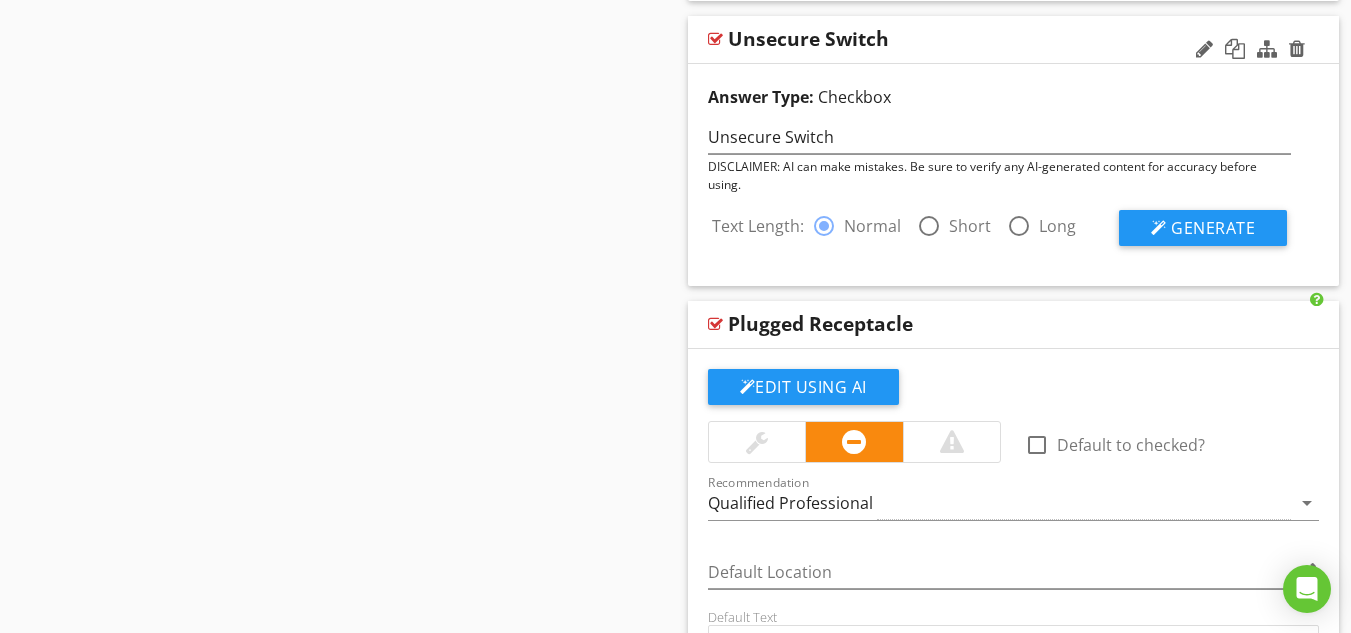 click at bounding box center (929, 226) 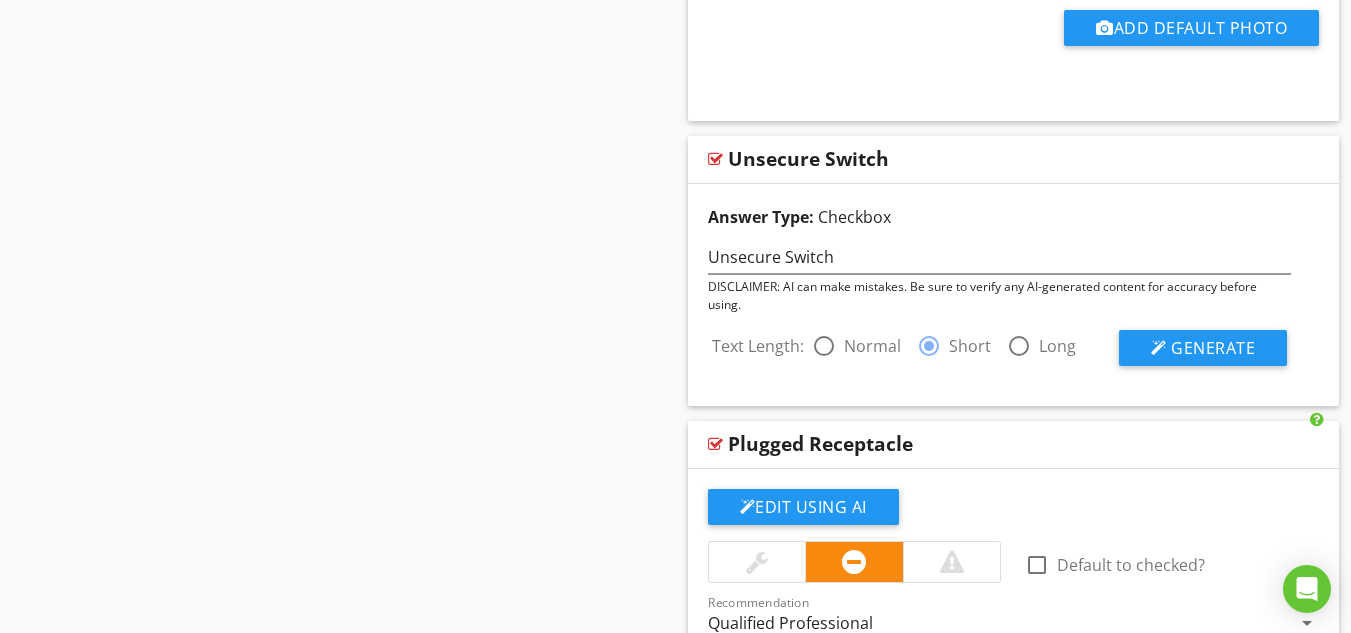 scroll, scrollTop: 32809, scrollLeft: 0, axis: vertical 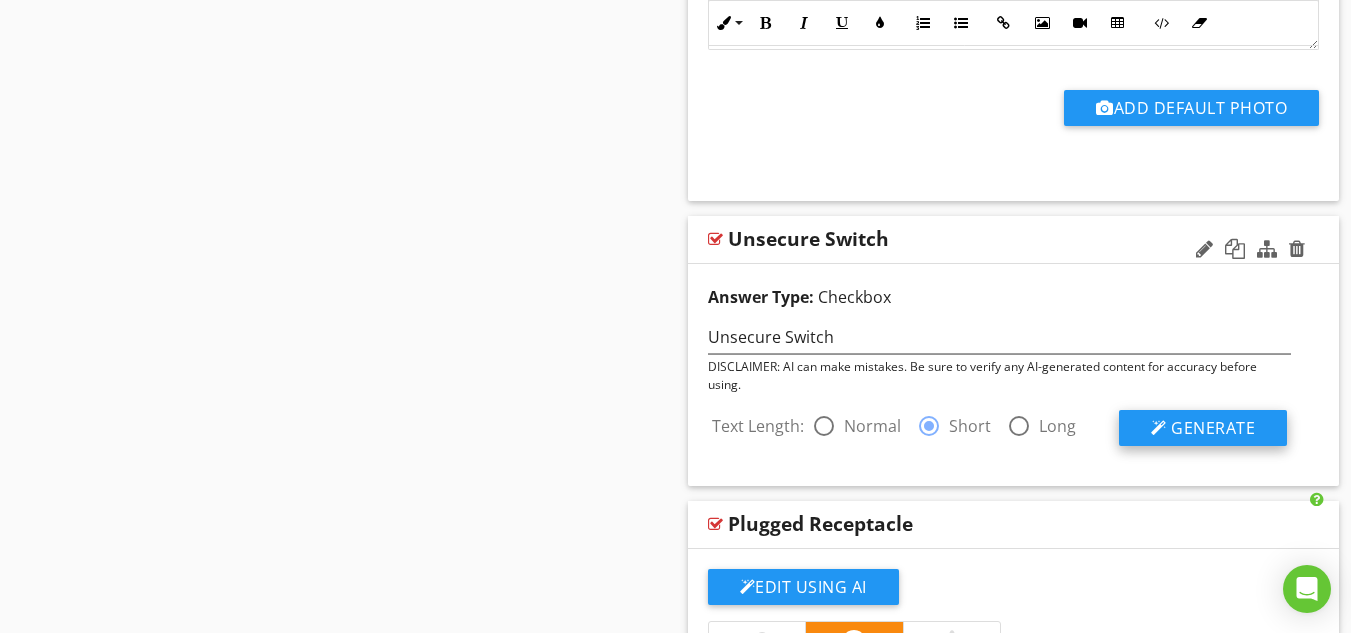 click on "Generate" at bounding box center (1213, 428) 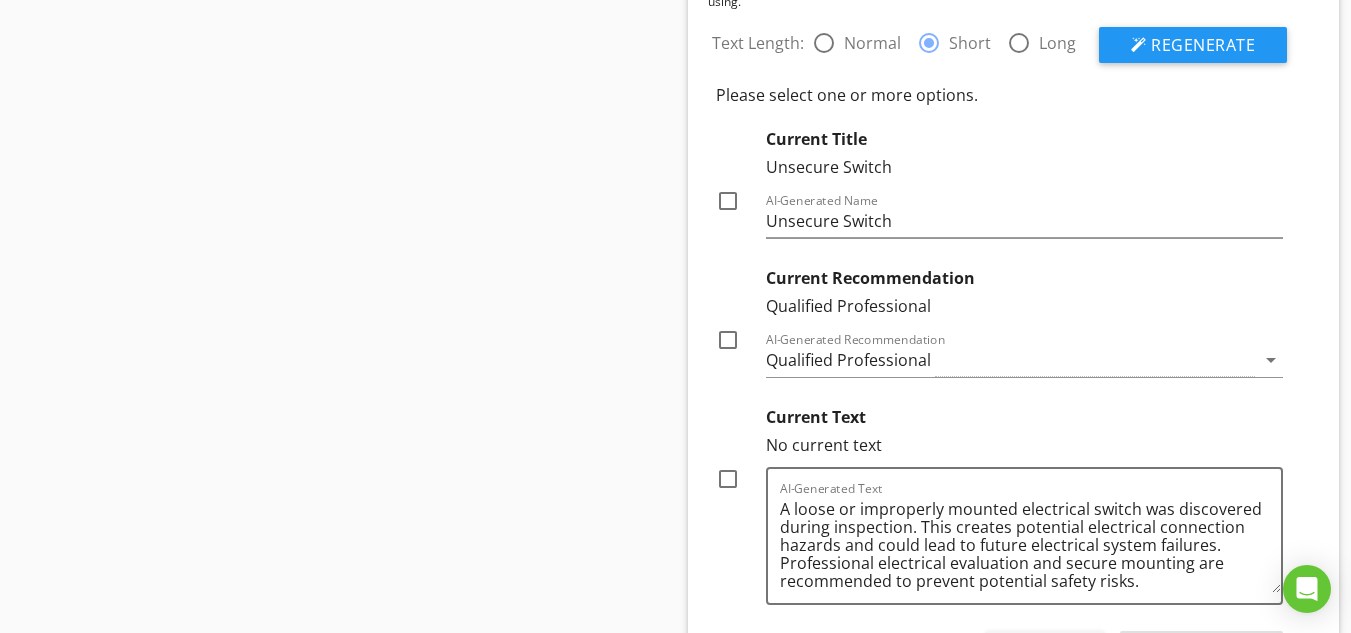 scroll, scrollTop: 33209, scrollLeft: 0, axis: vertical 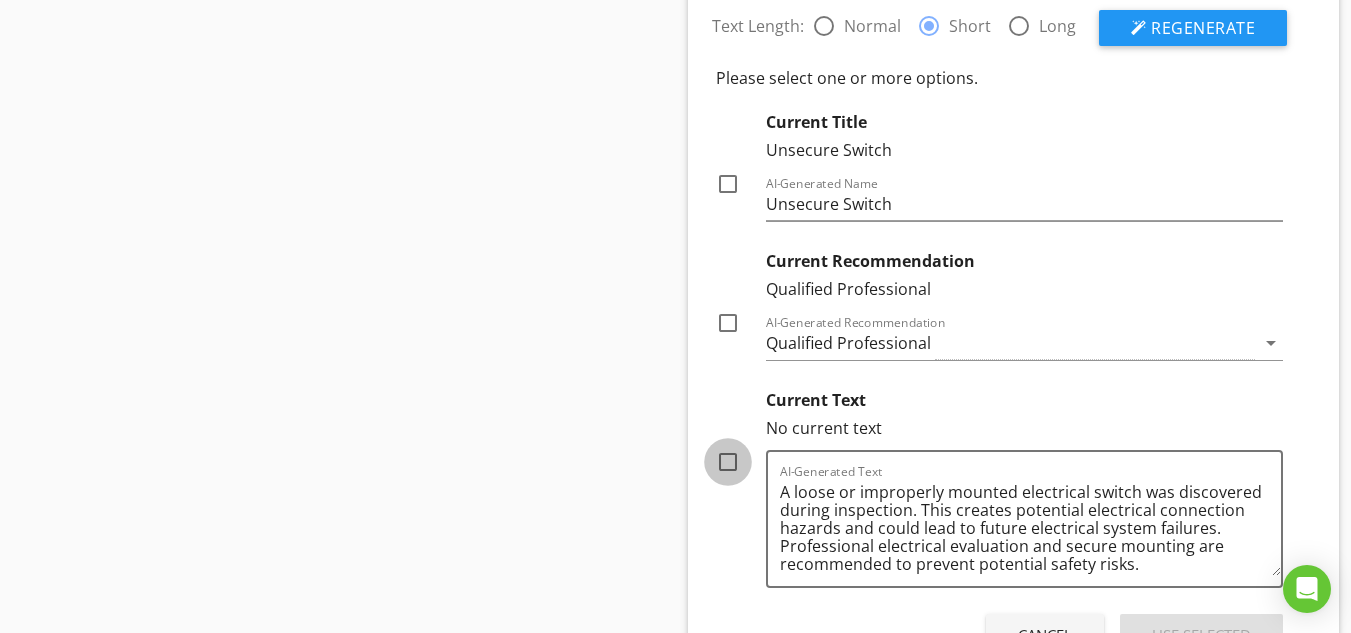 click at bounding box center [728, 462] 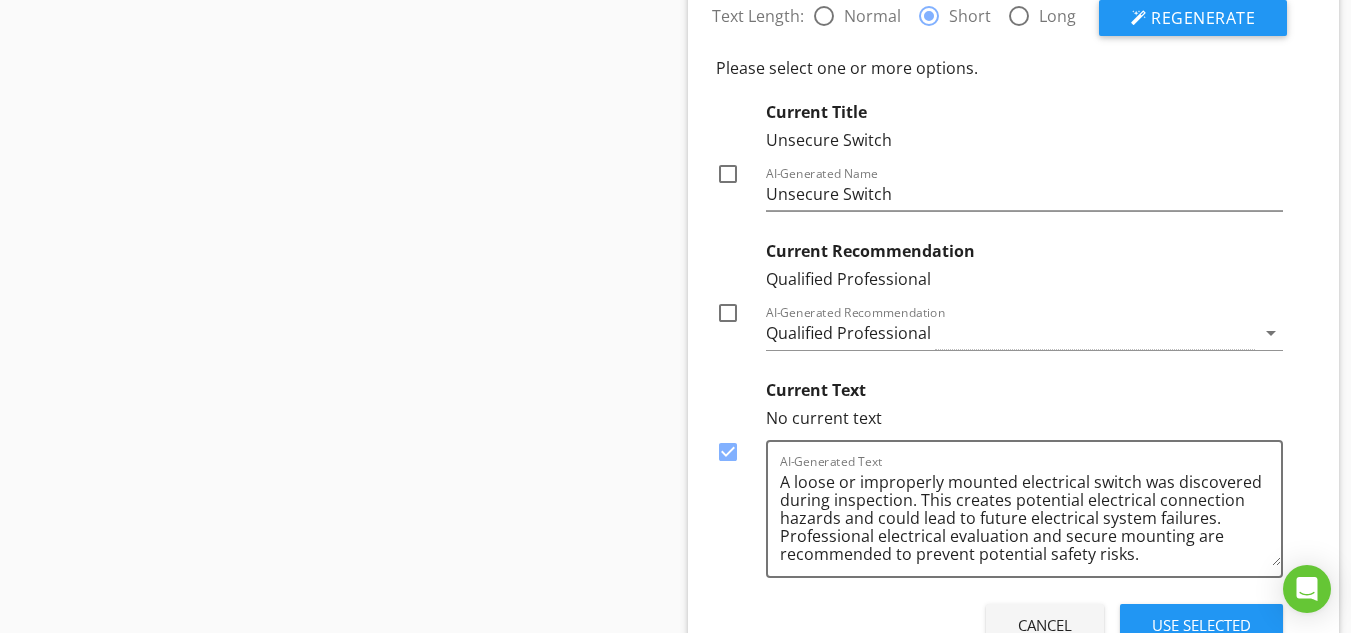 scroll, scrollTop: 33249, scrollLeft: 0, axis: vertical 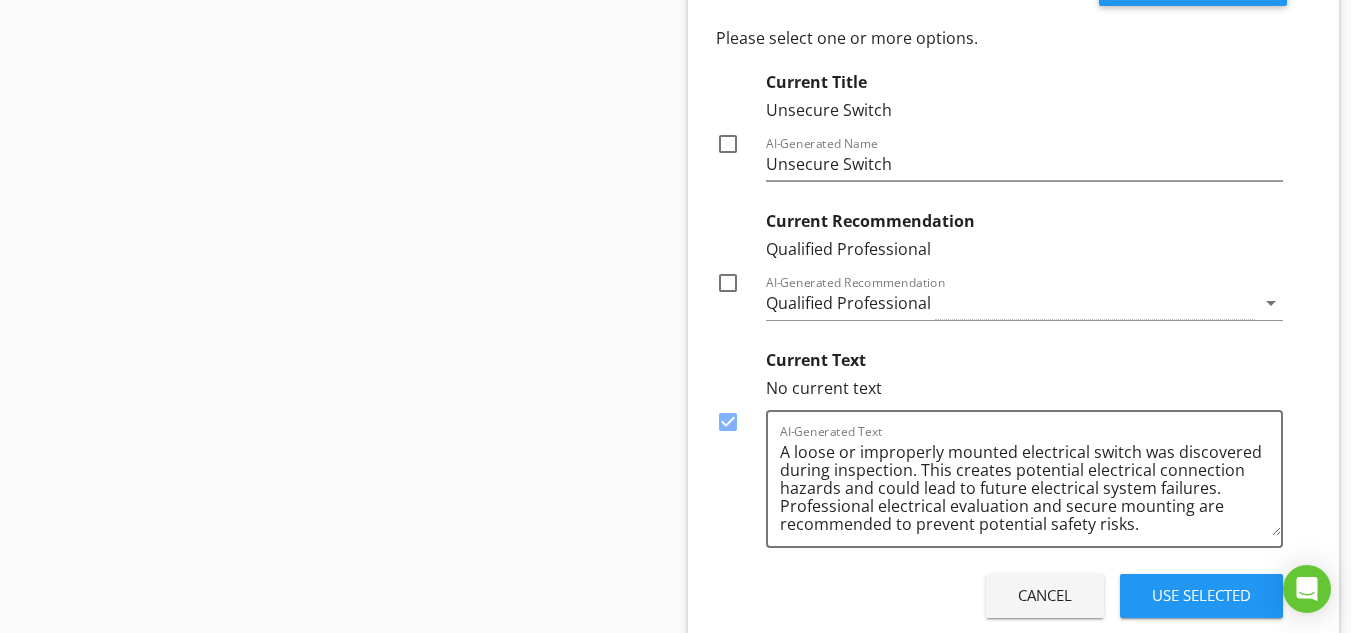 click on "Use Selected" at bounding box center (1201, 595) 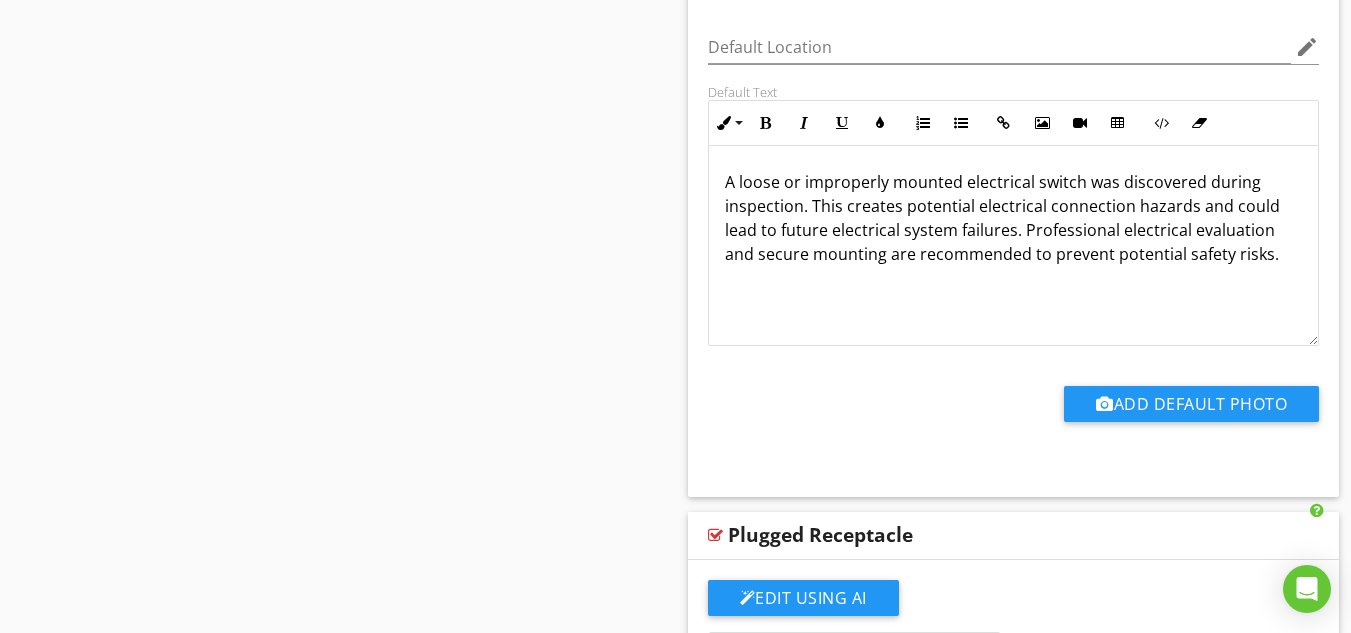 click on "A loose or improperly mounted electrical switch was discovered during inspection. This creates potential electrical connection hazards and could lead to future electrical system failures. Professional electrical evaluation and secure mounting are recommended to prevent potential safety risks." at bounding box center (1014, 218) 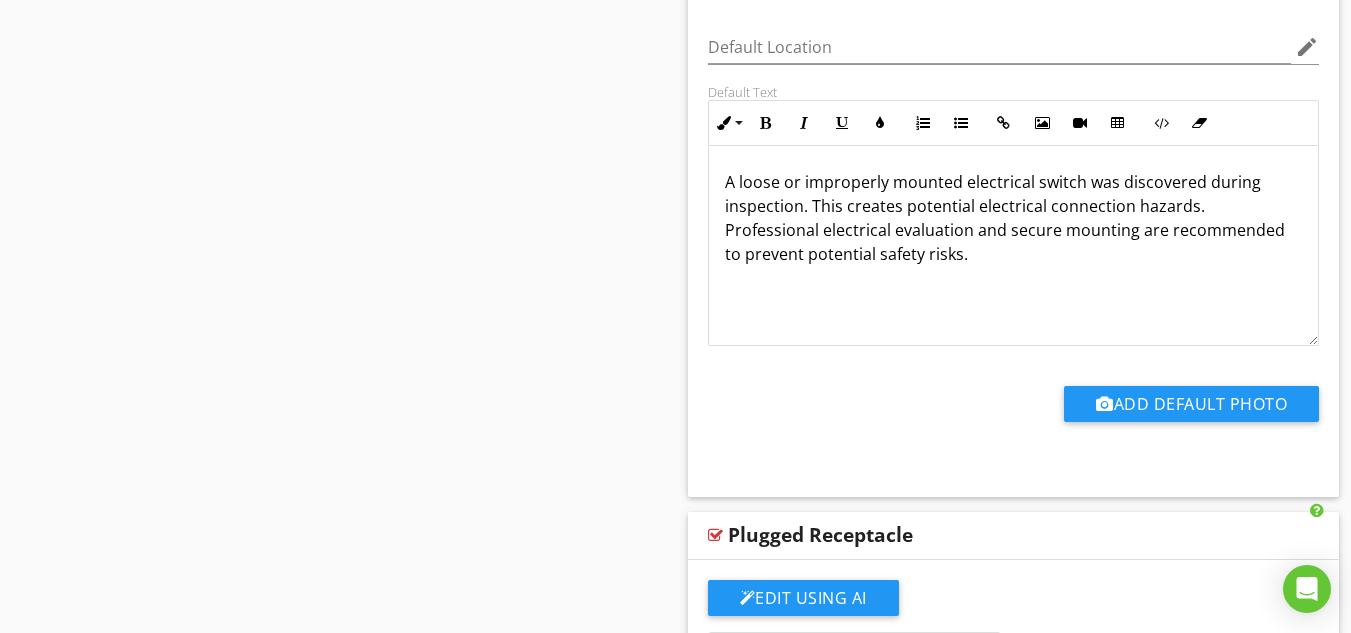 click on "A loose or improperly mounted electrical switch was discovered during inspection. This creates potential electrical connection hazards. Professional electrical evaluation and secure mounting are recommended to prevent potential safety risks." at bounding box center [1014, 218] 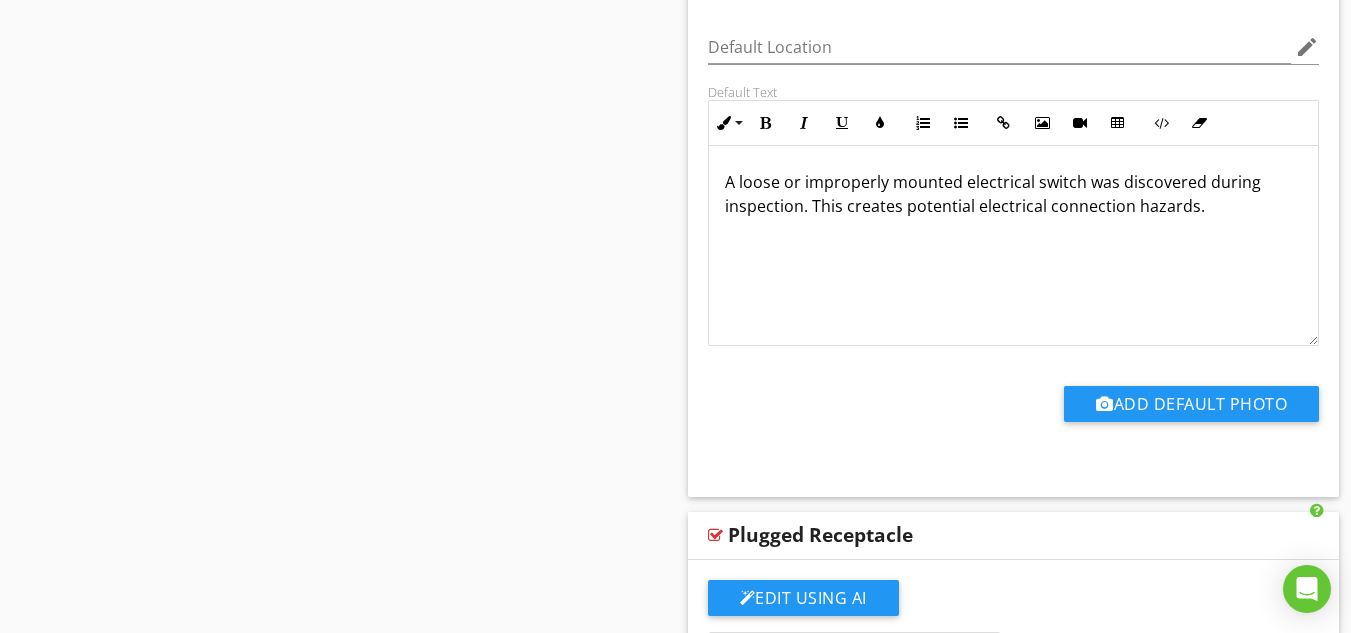 type 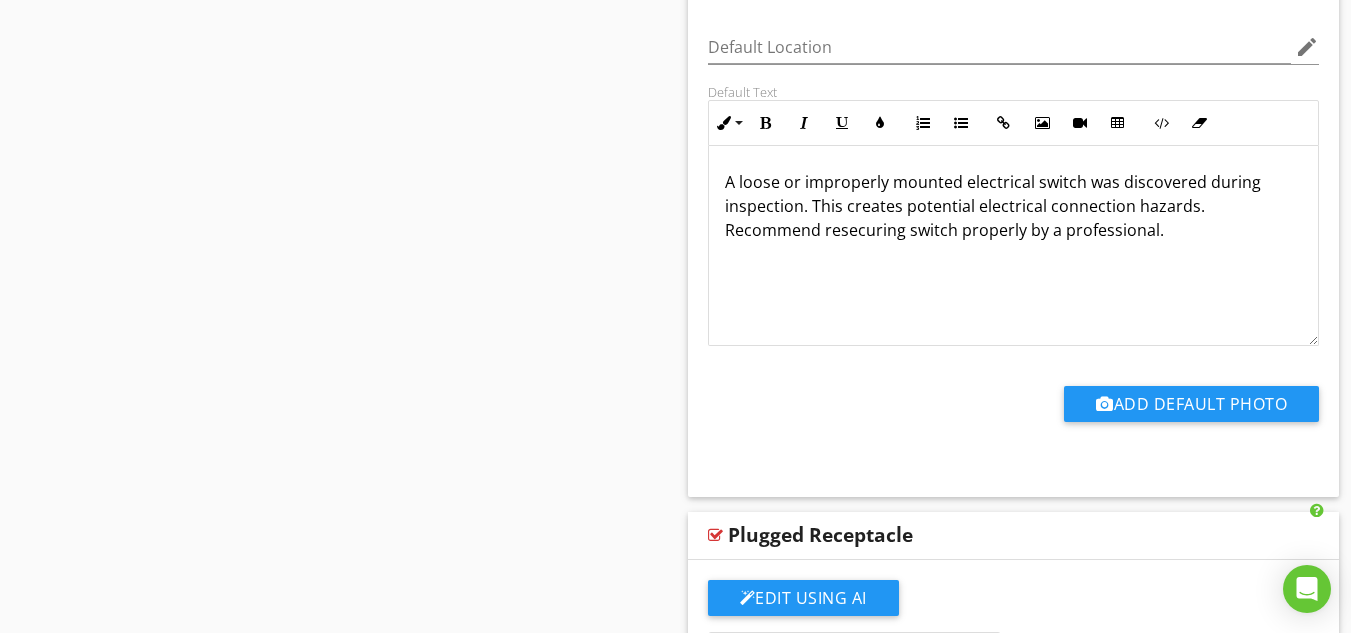 click on "A loose or improperly mounted electrical switch was discovered during inspection. This creates potential electrical connection hazards. Recommend resecuring switch properly by a professional." at bounding box center (1014, 246) 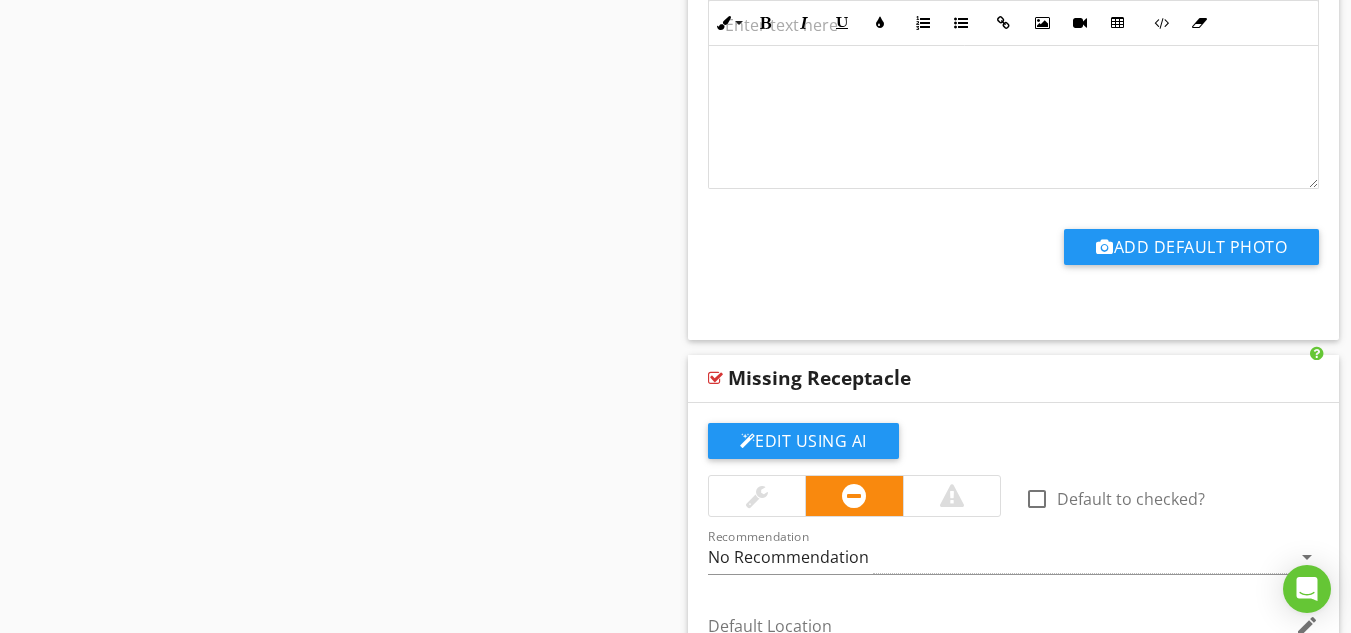 scroll, scrollTop: 45449, scrollLeft: 0, axis: vertical 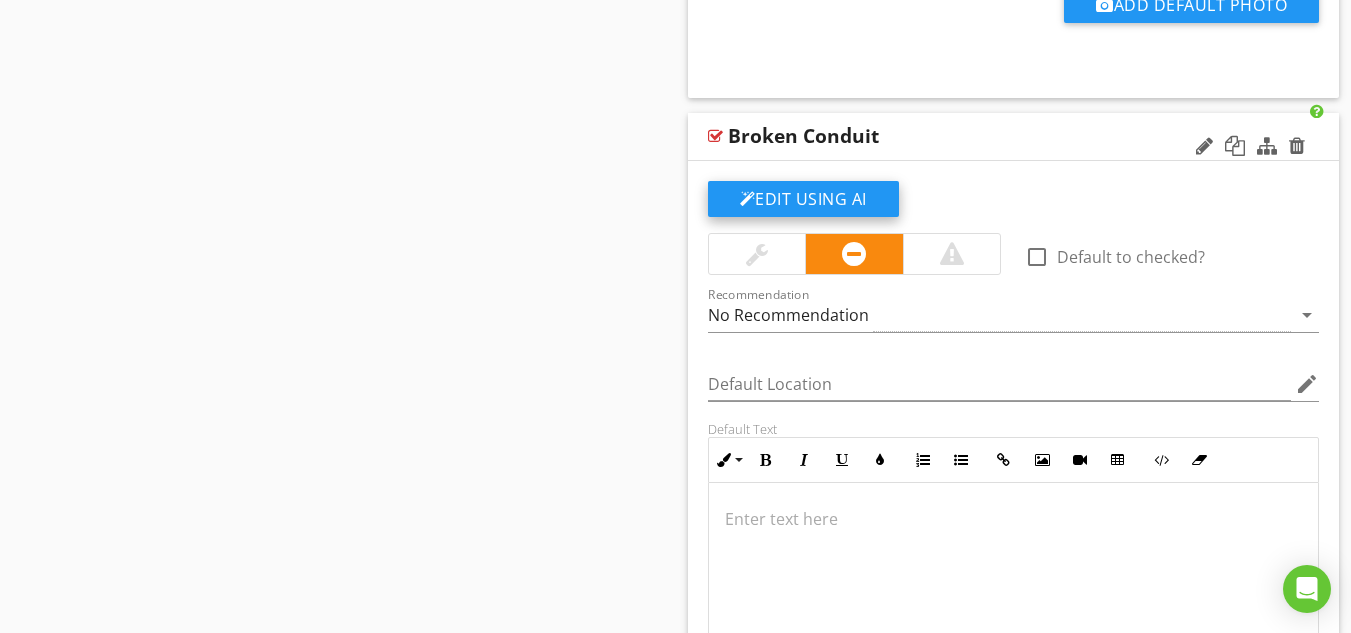 click on "Edit Using AI" at bounding box center [803, -37764] 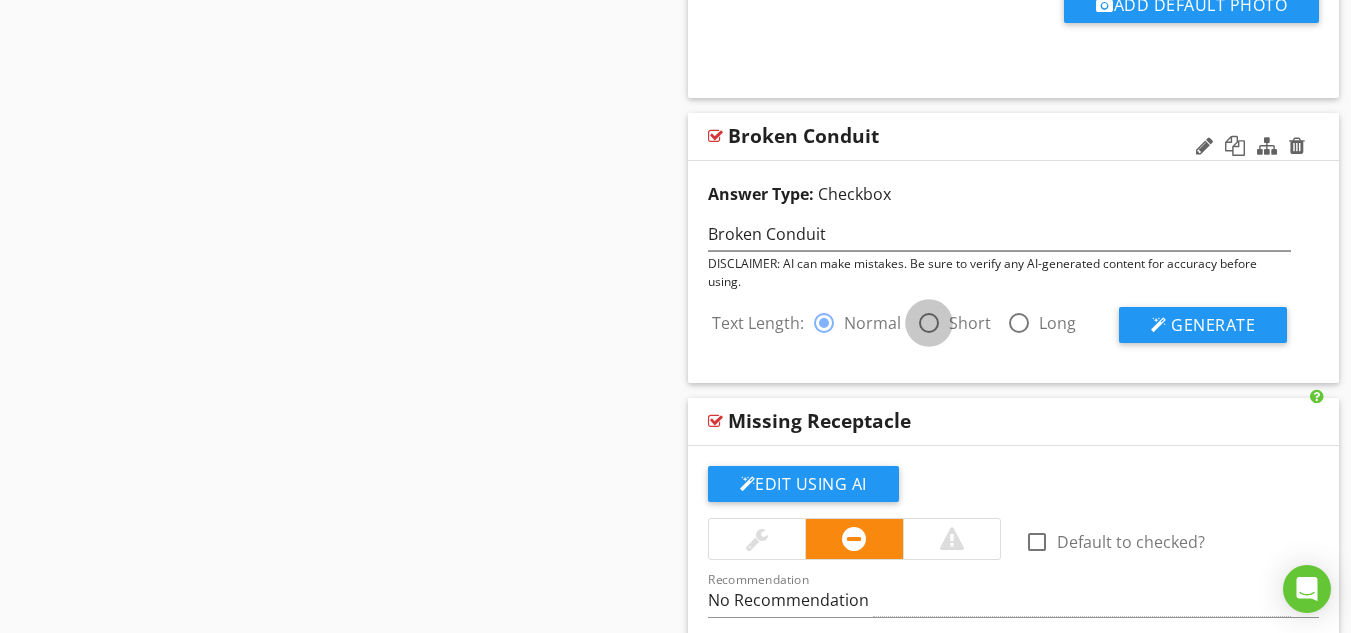 click at bounding box center [929, 323] 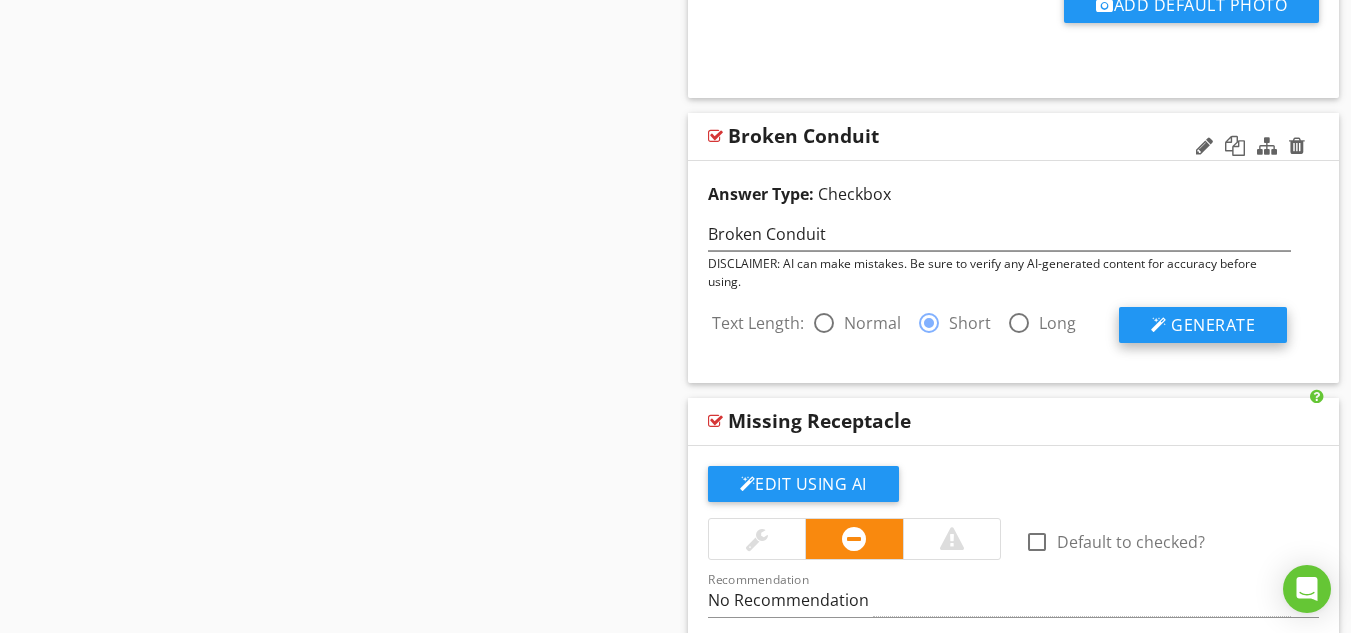 click on "Generate" at bounding box center [1213, 325] 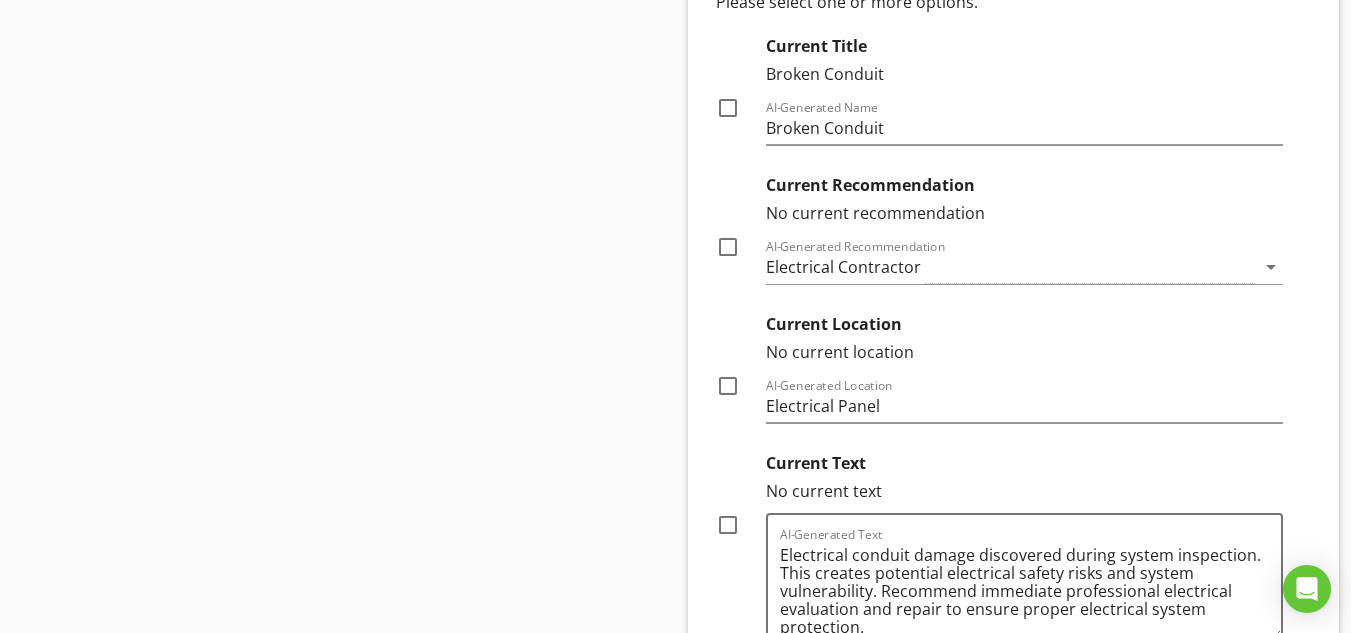 scroll, scrollTop: 45195, scrollLeft: 0, axis: vertical 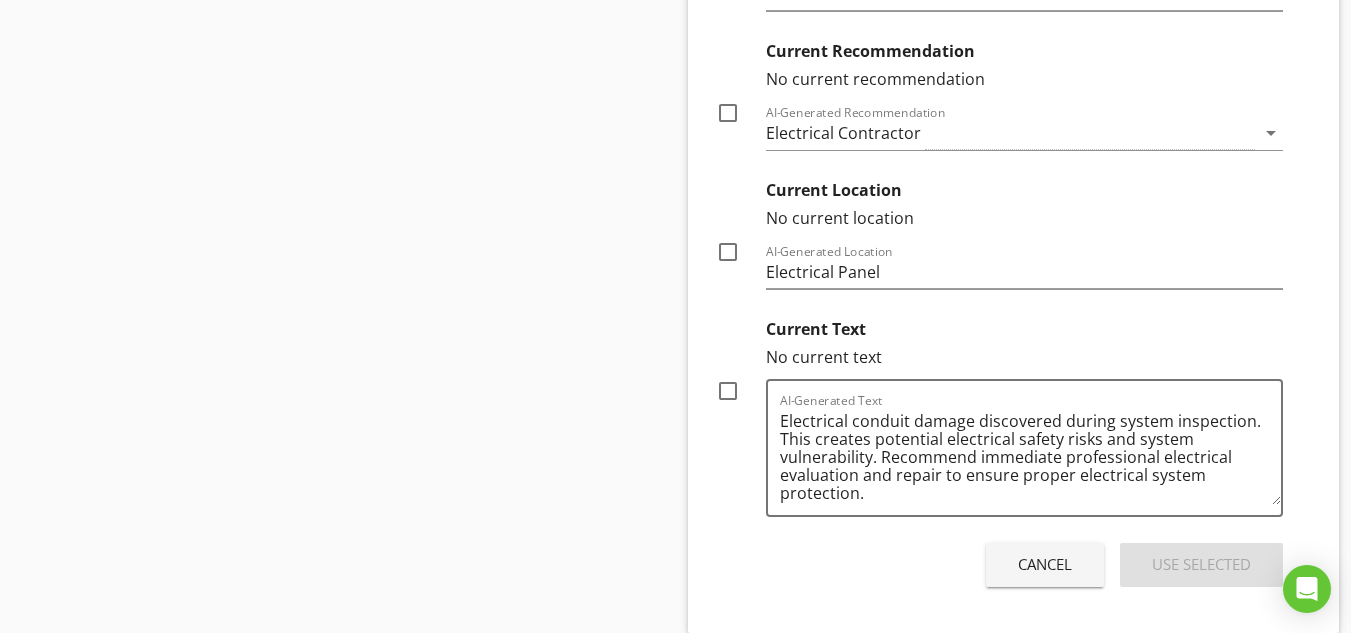 click at bounding box center (728, 391) 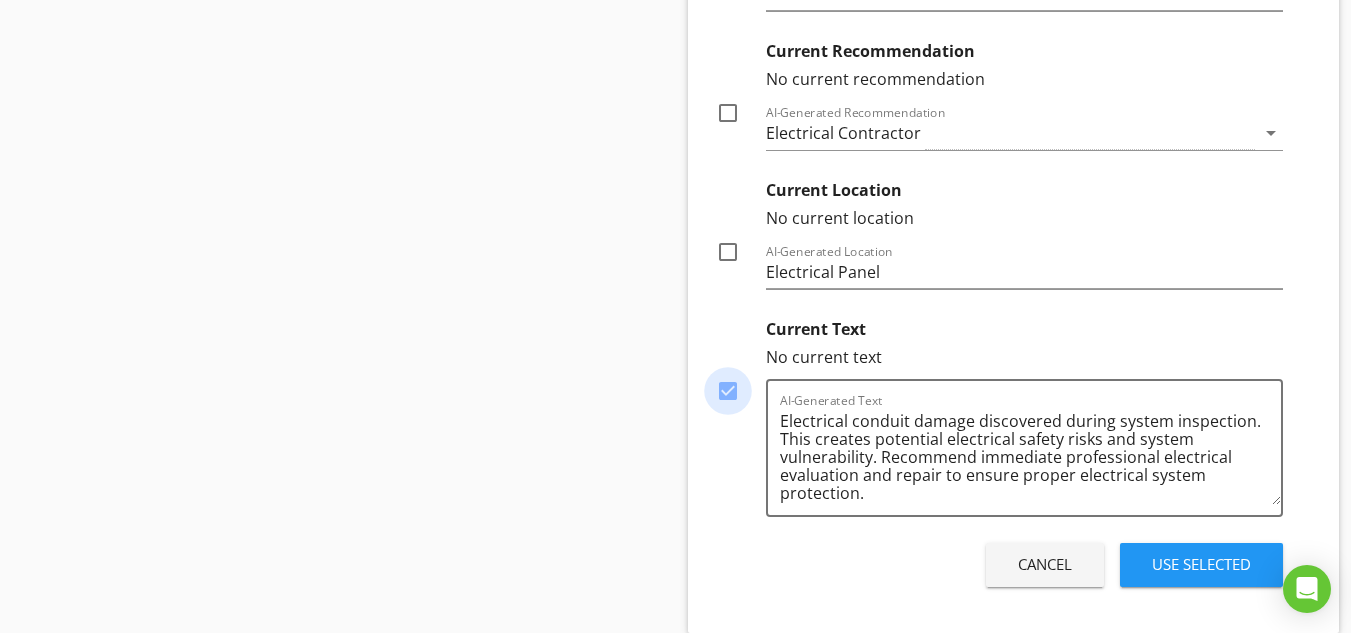 checkbox on "true" 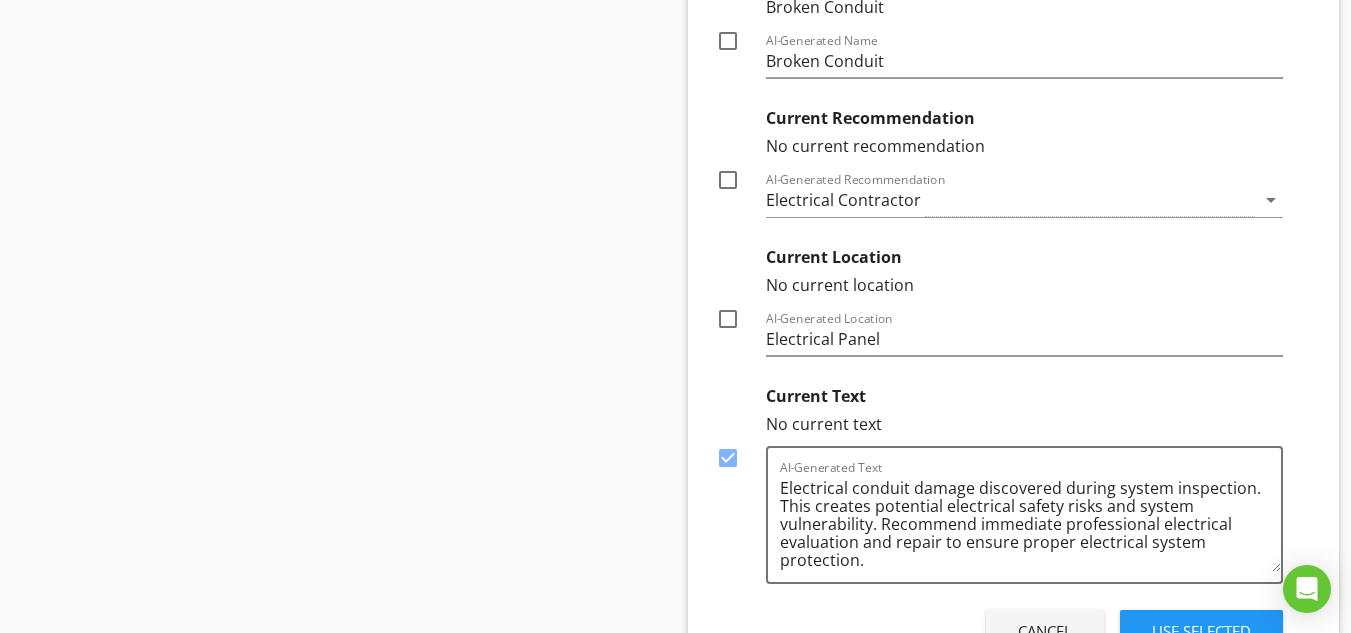 scroll, scrollTop: 45008, scrollLeft: 0, axis: vertical 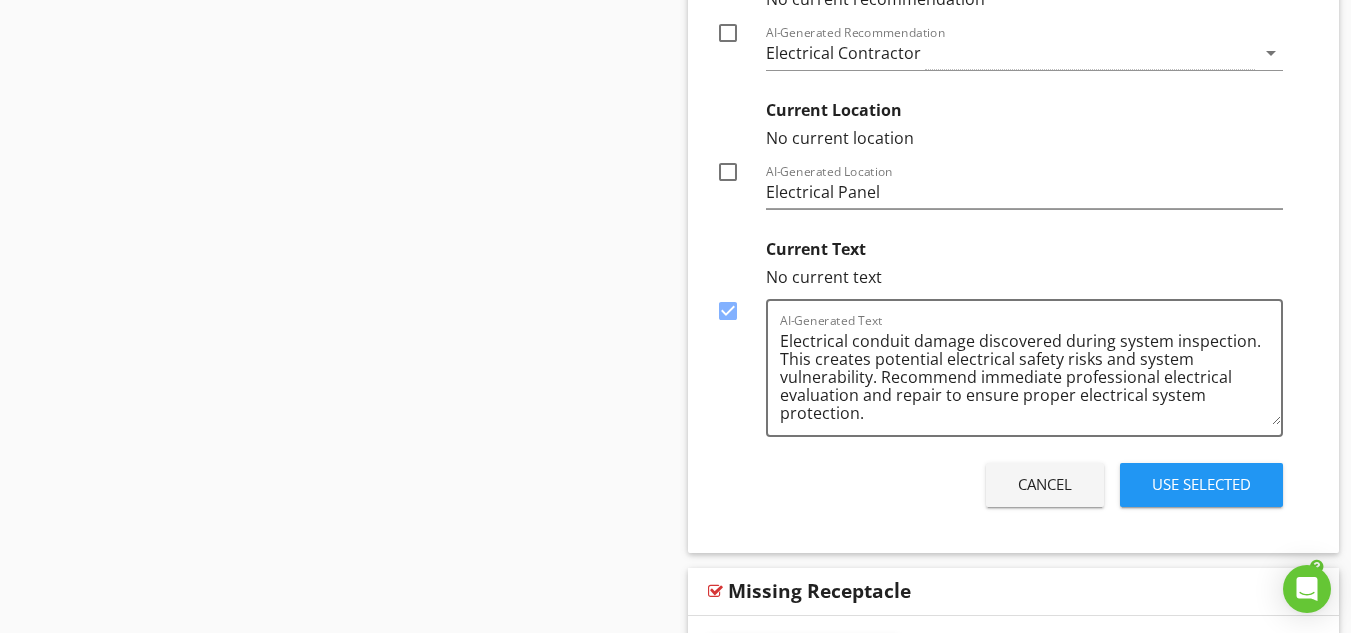 click on "Use Selected" at bounding box center [1201, 484] 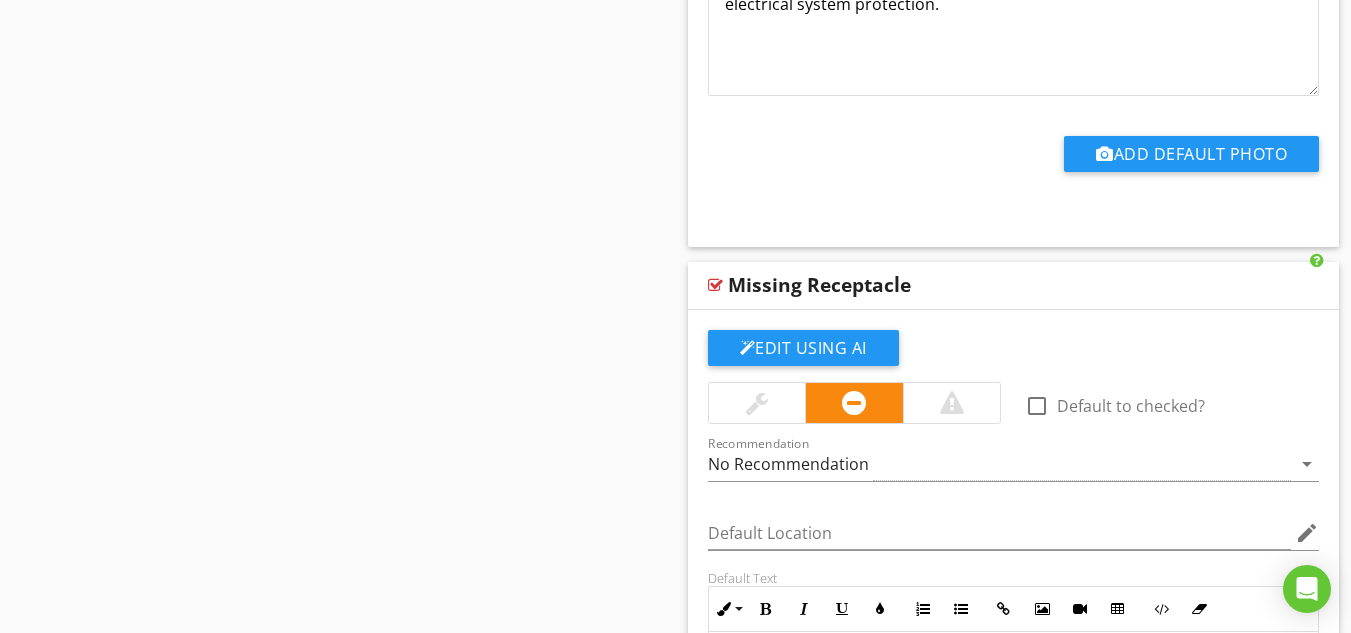scroll, scrollTop: 45541, scrollLeft: 0, axis: vertical 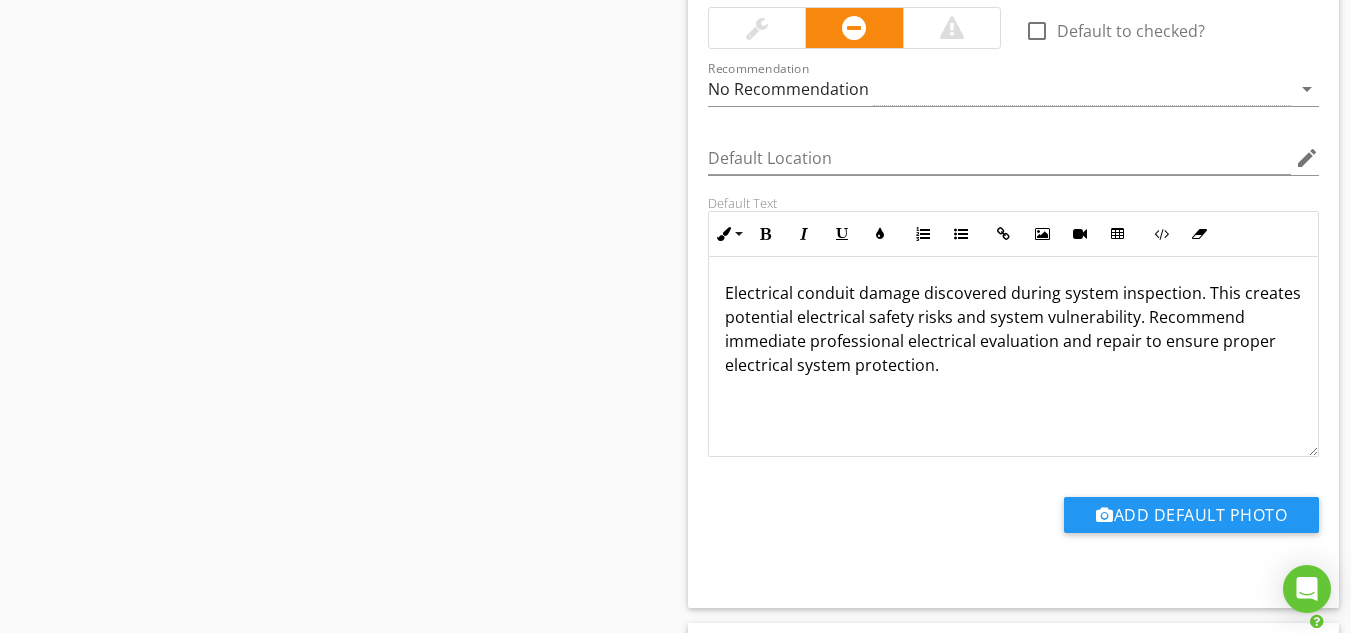 click on "Electrical conduit damage discovered during system inspection. This creates potential electrical safety risks and system vulnerability. Recommend immediate professional electrical evaluation and repair to ensure proper electrical system protection." at bounding box center [1014, 329] 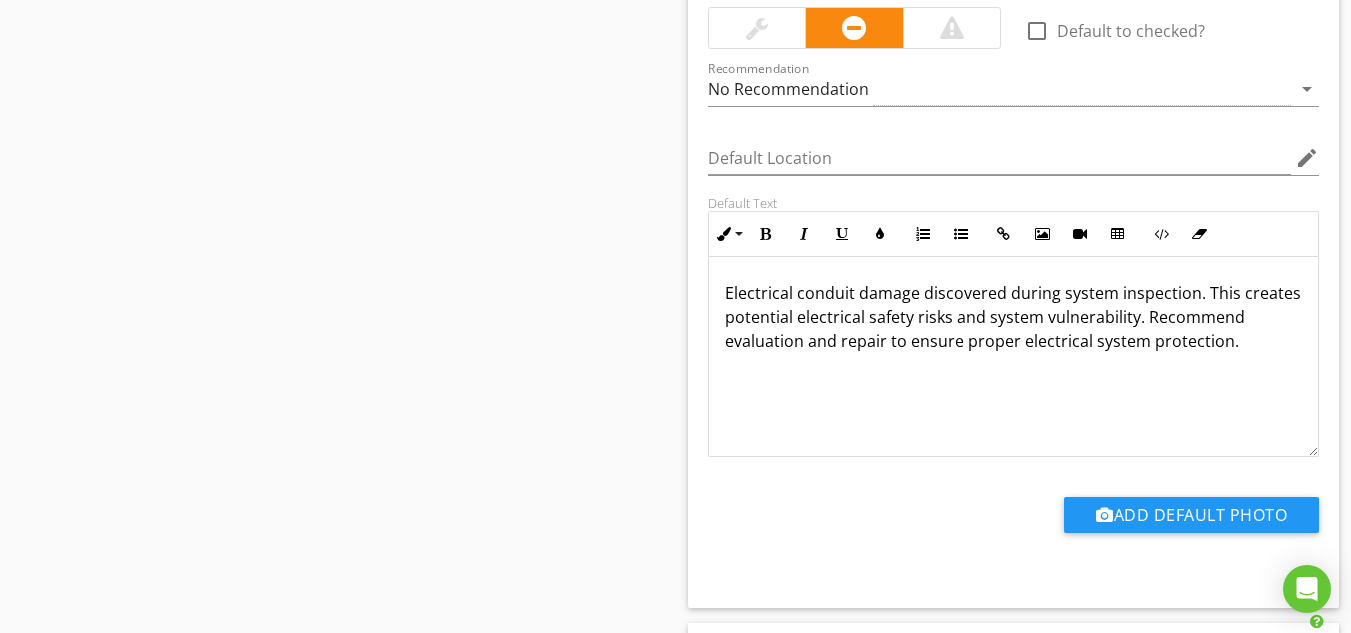 click on "Electrical conduit damage discovered during system inspection. This creates potential electrical safety risks and system vulnerability. Recommend evaluation and repair to ensure proper electrical system protection." at bounding box center [1014, 317] 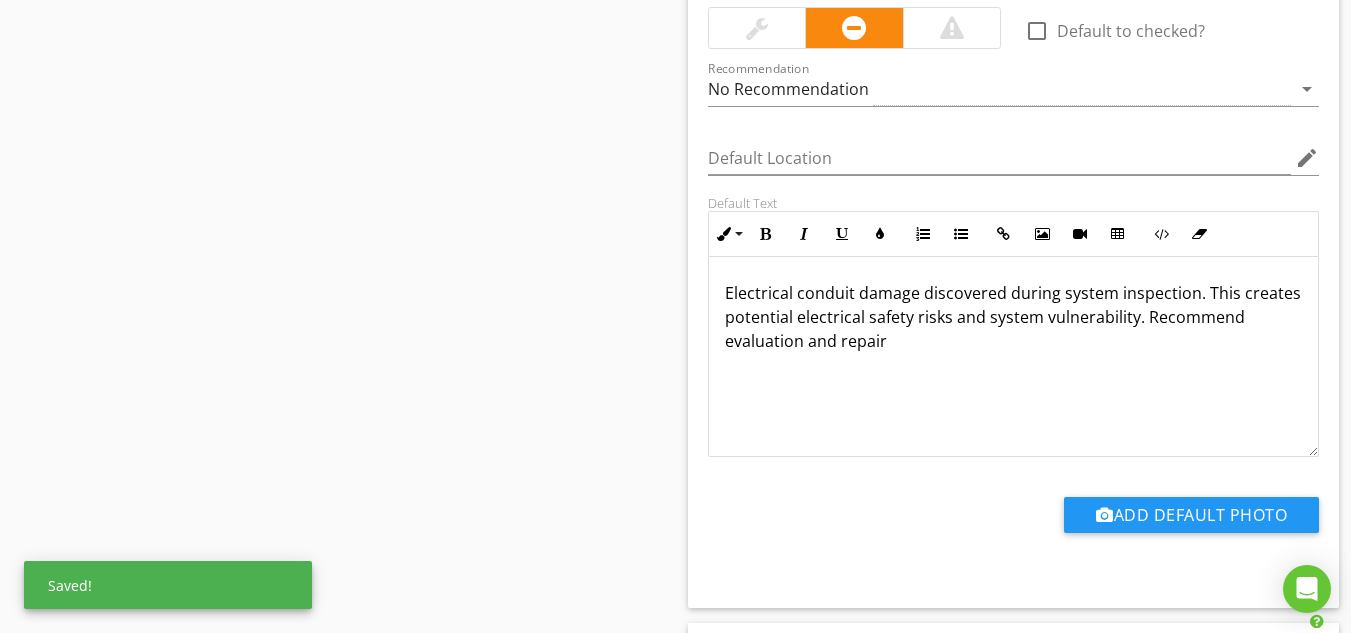 type 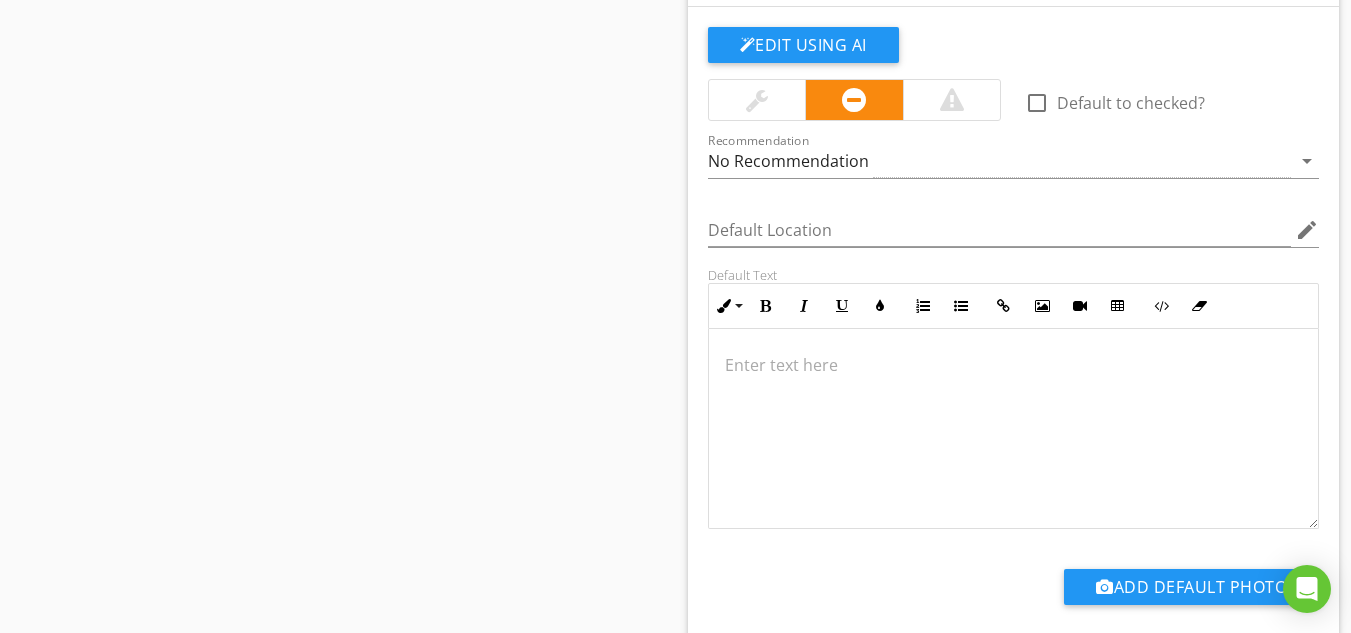scroll, scrollTop: 46501, scrollLeft: 0, axis: vertical 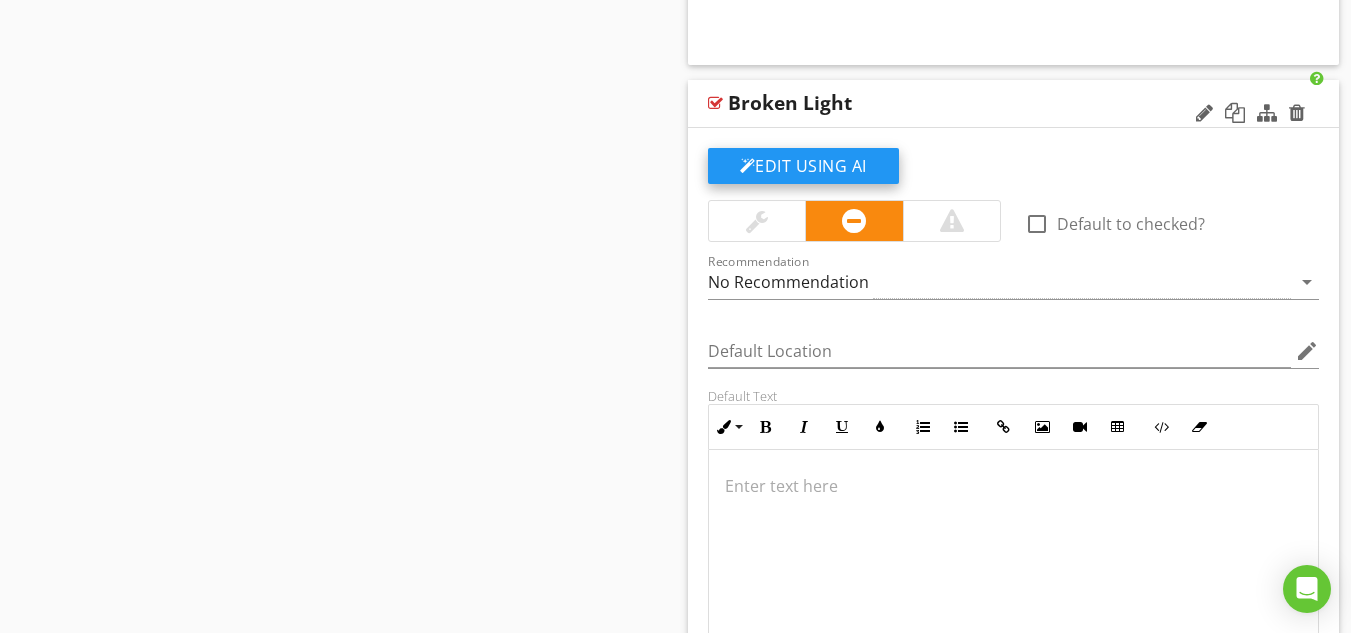 click on "Edit Using AI" at bounding box center [803, -39269] 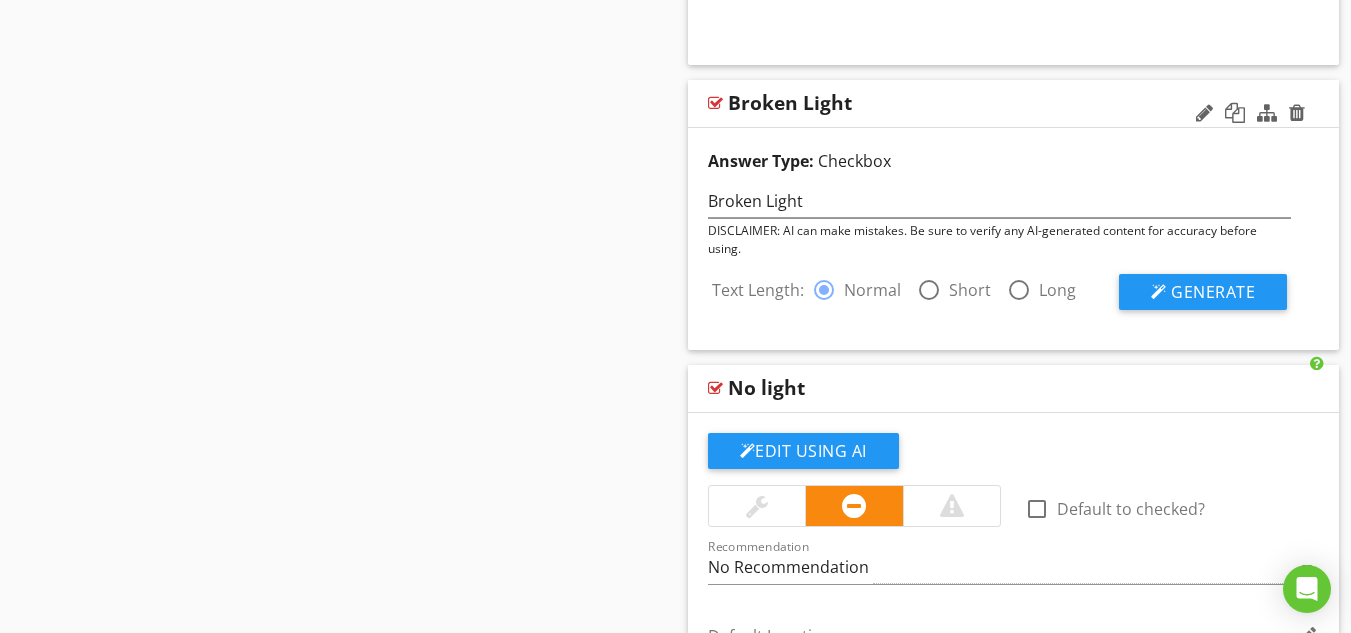 click at bounding box center (929, 290) 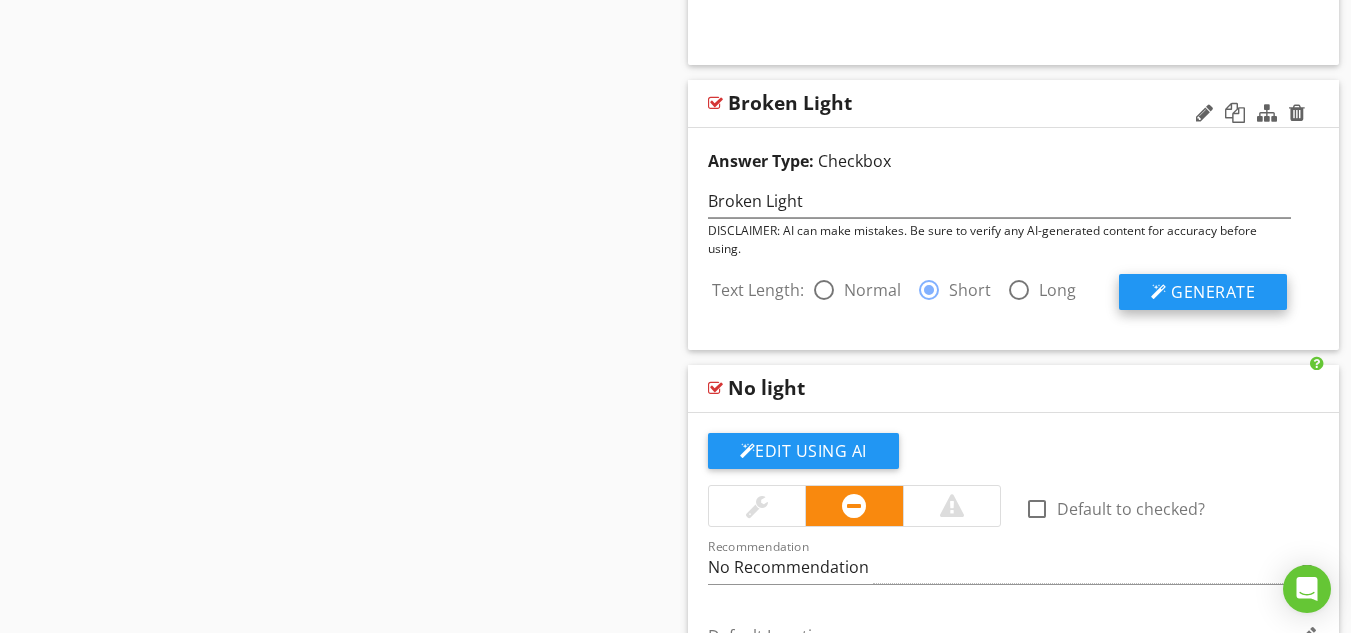 click on "Generate" at bounding box center (1203, 292) 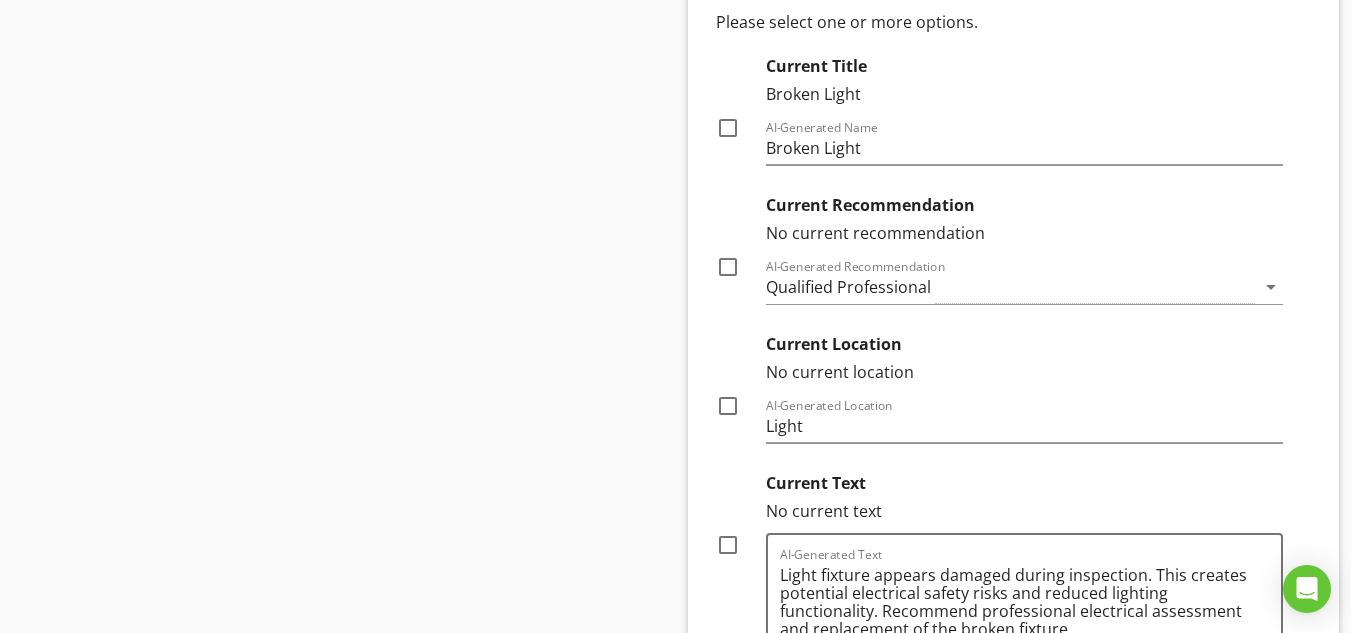 scroll, scrollTop: 46593, scrollLeft: 0, axis: vertical 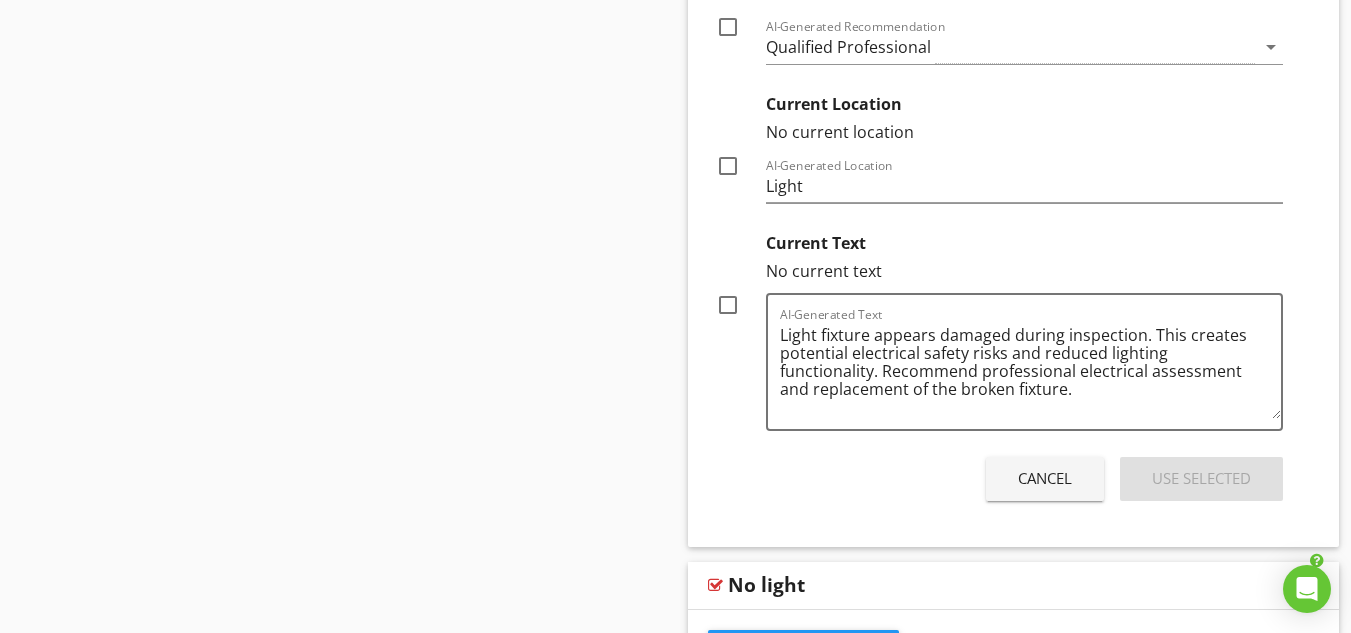 click at bounding box center [728, 305] 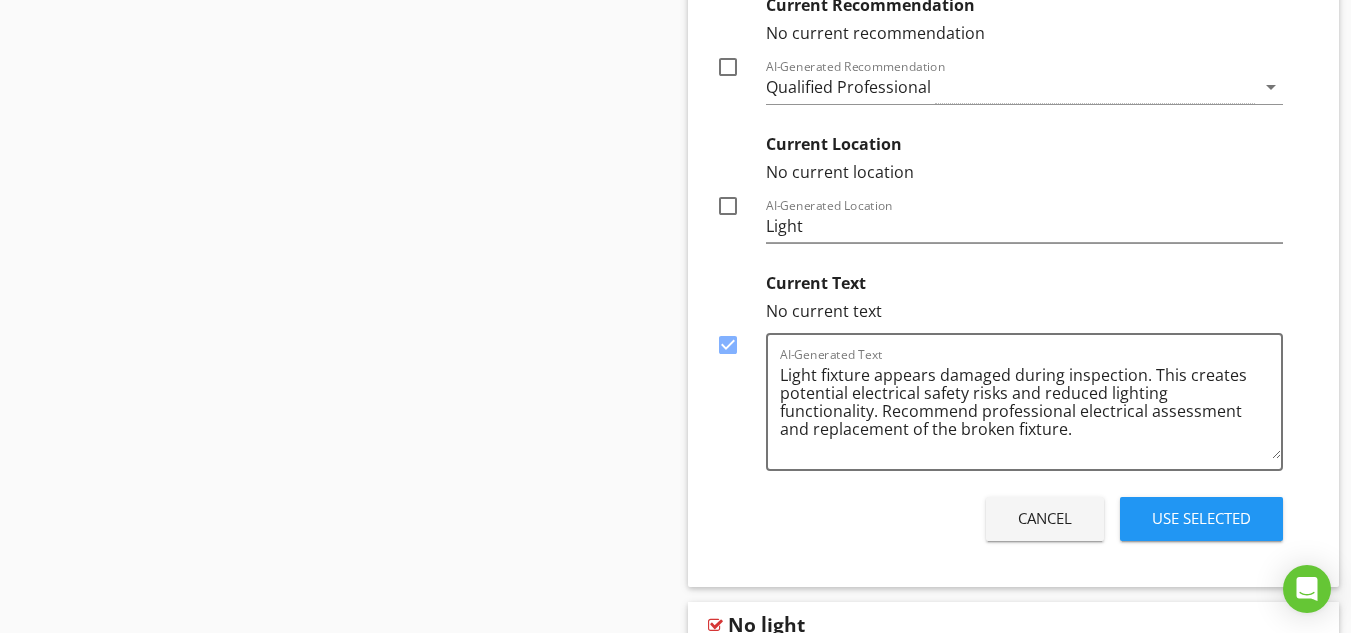 scroll, scrollTop: 46567, scrollLeft: 0, axis: vertical 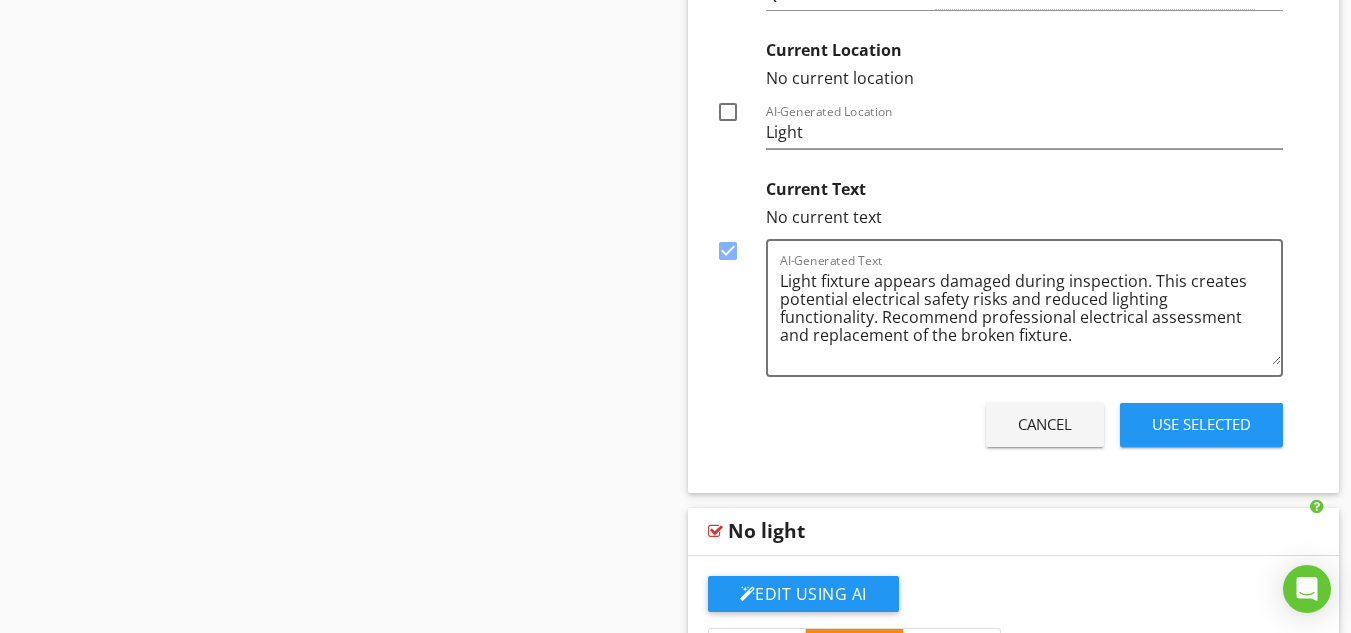 click on "Use Selected" at bounding box center (1201, 424) 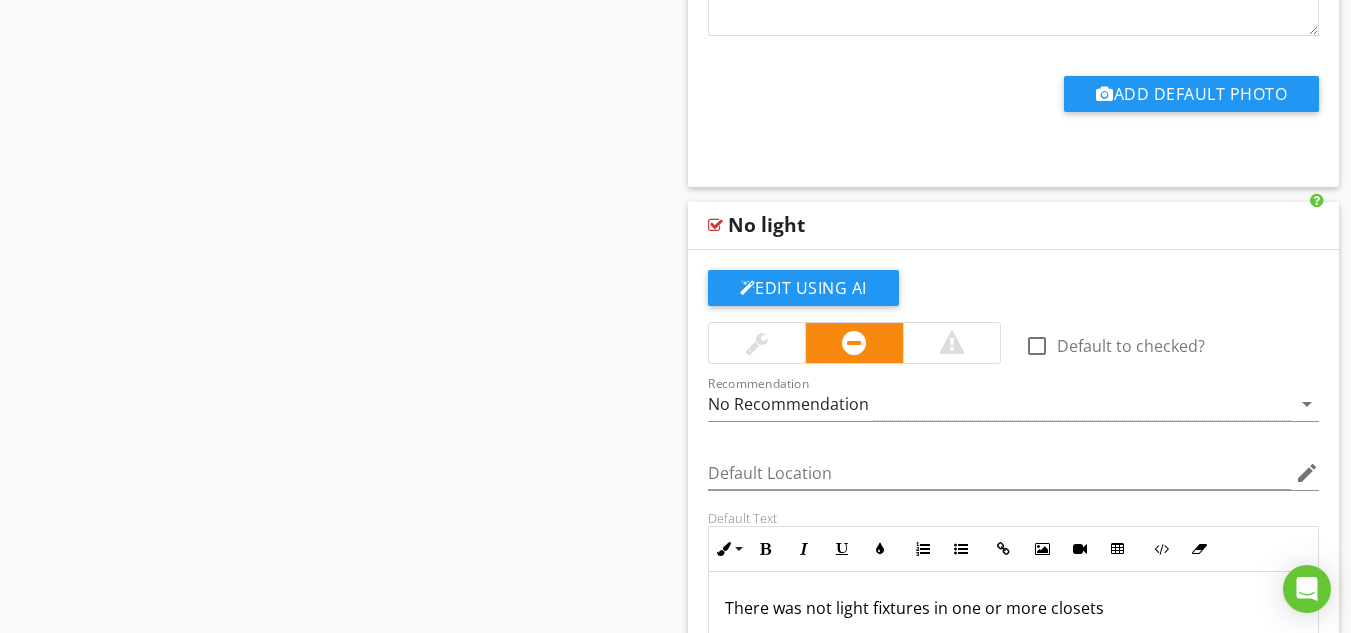 scroll, scrollTop: 47073, scrollLeft: 0, axis: vertical 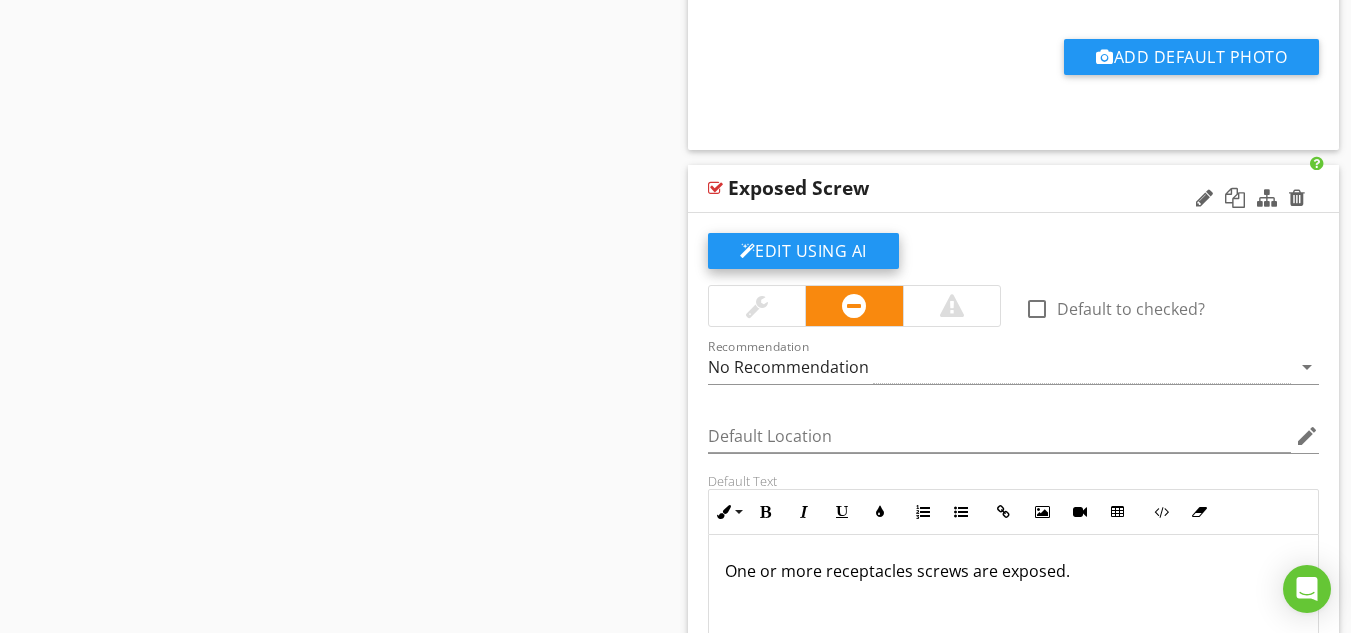 click on "Edit Using AI" at bounding box center [803, -40656] 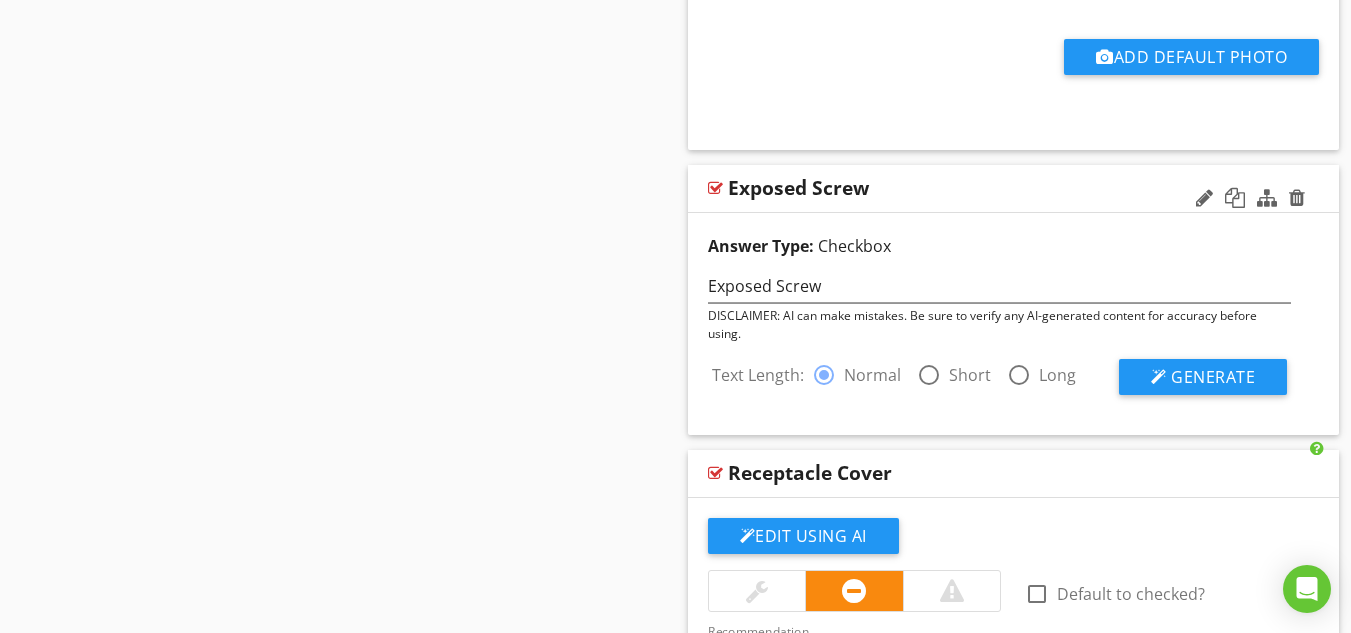 click at bounding box center [929, 375] 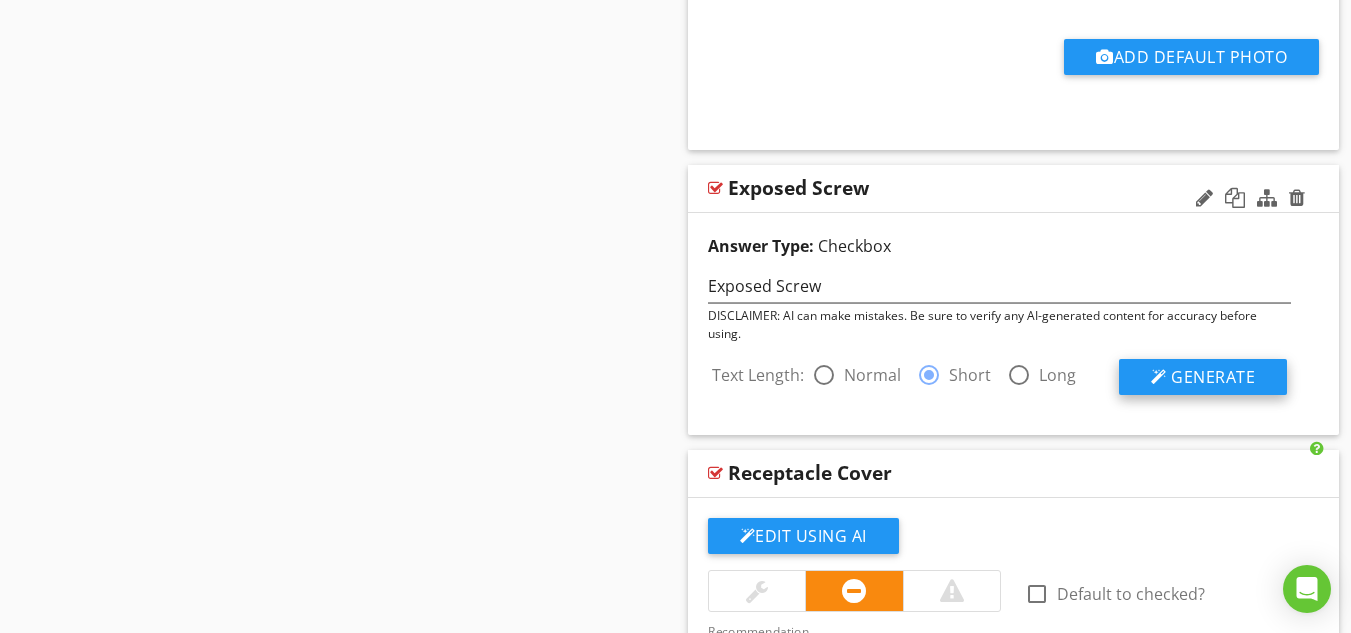 click on "Generate" at bounding box center [1213, 377] 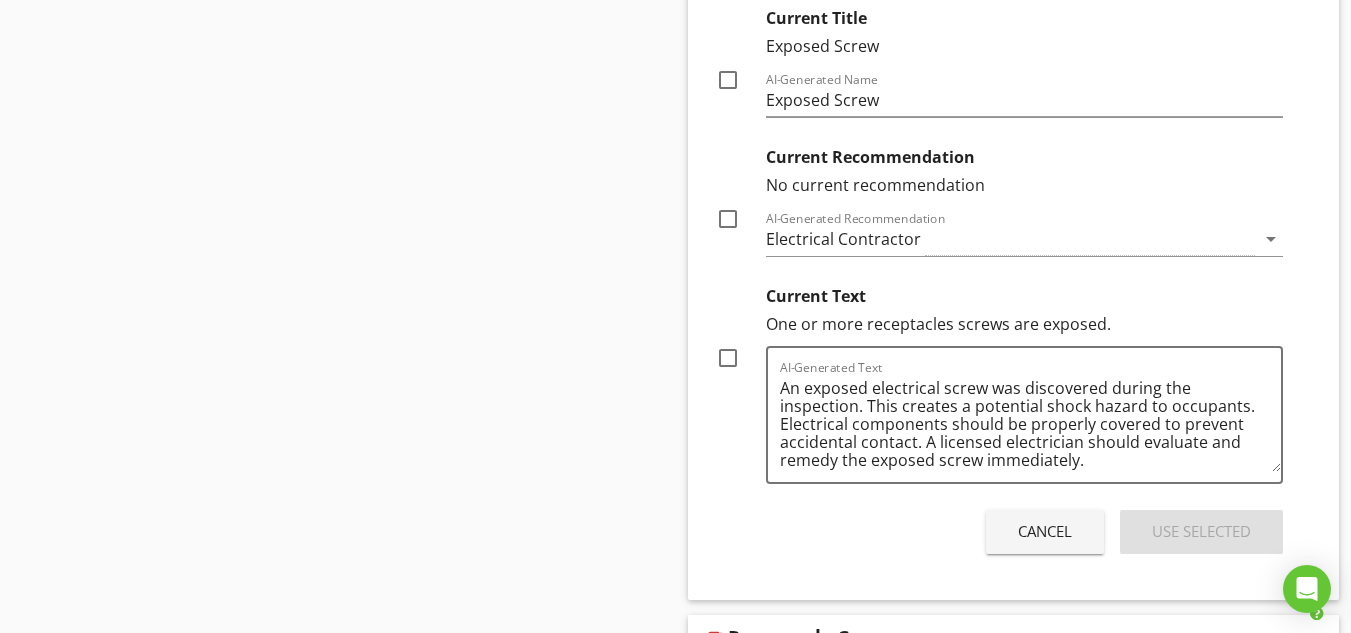 scroll, scrollTop: 48127, scrollLeft: 0, axis: vertical 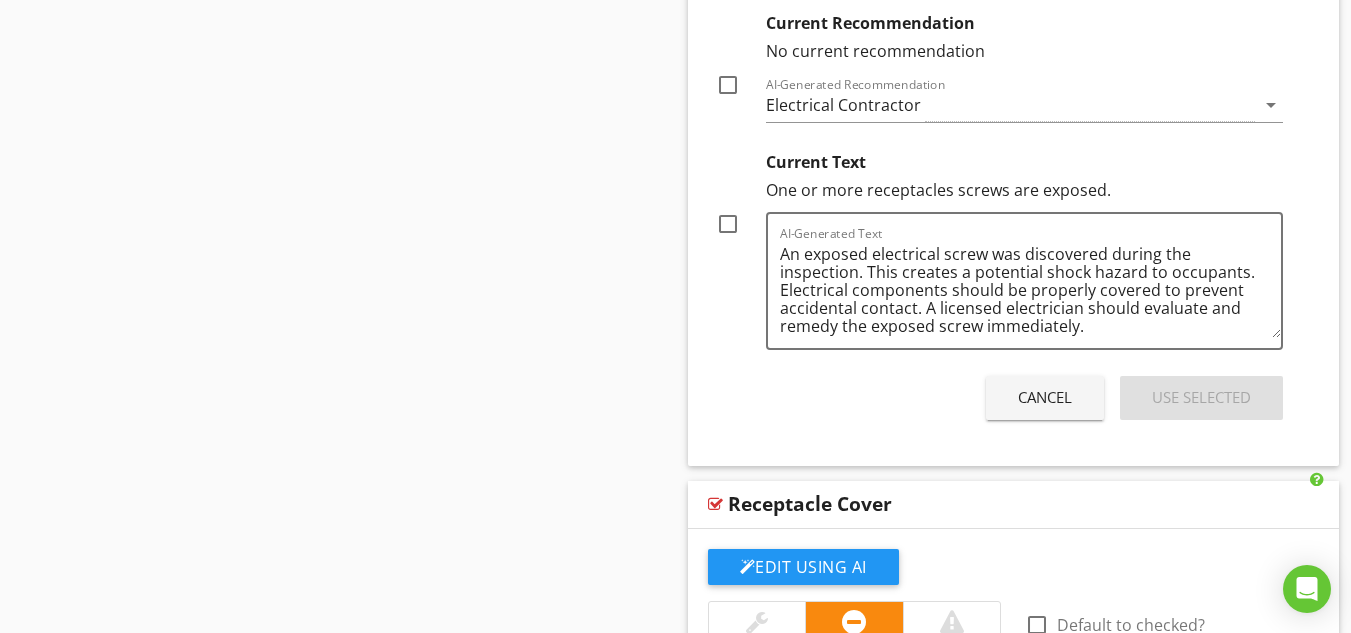 click at bounding box center [728, 224] 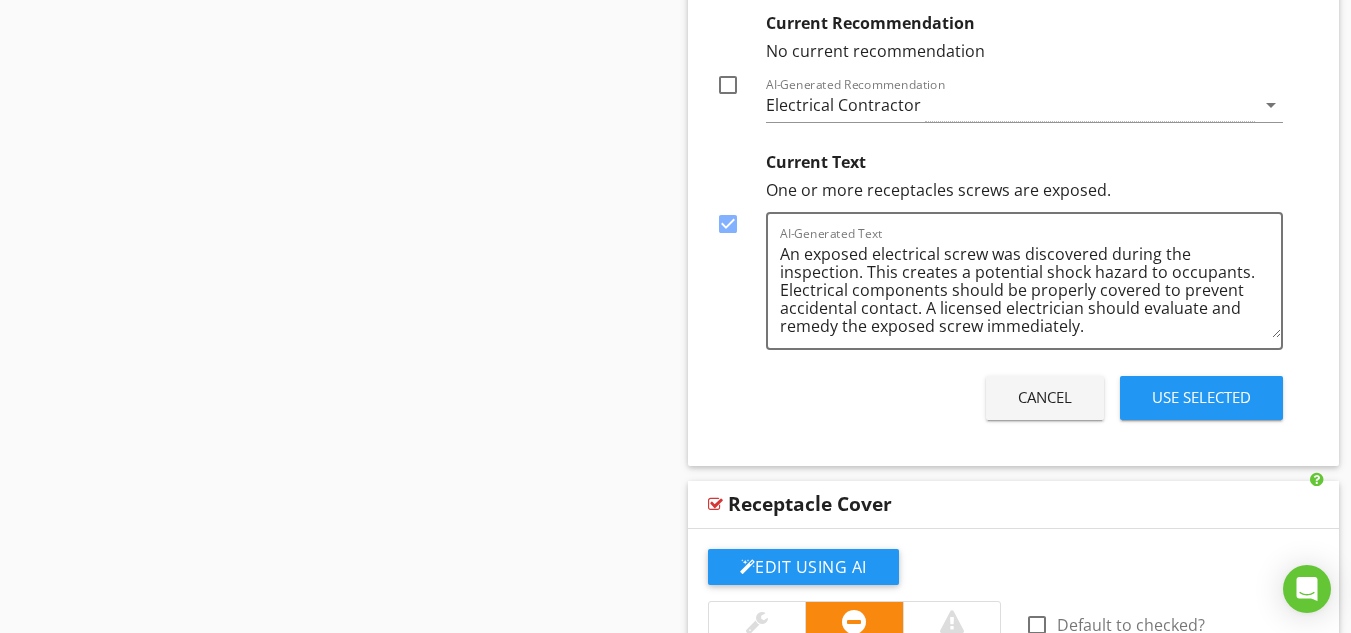 click on "Use Selected" at bounding box center (1201, 397) 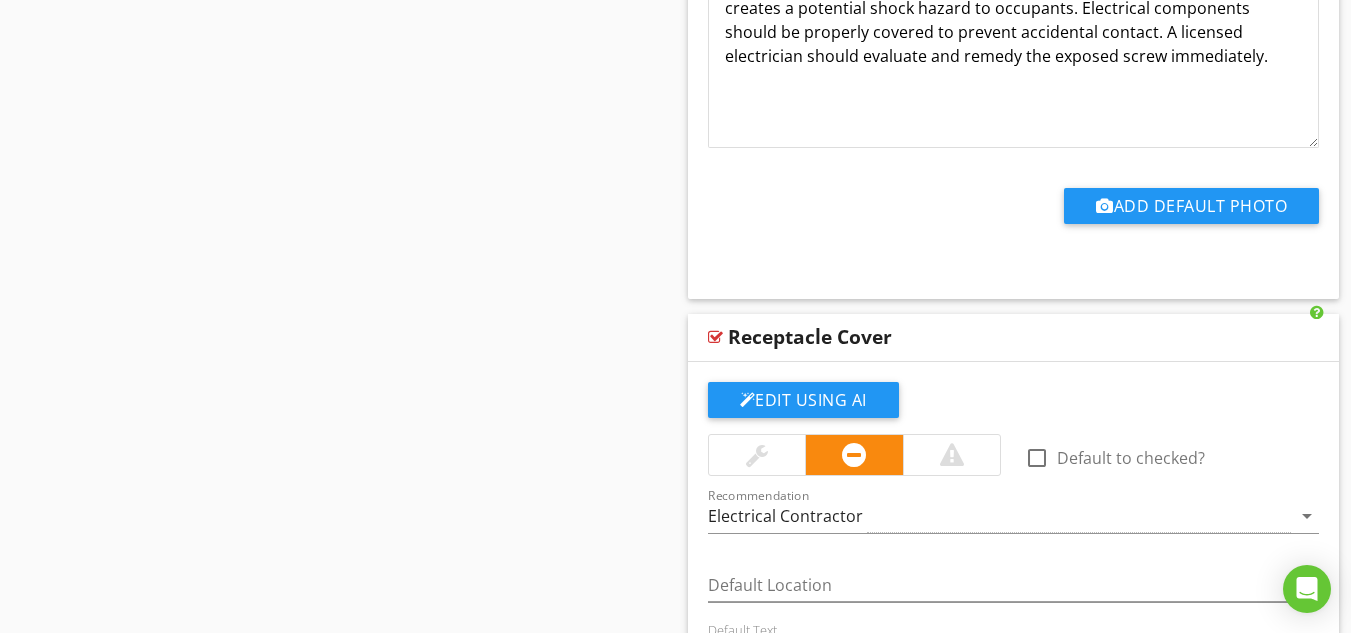 scroll, scrollTop: 48433, scrollLeft: 0, axis: vertical 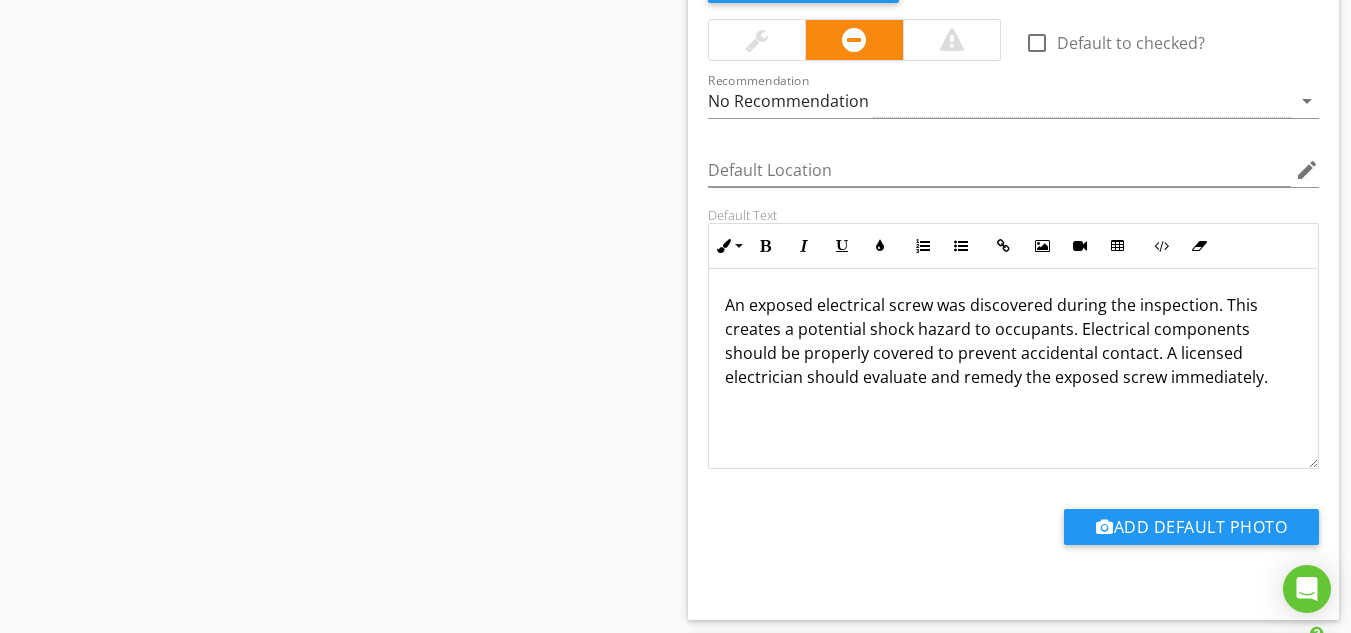 click on "An exposed electrical screw was discovered during the inspection. This creates a potential shock hazard to occupants. Electrical components should be properly covered to prevent accidental contact. A licensed electrician should evaluate and remedy the exposed screw immediately." at bounding box center [1014, 341] 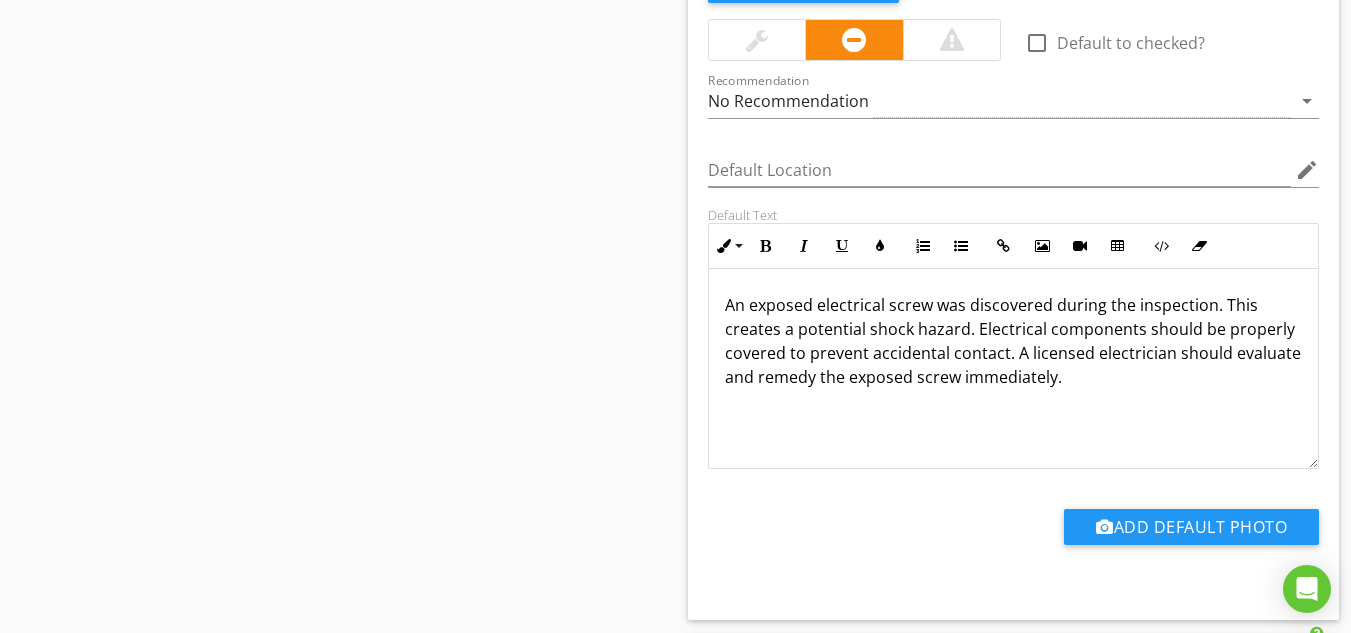 click on "An exposed electrical screw was discovered during the inspection. This creates a potential shock hazard. Electrical components should be properly covered to prevent accidental contact. A licensed electrician should evaluate and remedy the exposed screw immediately." at bounding box center (1014, 341) 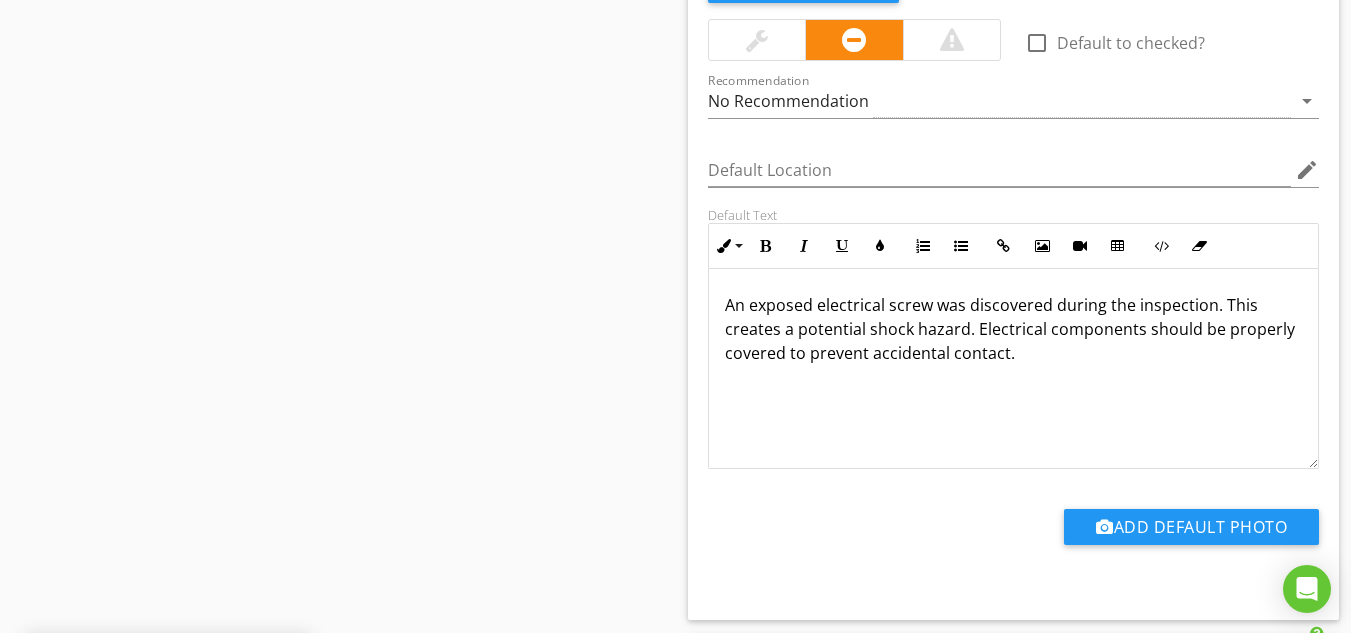 type 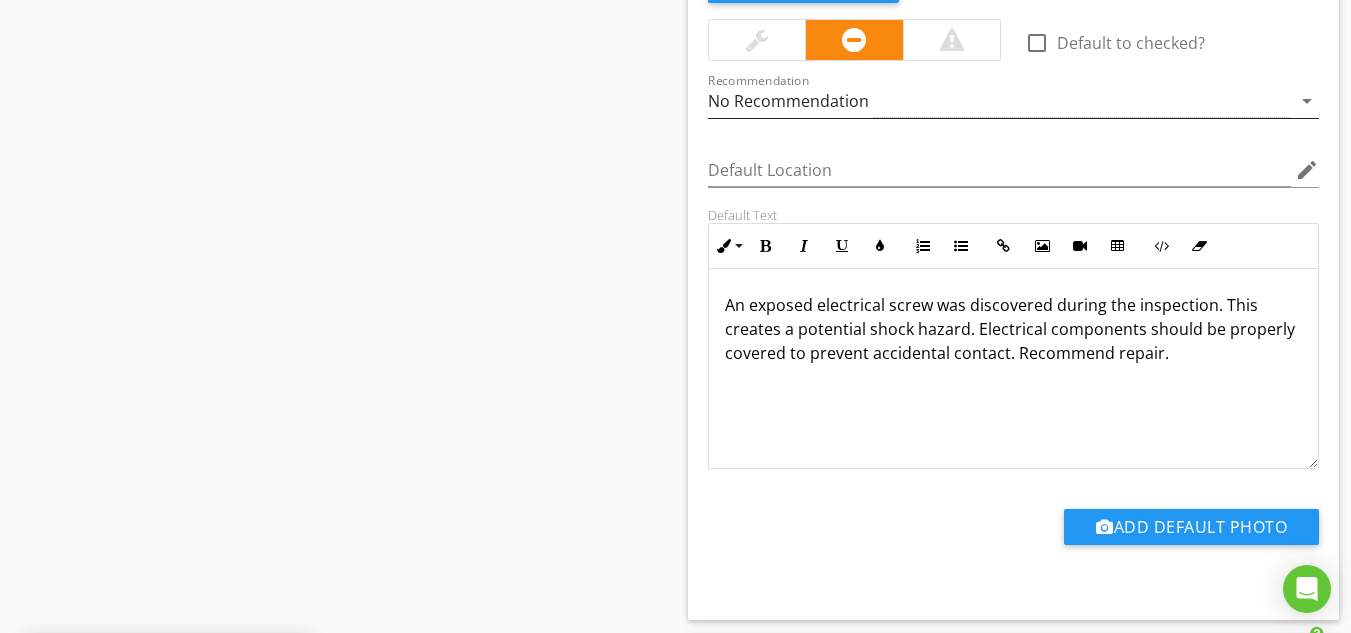click on "No Recommendation" at bounding box center (1000, 101) 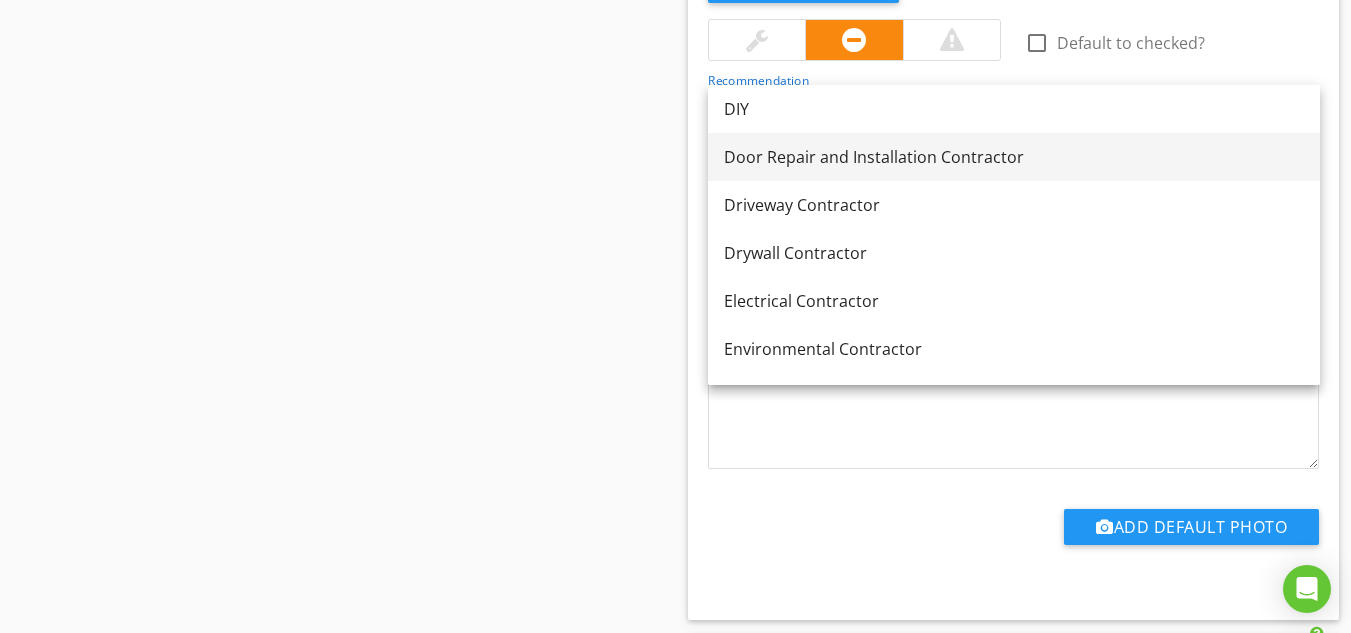 scroll, scrollTop: 624, scrollLeft: 0, axis: vertical 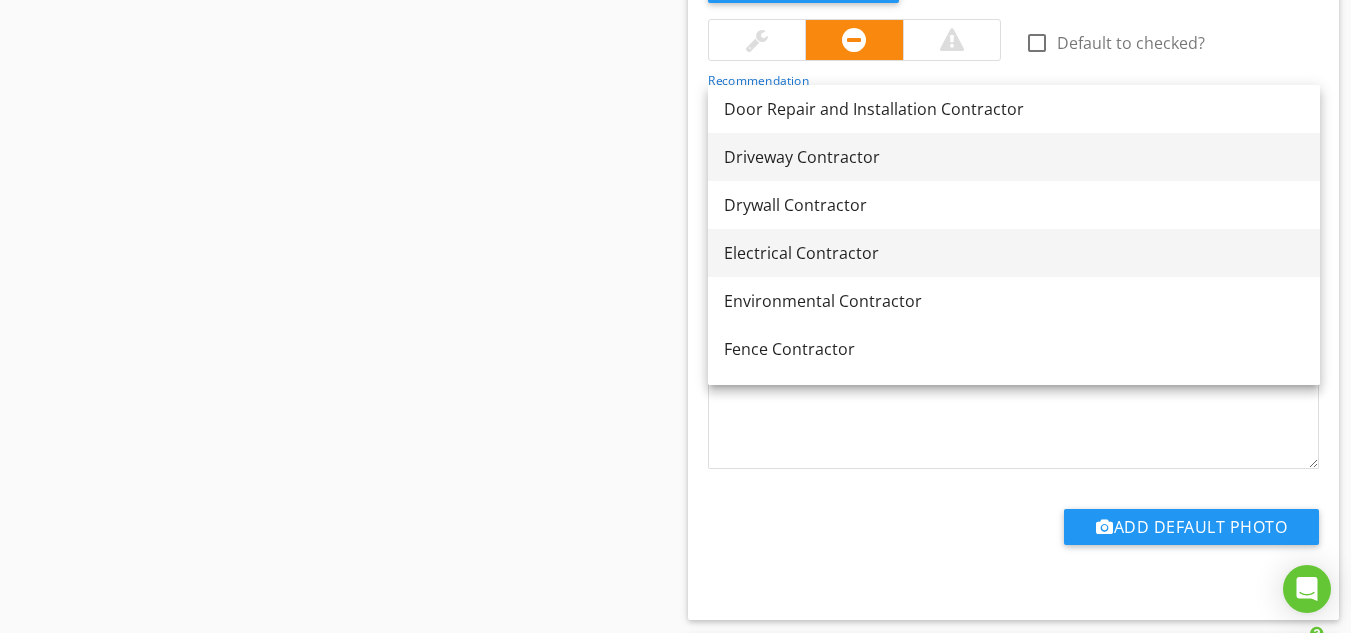 click on "Electrical Contractor" at bounding box center [1014, 253] 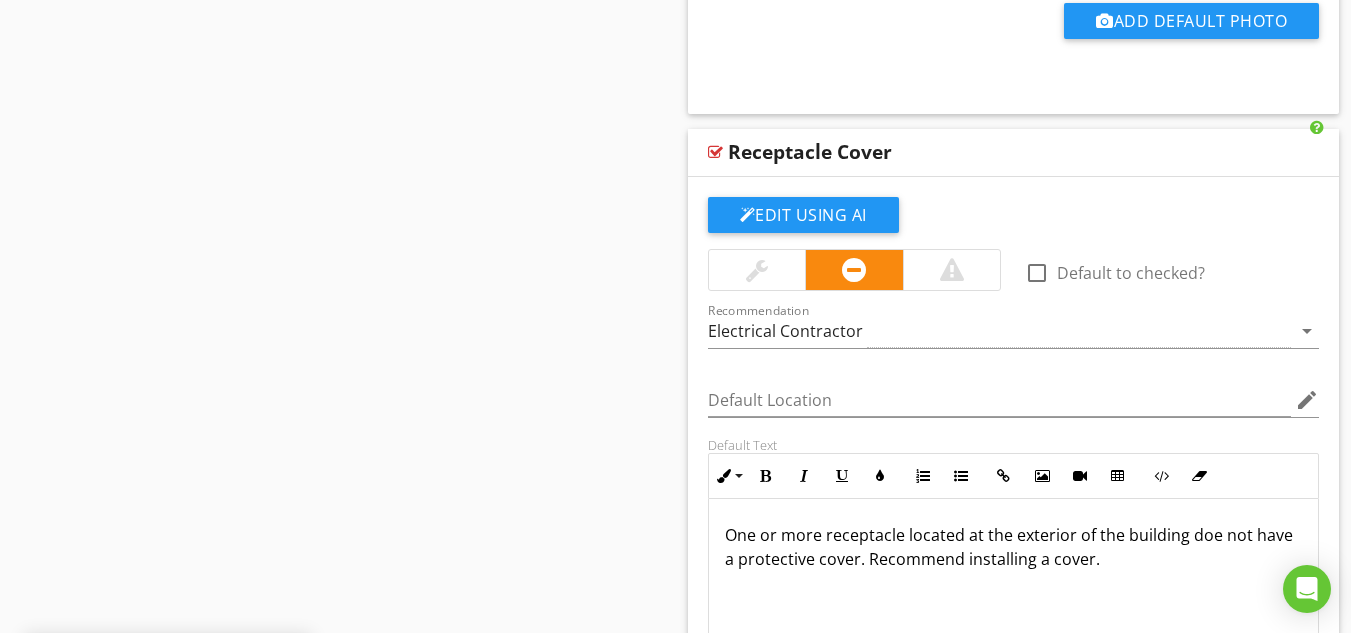 scroll, scrollTop: 48366, scrollLeft: 0, axis: vertical 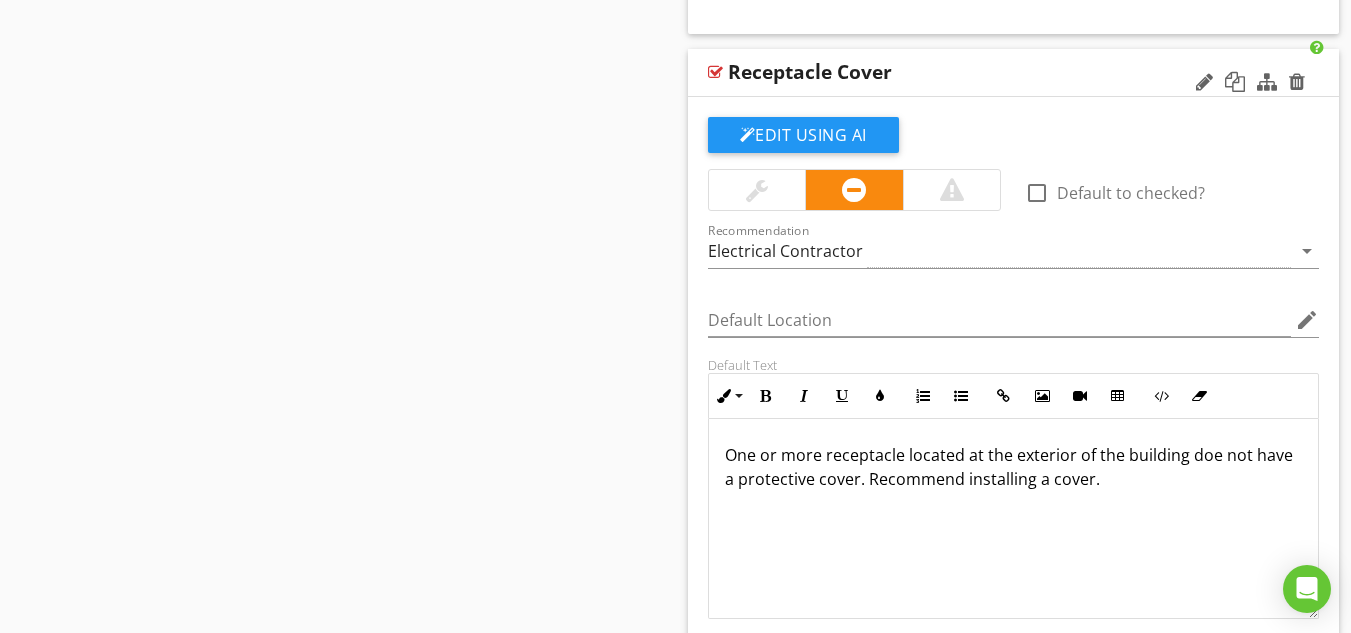 click on "One or more receptacle located at the exterior of the building doe not have a protective cover. Recommend installing a cover." at bounding box center [1014, 467] 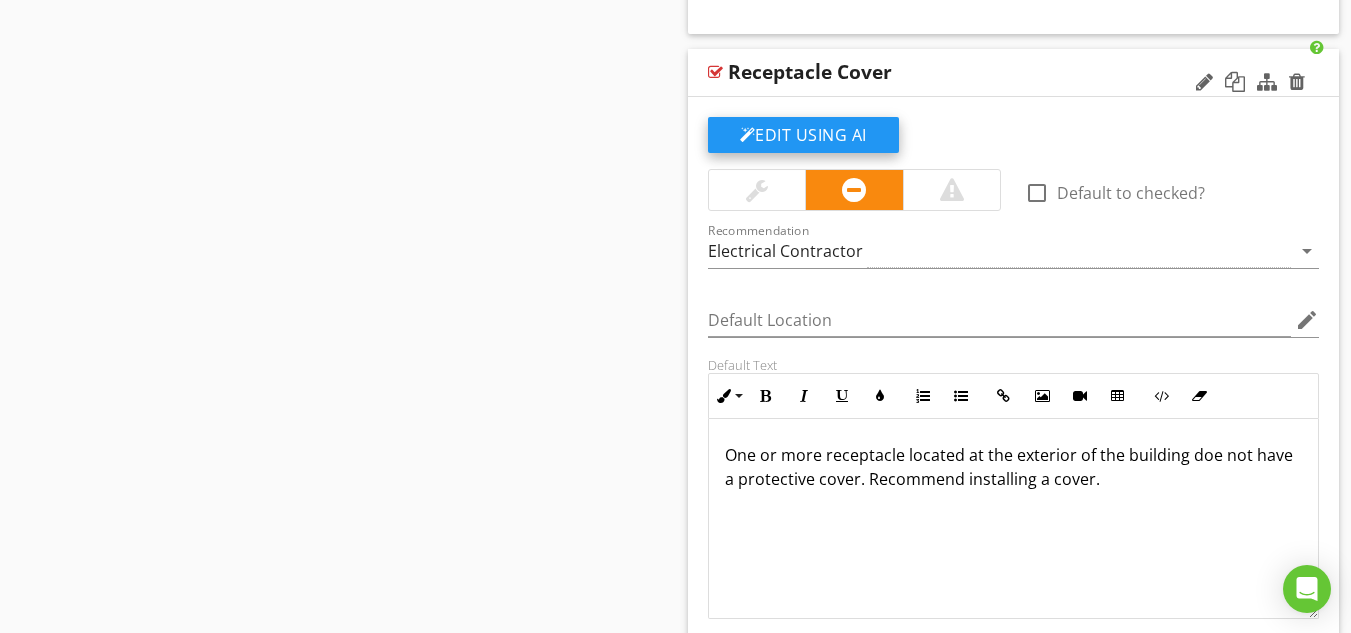 click on "Edit Using AI" at bounding box center [803, -41508] 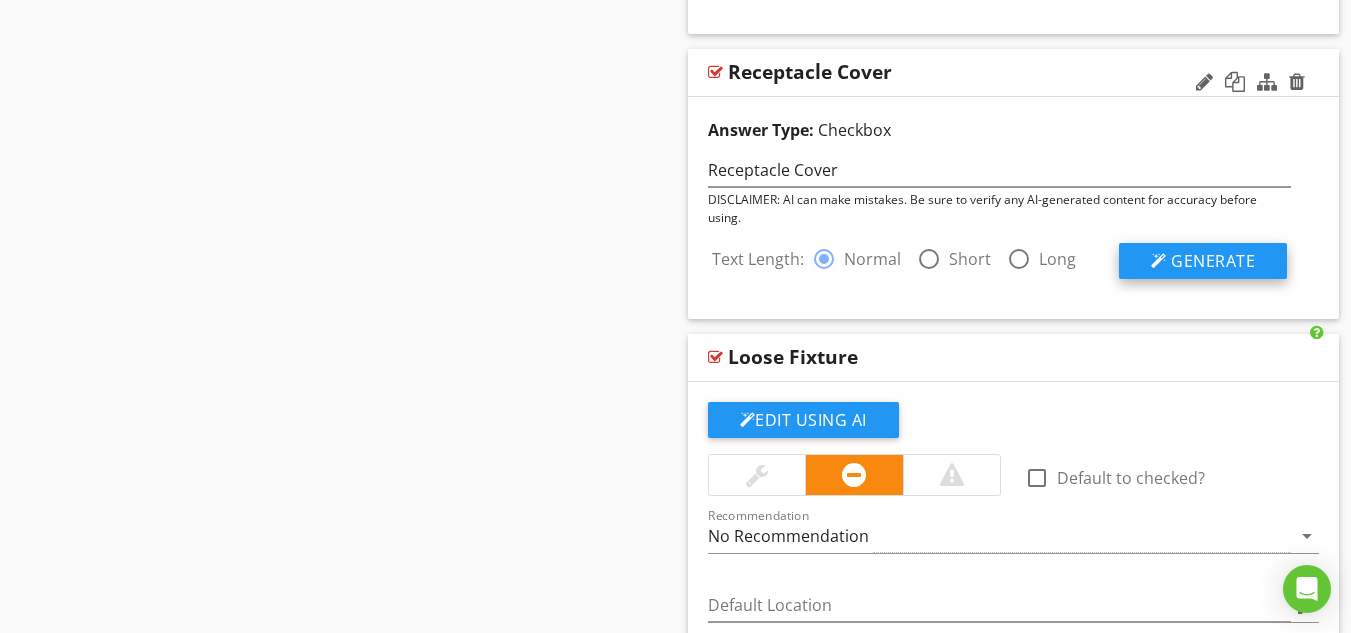 click on "Generate" at bounding box center [1213, 261] 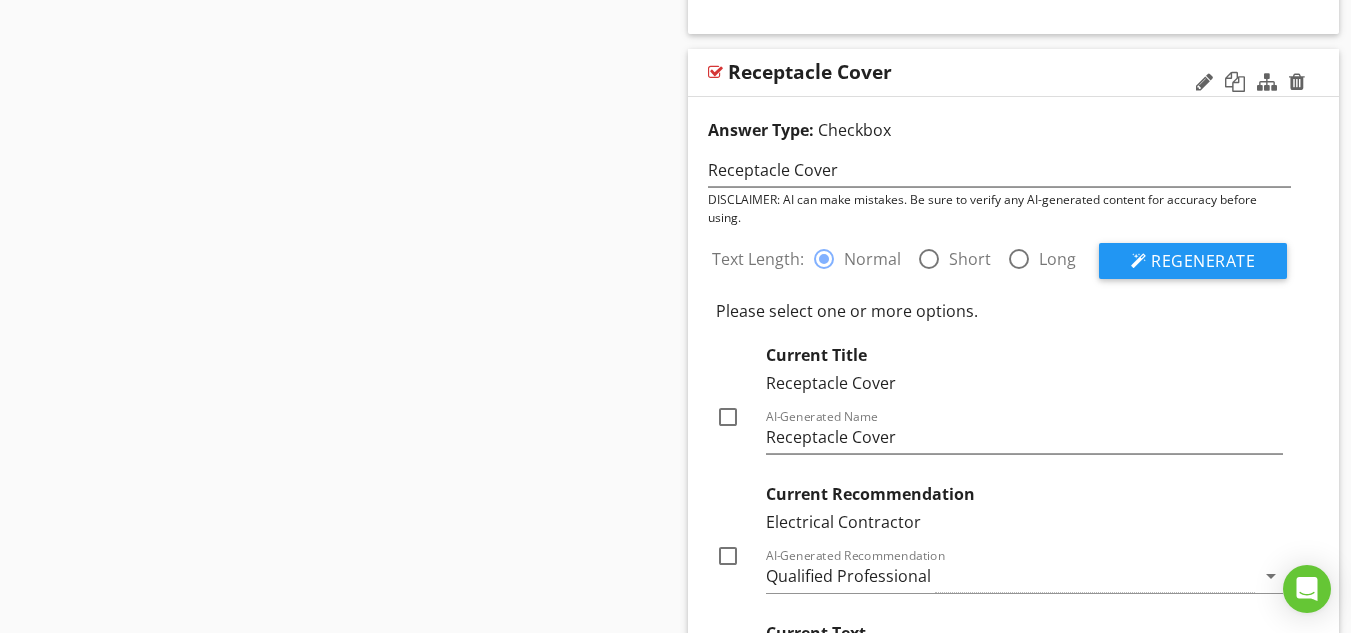 click at bounding box center (929, 259) 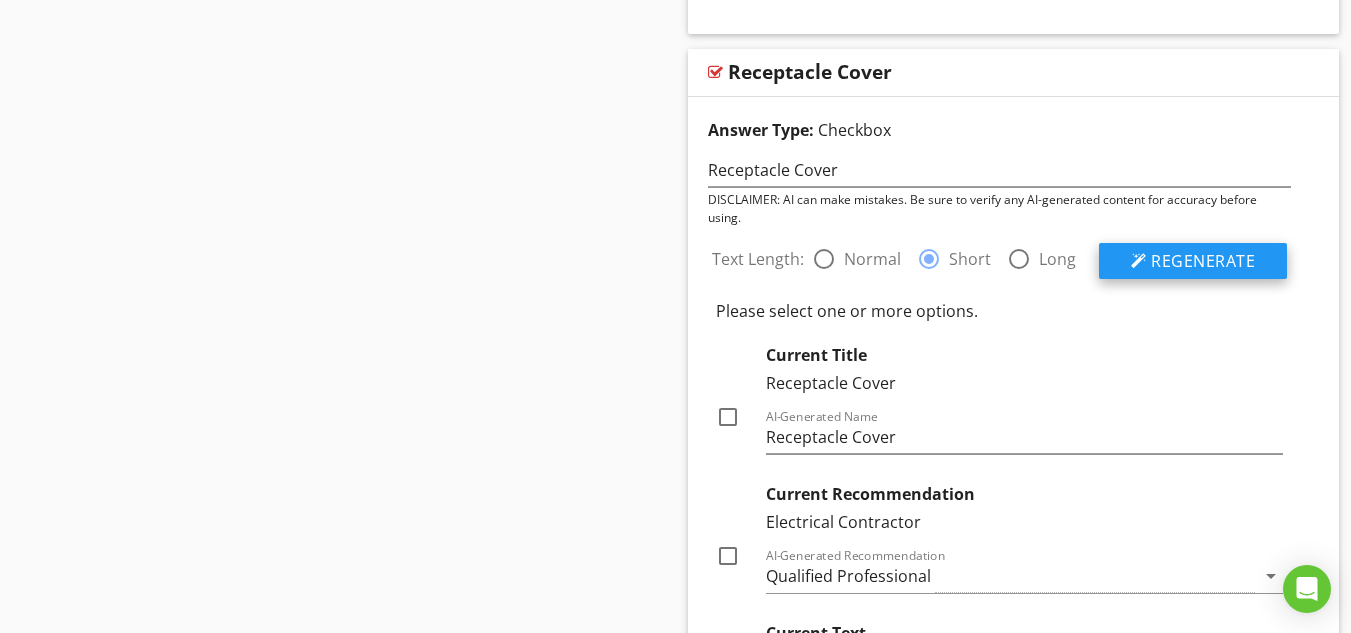 click on "Regenerate" at bounding box center (1203, 261) 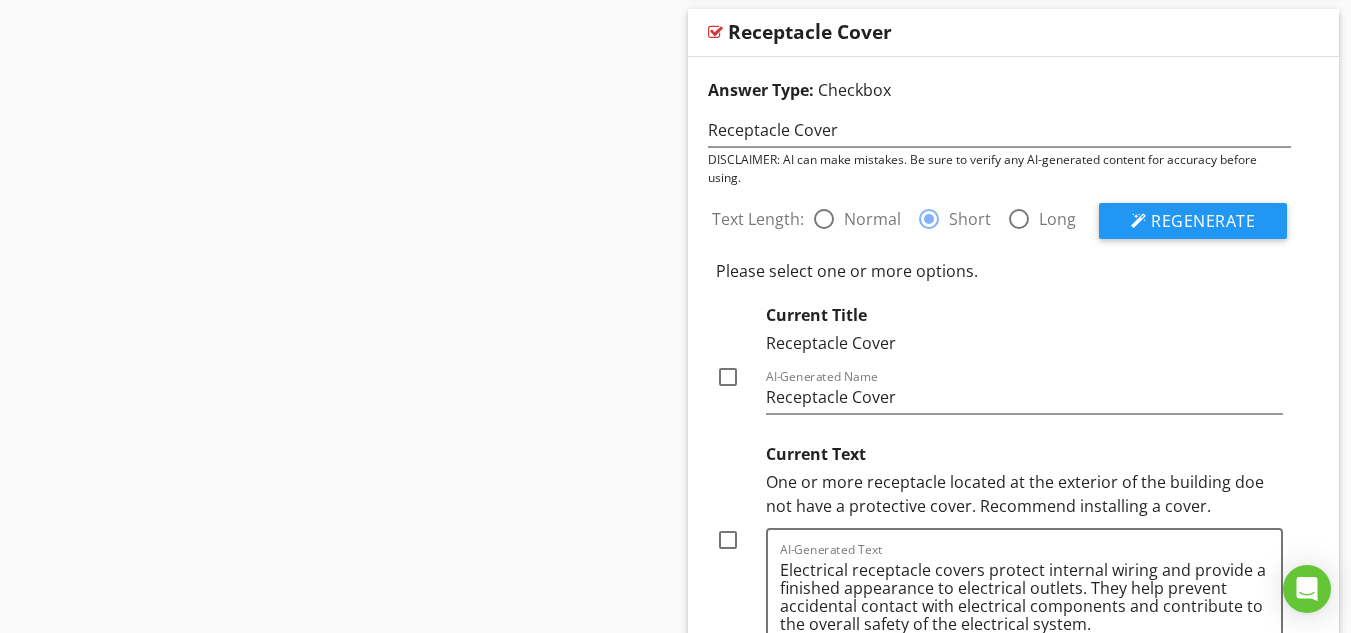 scroll, scrollTop: 48539, scrollLeft: 0, axis: vertical 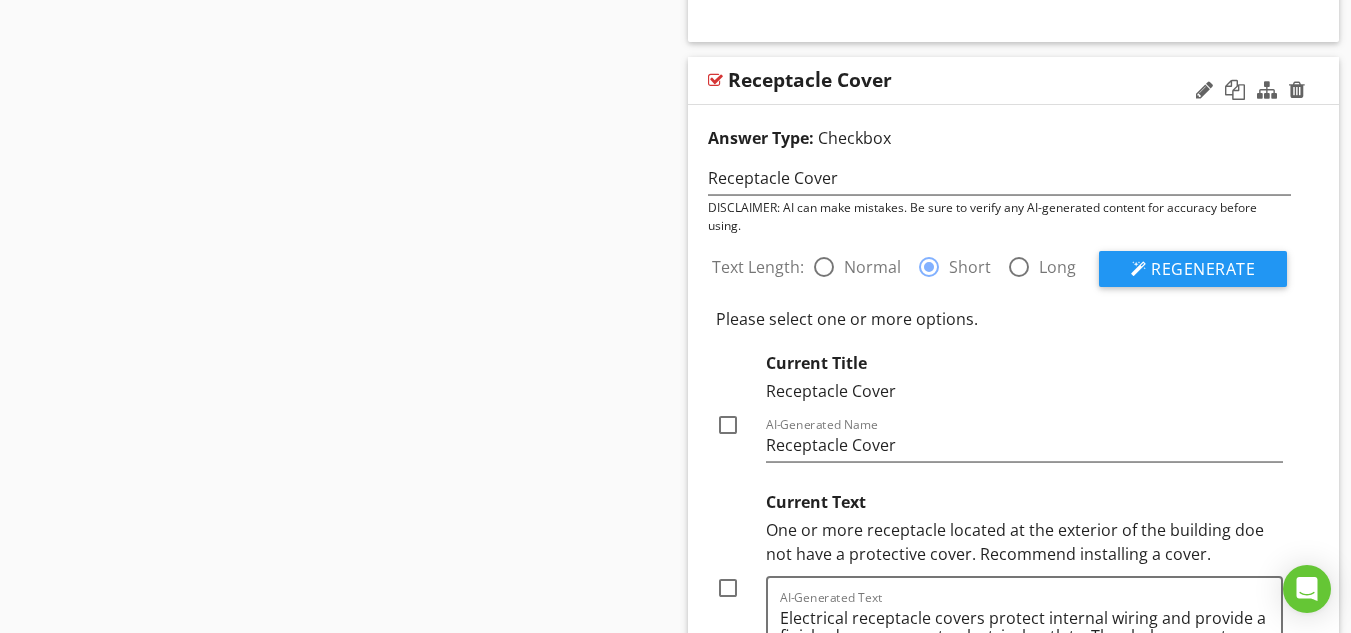 click at bounding box center (715, 80) 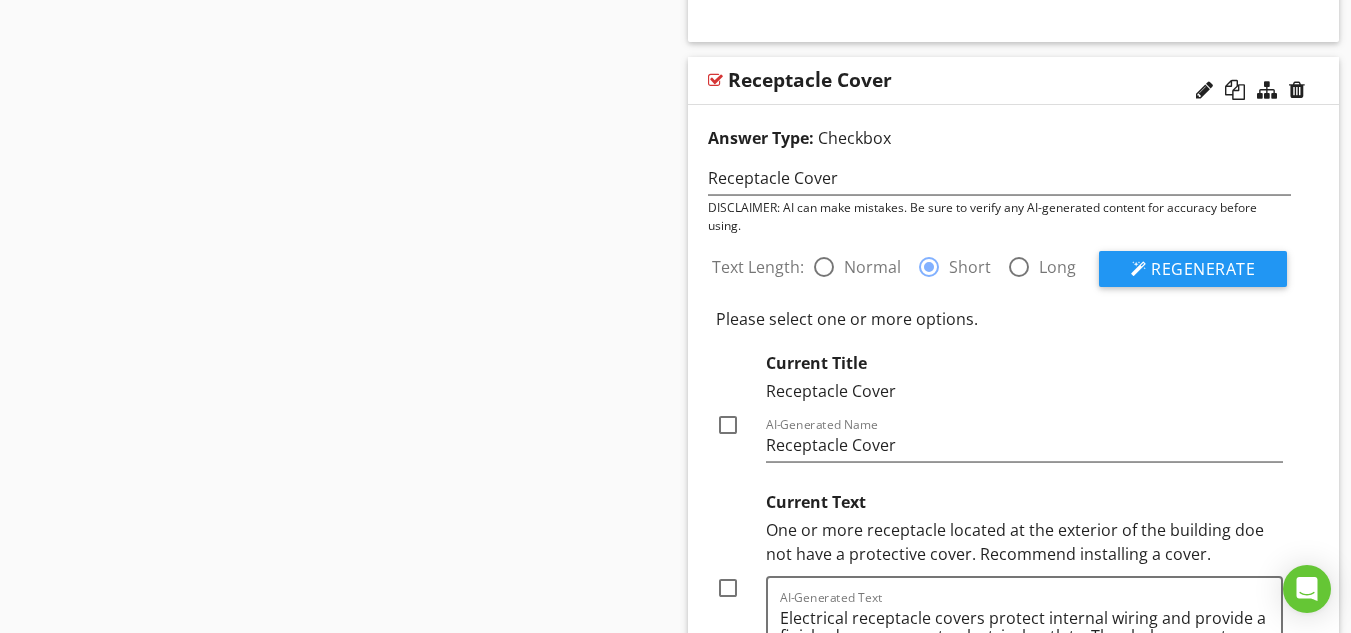 click at bounding box center [715, 80] 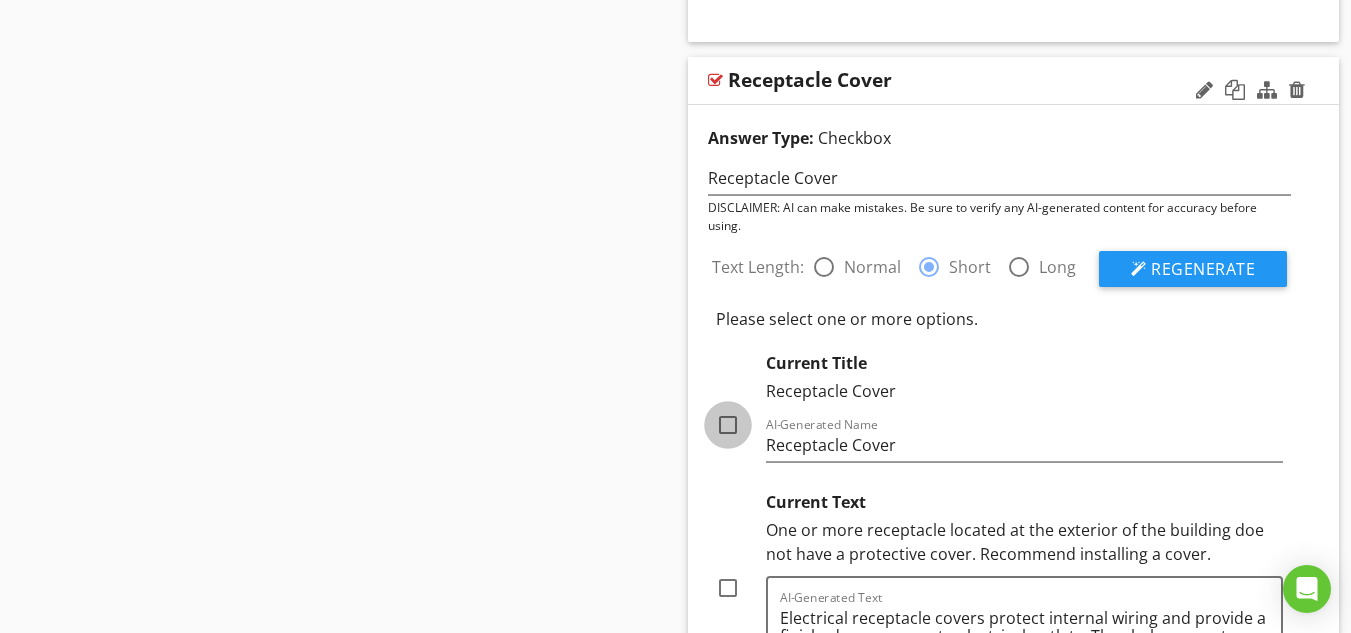 click at bounding box center (728, 425) 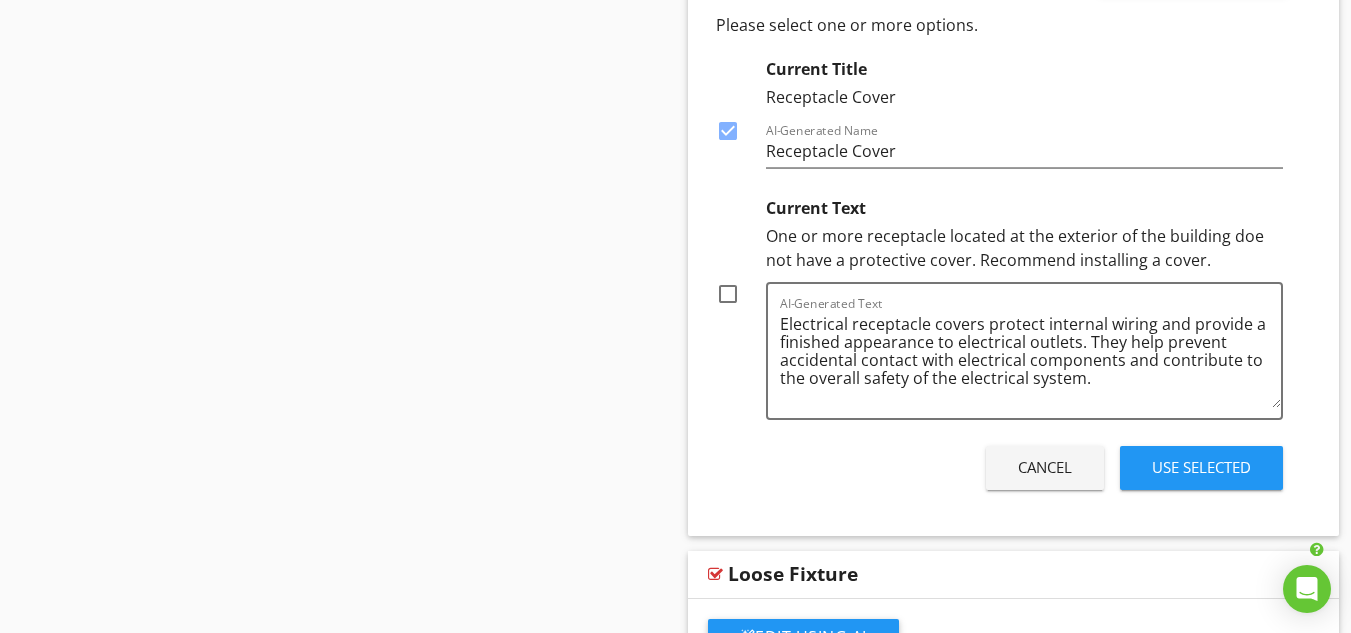 scroll, scrollTop: 48771, scrollLeft: 0, axis: vertical 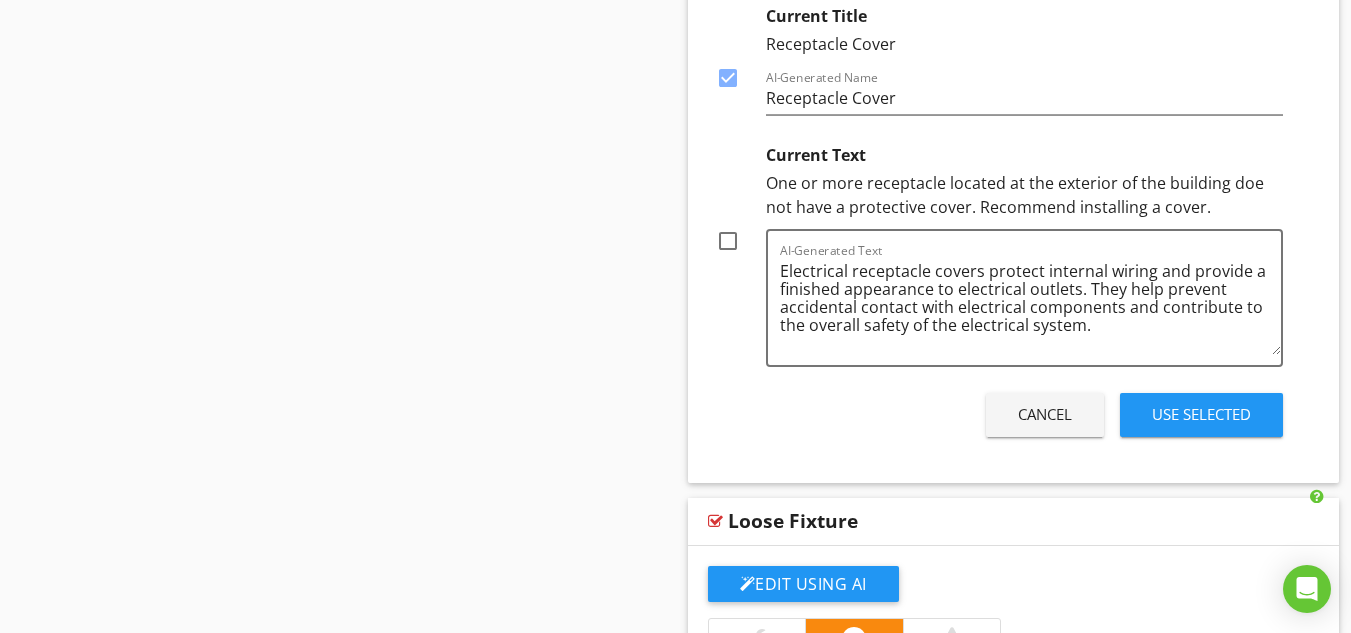 click on "Use Selected" at bounding box center [1201, 414] 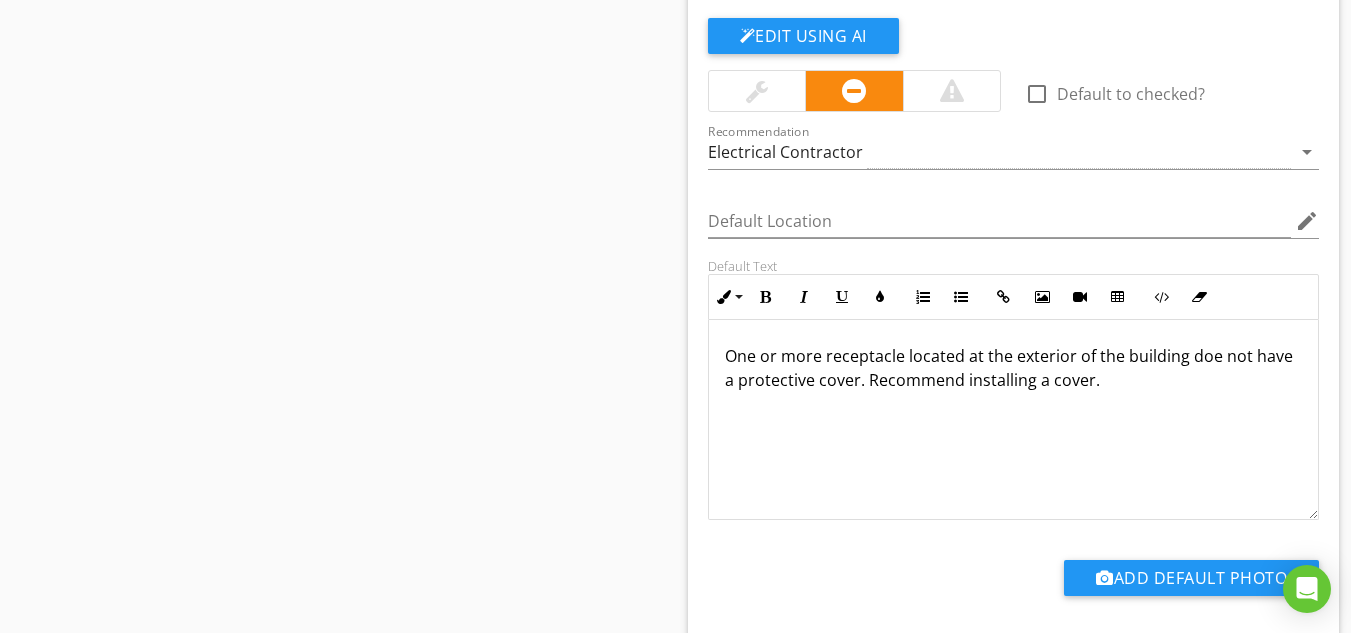 scroll, scrollTop: 48451, scrollLeft: 0, axis: vertical 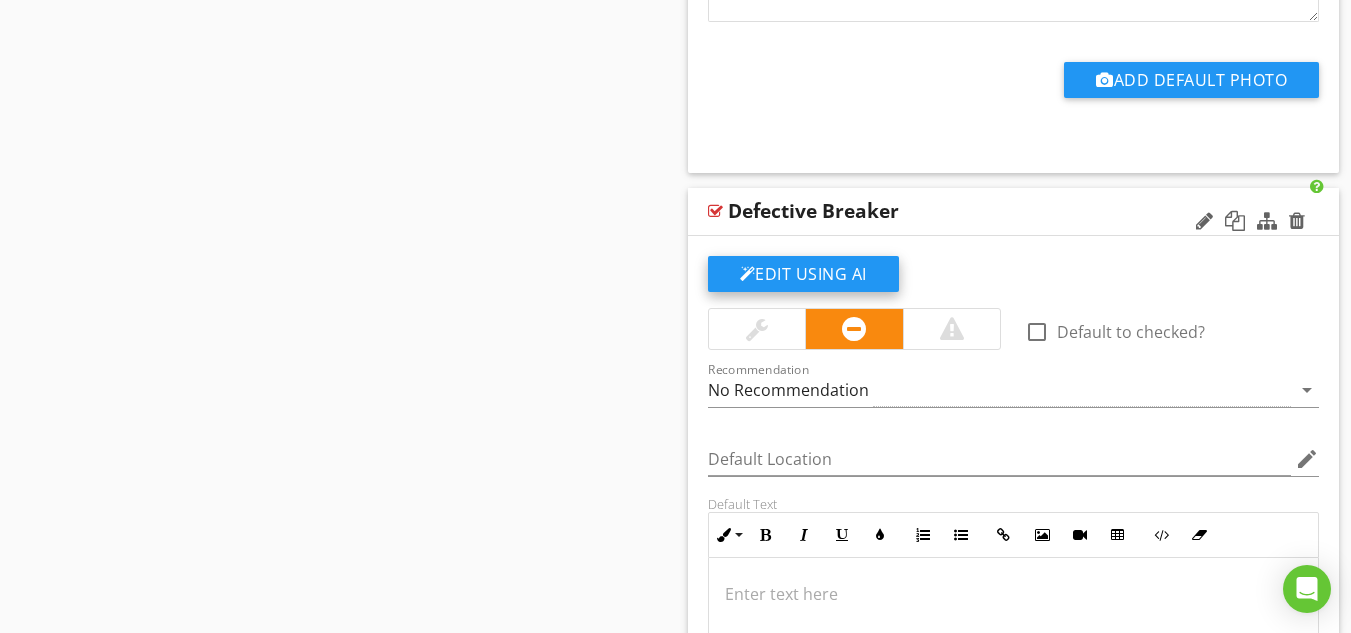 click on "Edit Using AI" at bounding box center [803, -51673] 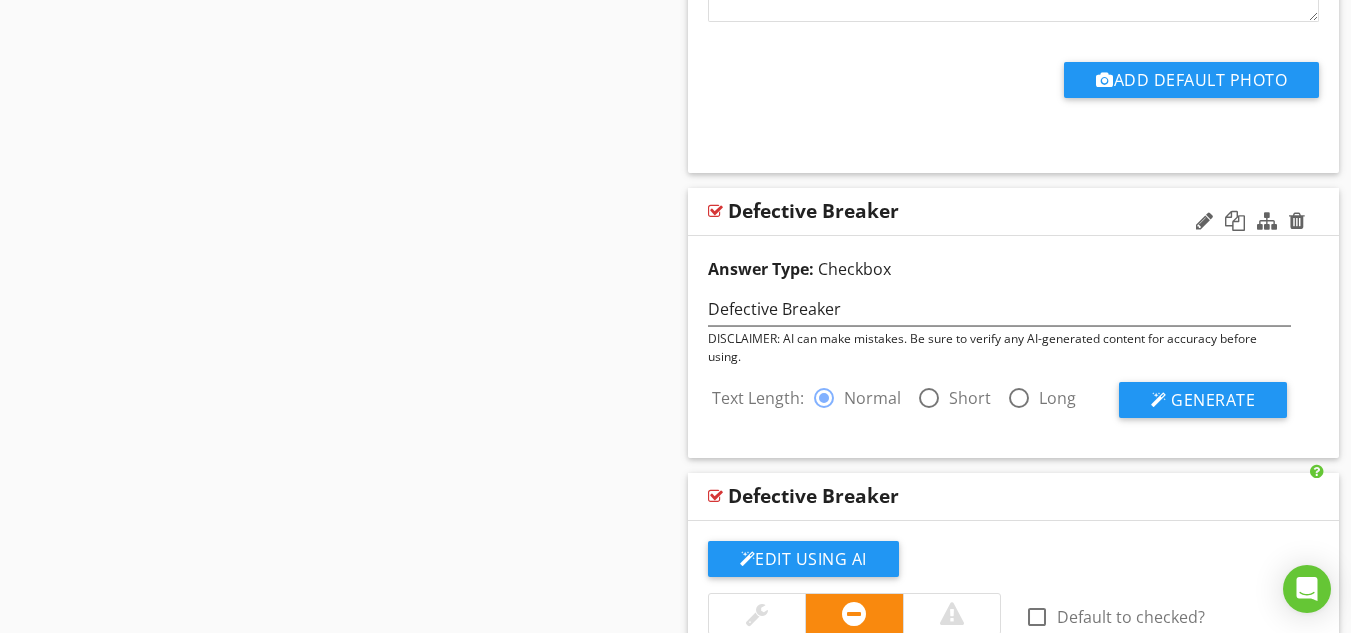 click at bounding box center [929, 398] 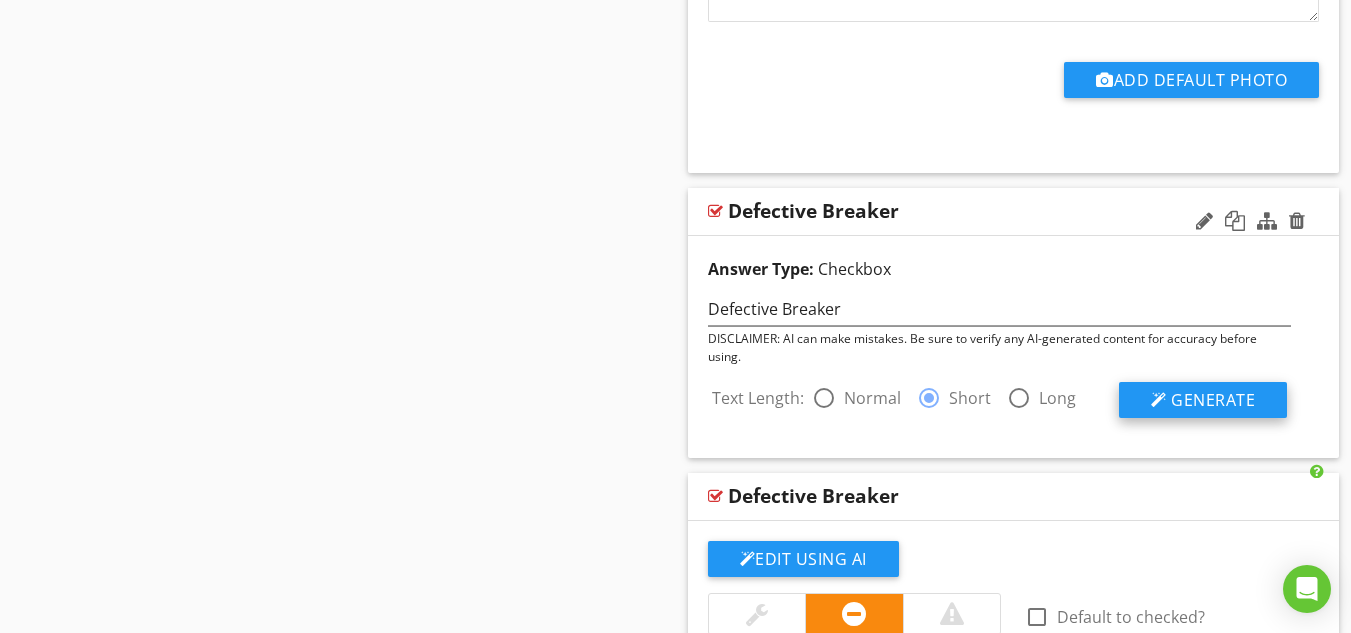 click on "Generate" at bounding box center (1213, 400) 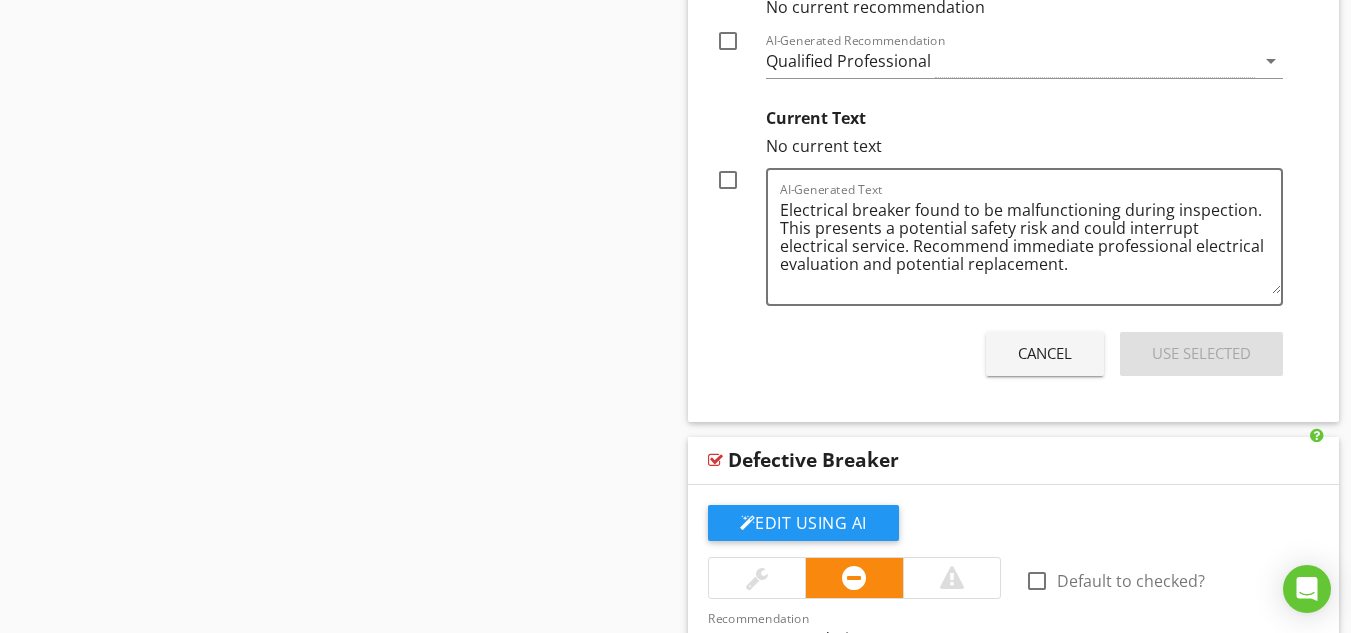 scroll, scrollTop: 59118, scrollLeft: 0, axis: vertical 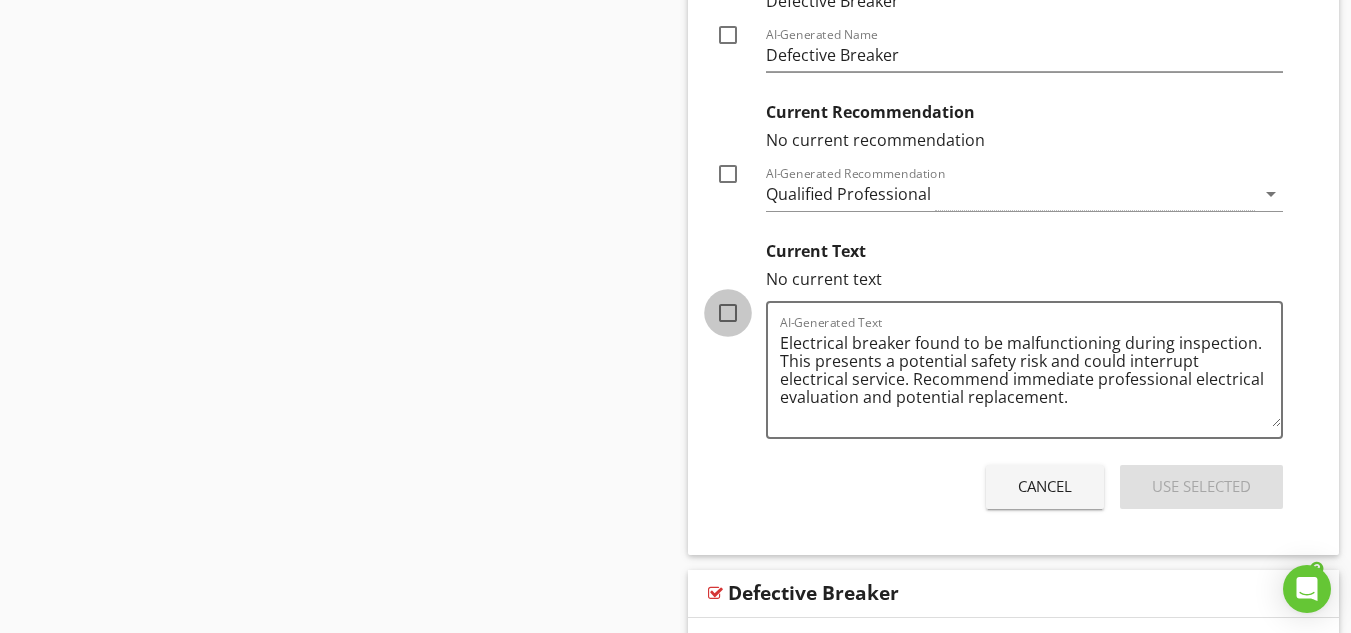 click at bounding box center [728, 313] 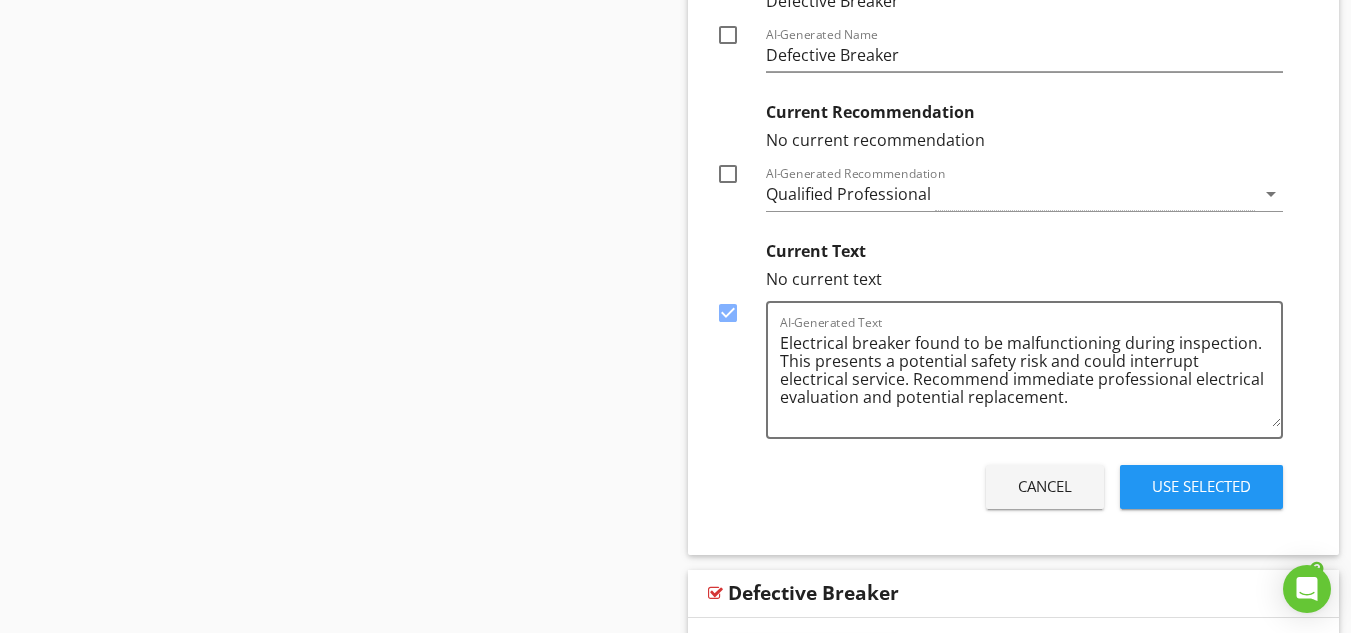 click at bounding box center [728, 174] 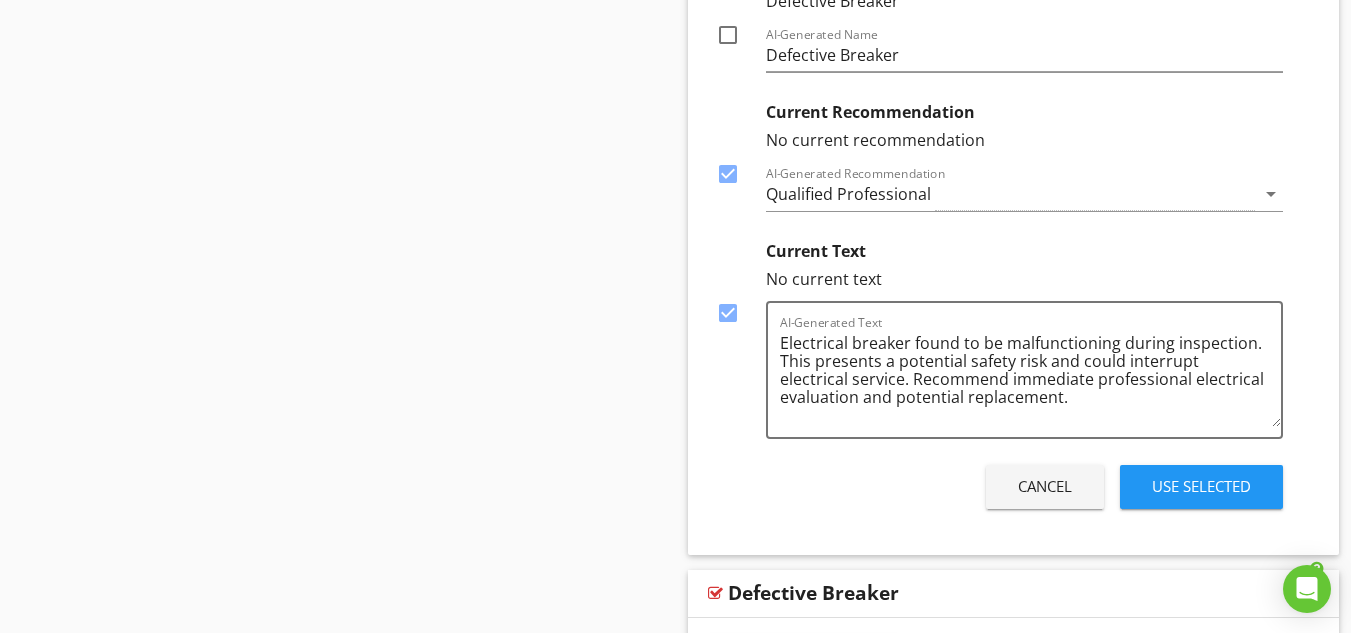 click on "Use Selected" at bounding box center [1201, 486] 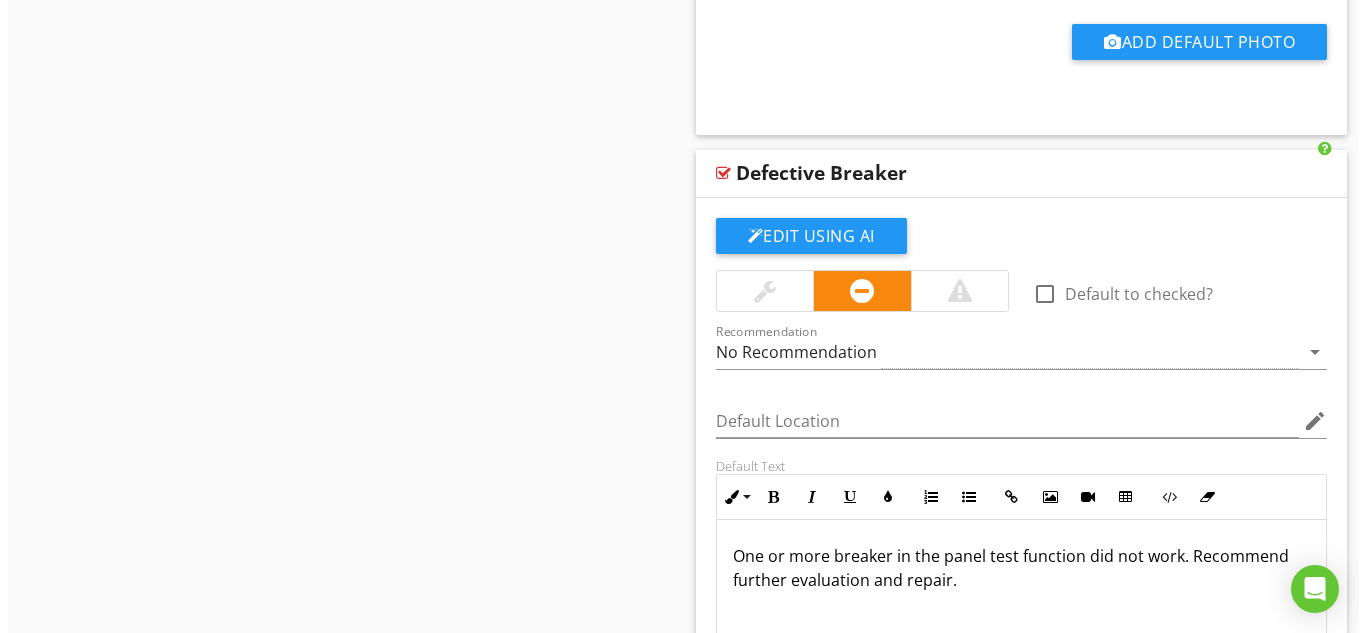 scroll, scrollTop: 59438, scrollLeft: 0, axis: vertical 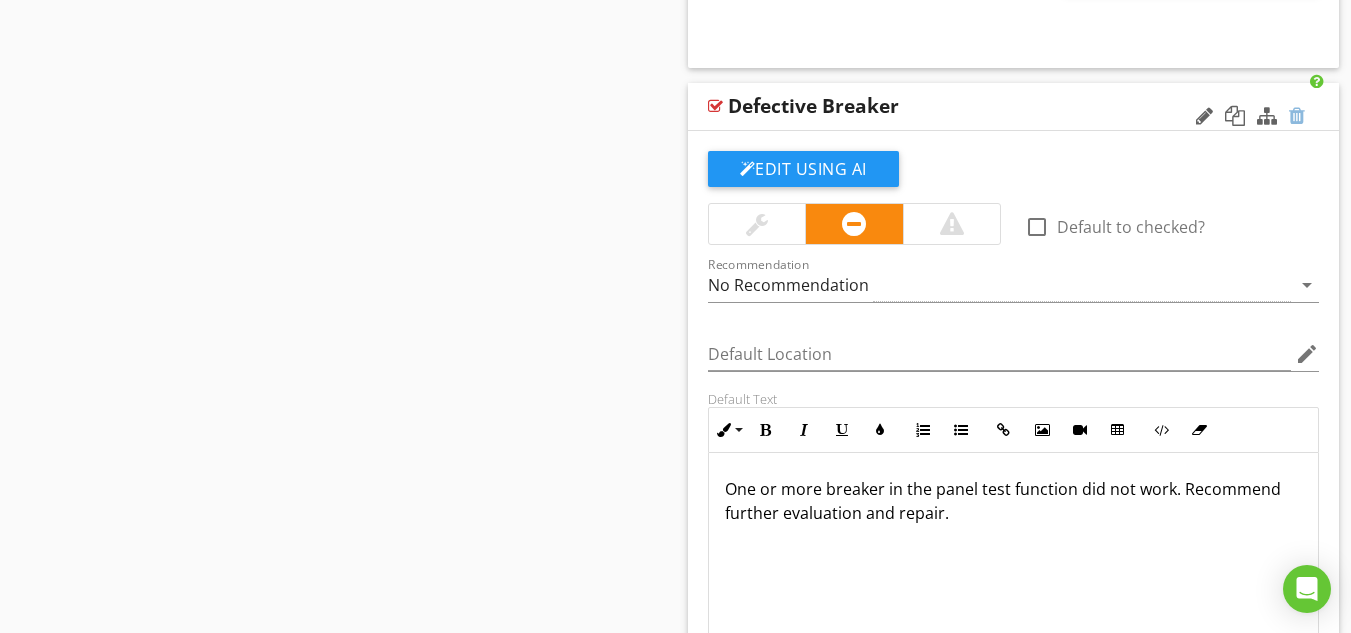click at bounding box center (1297, 116) 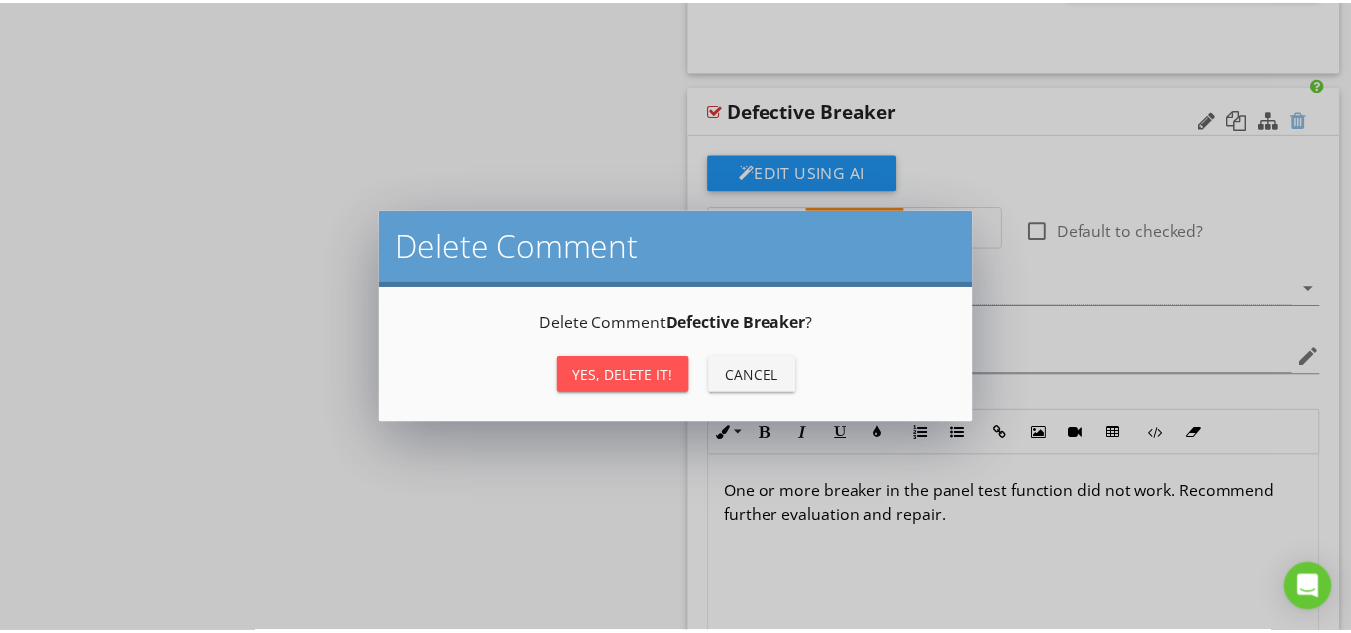 scroll, scrollTop: 265, scrollLeft: 0, axis: vertical 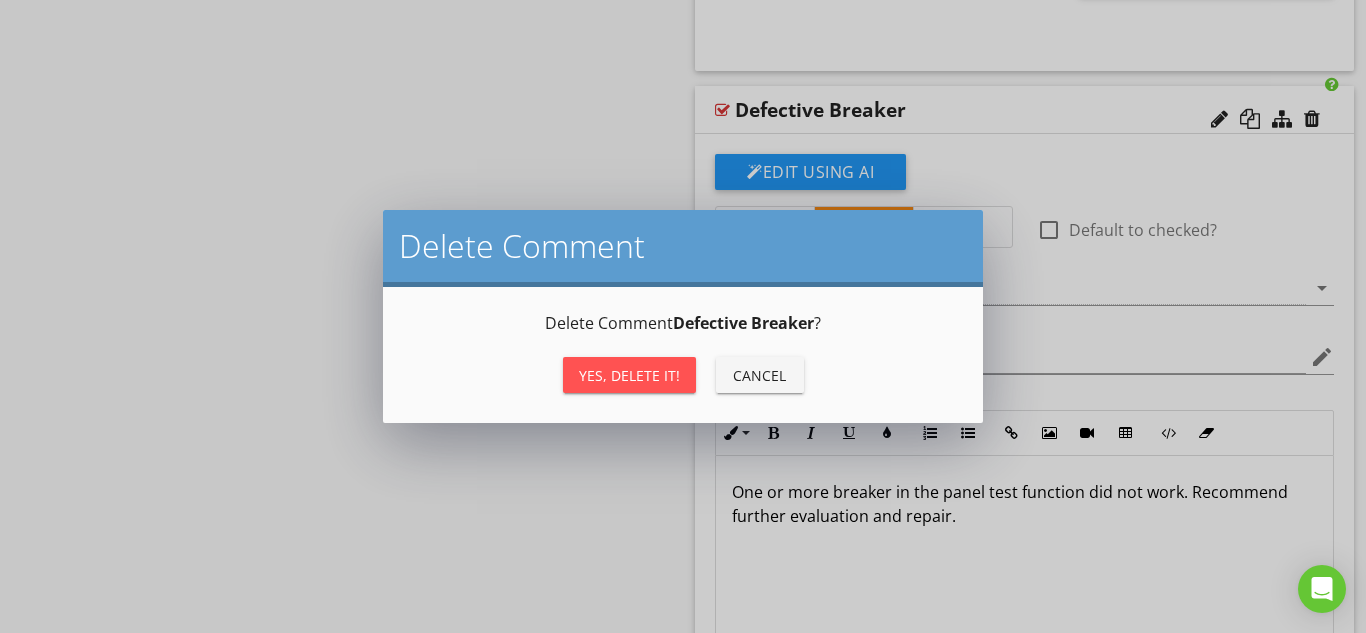 click on "Yes, Delete it!" at bounding box center [629, 375] 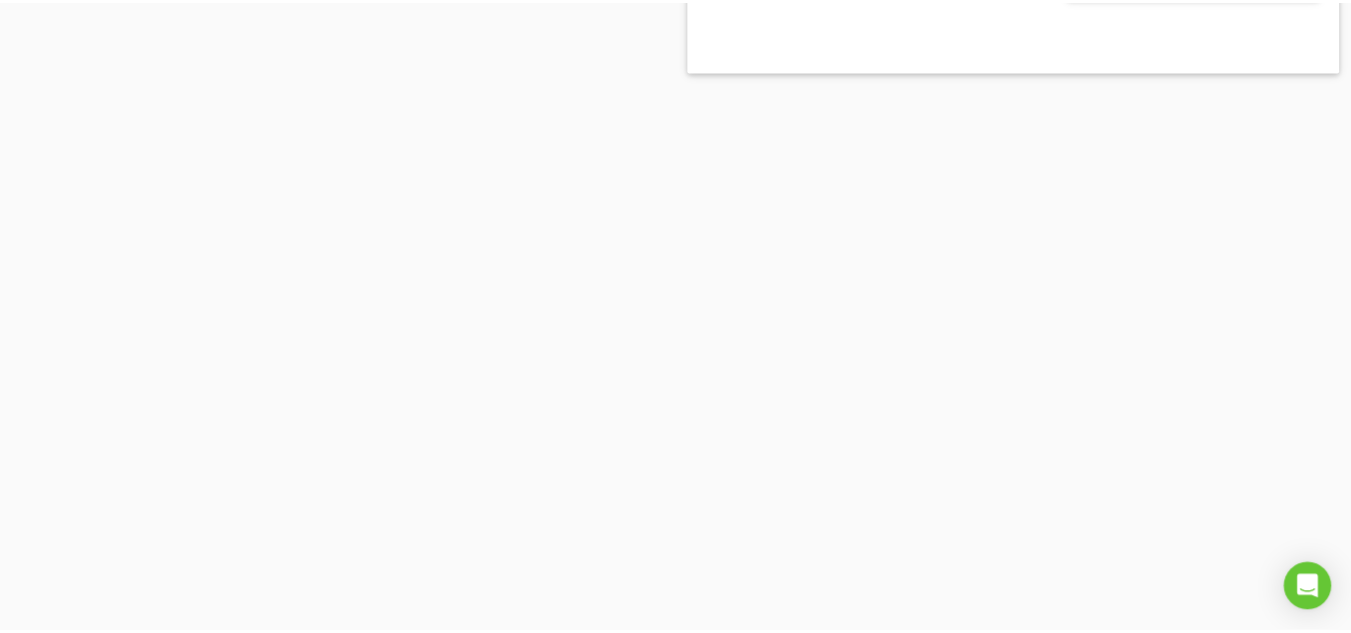 scroll, scrollTop: 289, scrollLeft: 0, axis: vertical 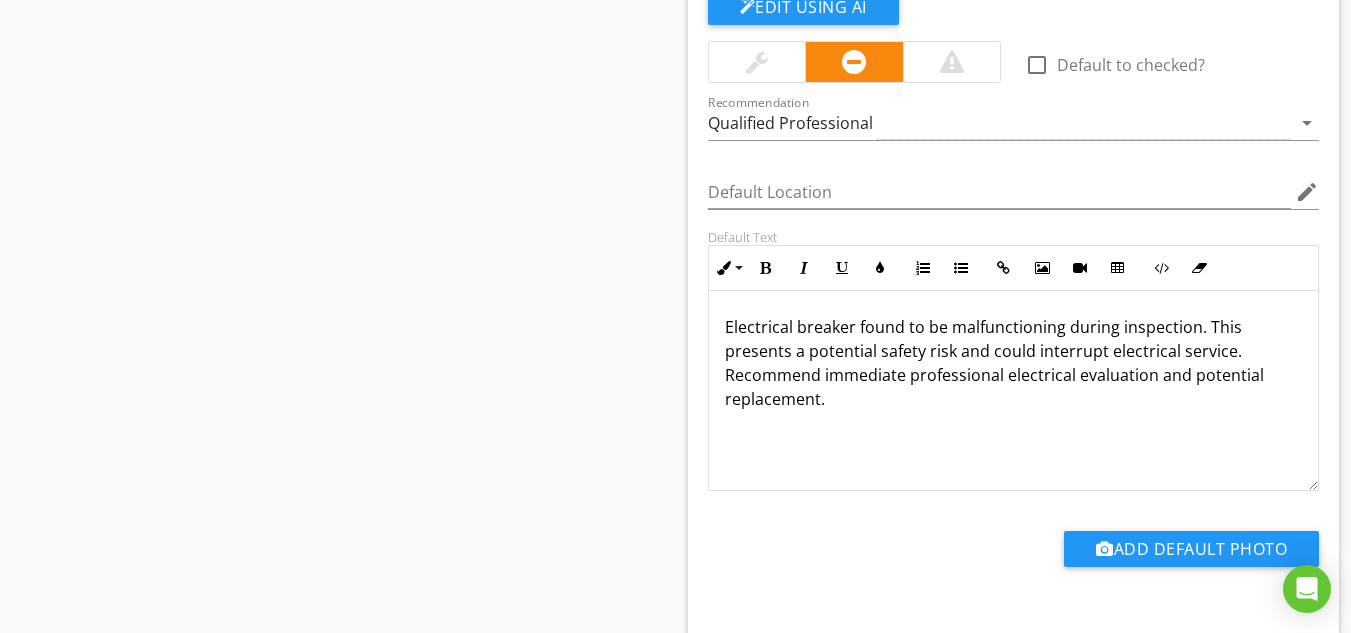click on "Electrical breaker found to be malfunctioning during inspection. This presents a potential safety risk and could interrupt electrical service. Recommend immediate professional electrical evaluation and potential replacement." at bounding box center [1014, 363] 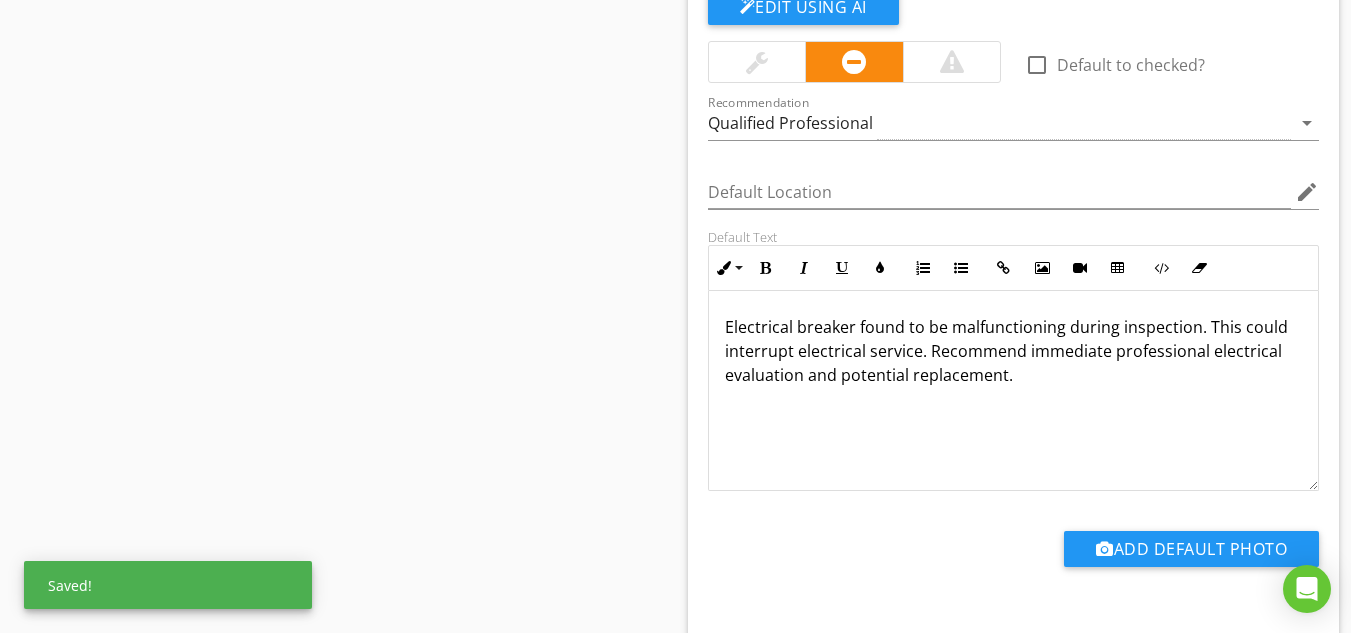 click on "Electrical breaker found to be malfunctioning during inspection. This could interrupt electrical service. Recommend immediate professional electrical evaluation and potential replacement." at bounding box center (1014, 351) 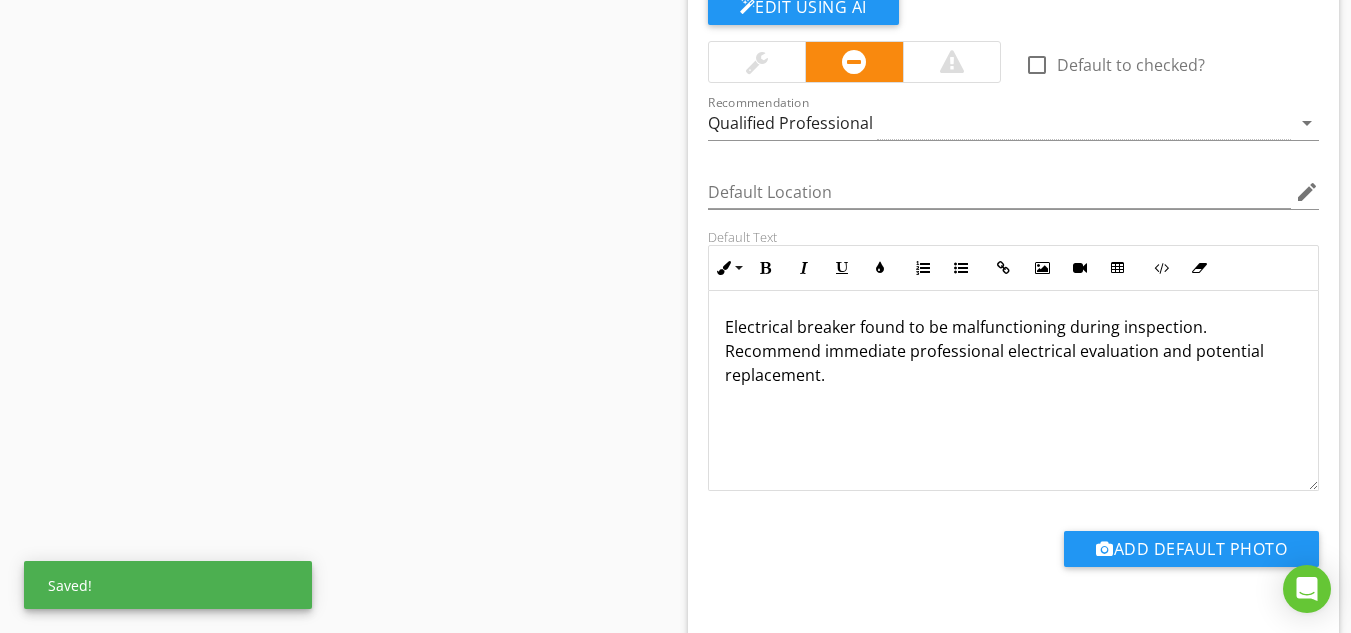 click on "Electrical breaker found to be malfunctioning during inspection. Recommend immediate professional electrical evaluation and potential replacement." at bounding box center (1014, 351) 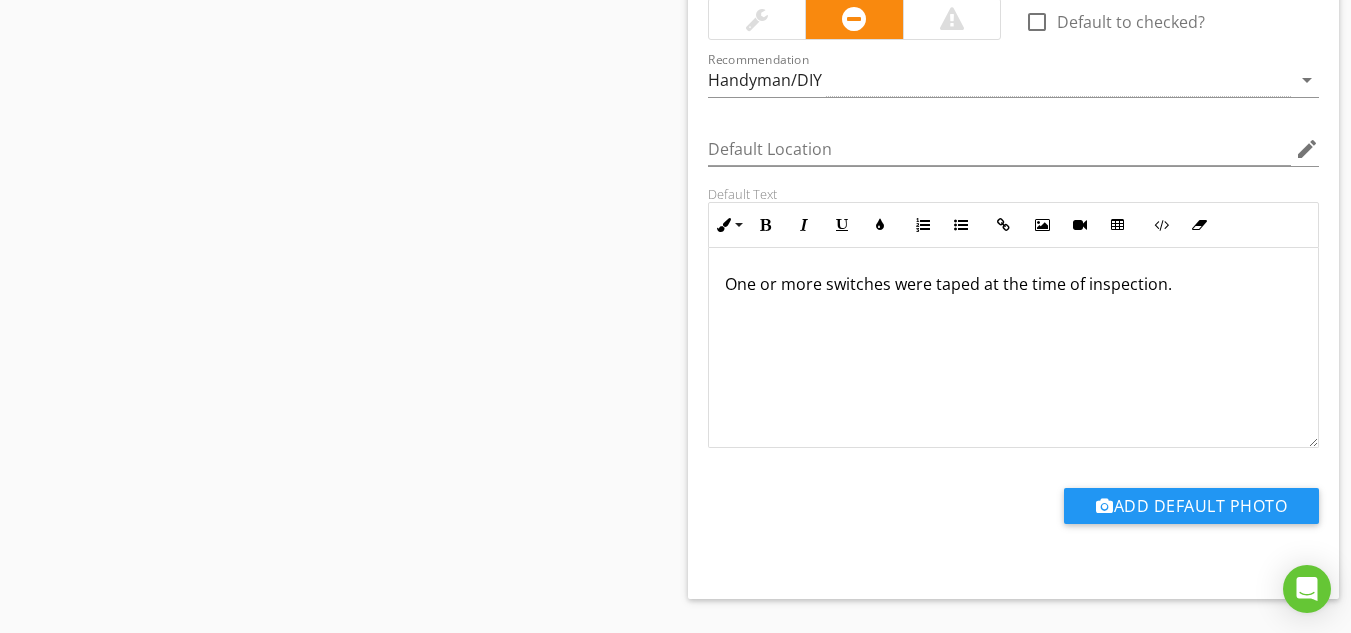 scroll, scrollTop: 65581, scrollLeft: 0, axis: vertical 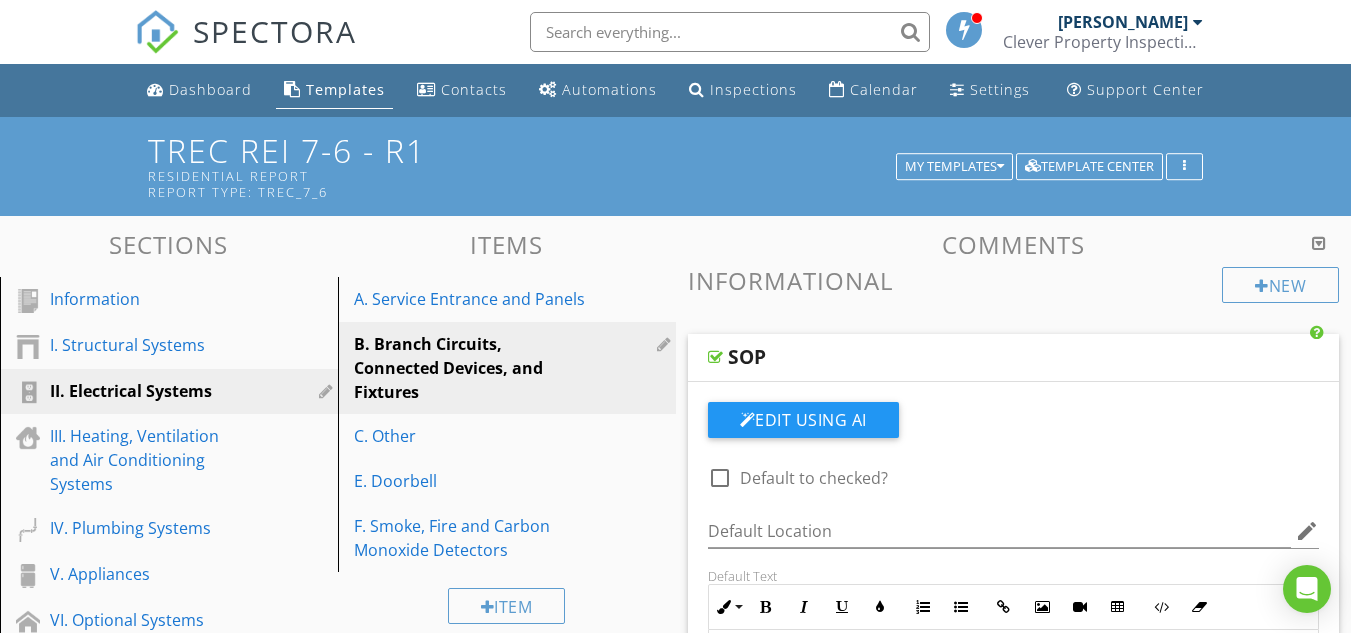 click on "[PERSON_NAME]" at bounding box center [1123, 22] 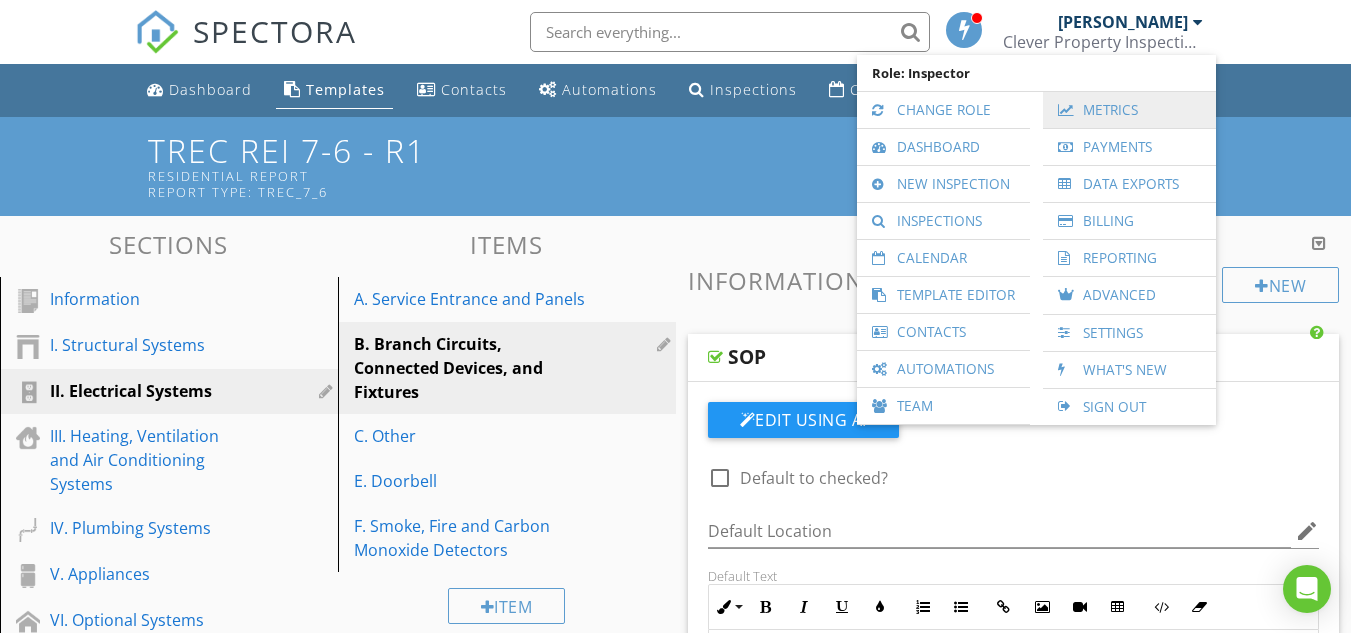 click on "Metrics" at bounding box center [1129, 110] 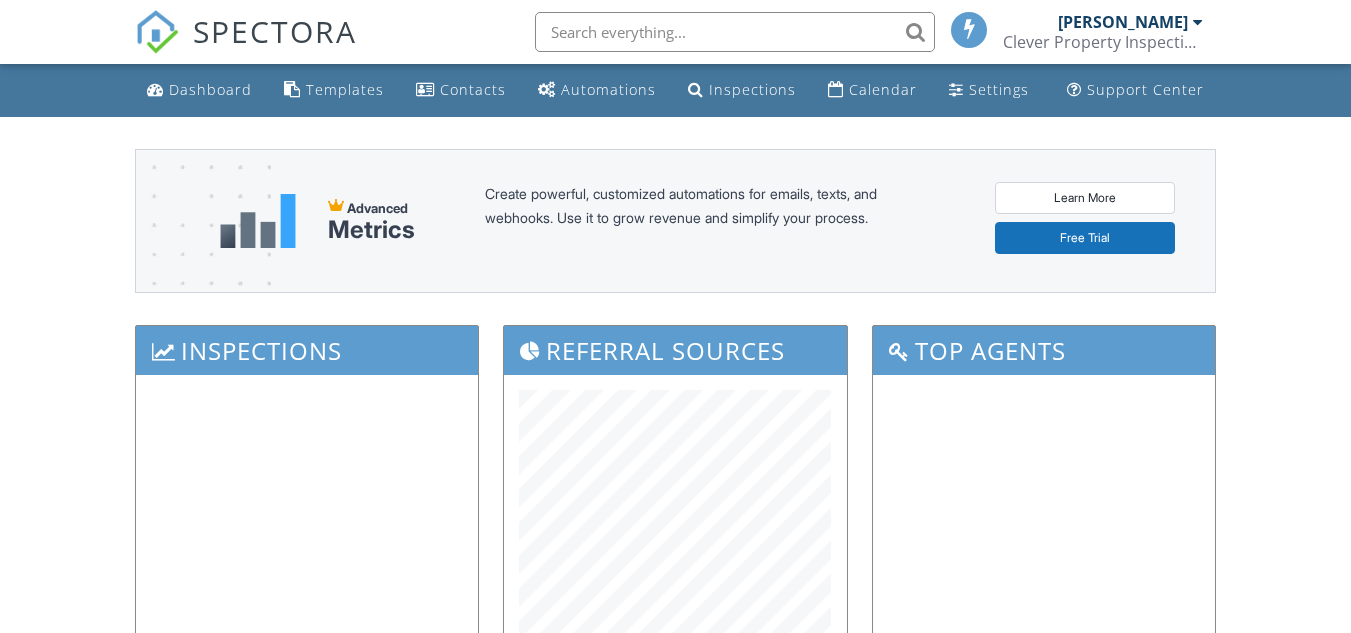 scroll, scrollTop: 0, scrollLeft: 0, axis: both 